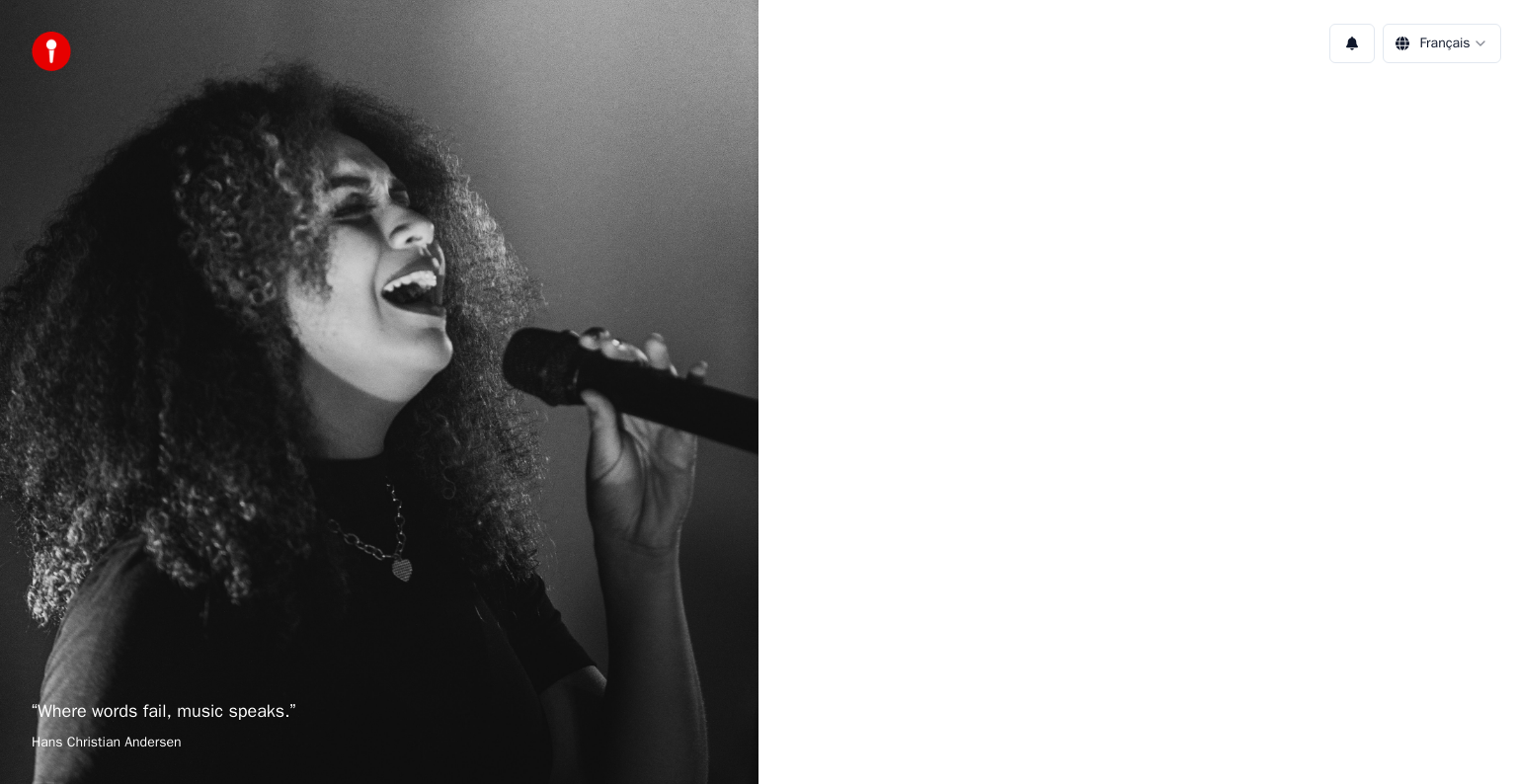 scroll, scrollTop: 0, scrollLeft: 0, axis: both 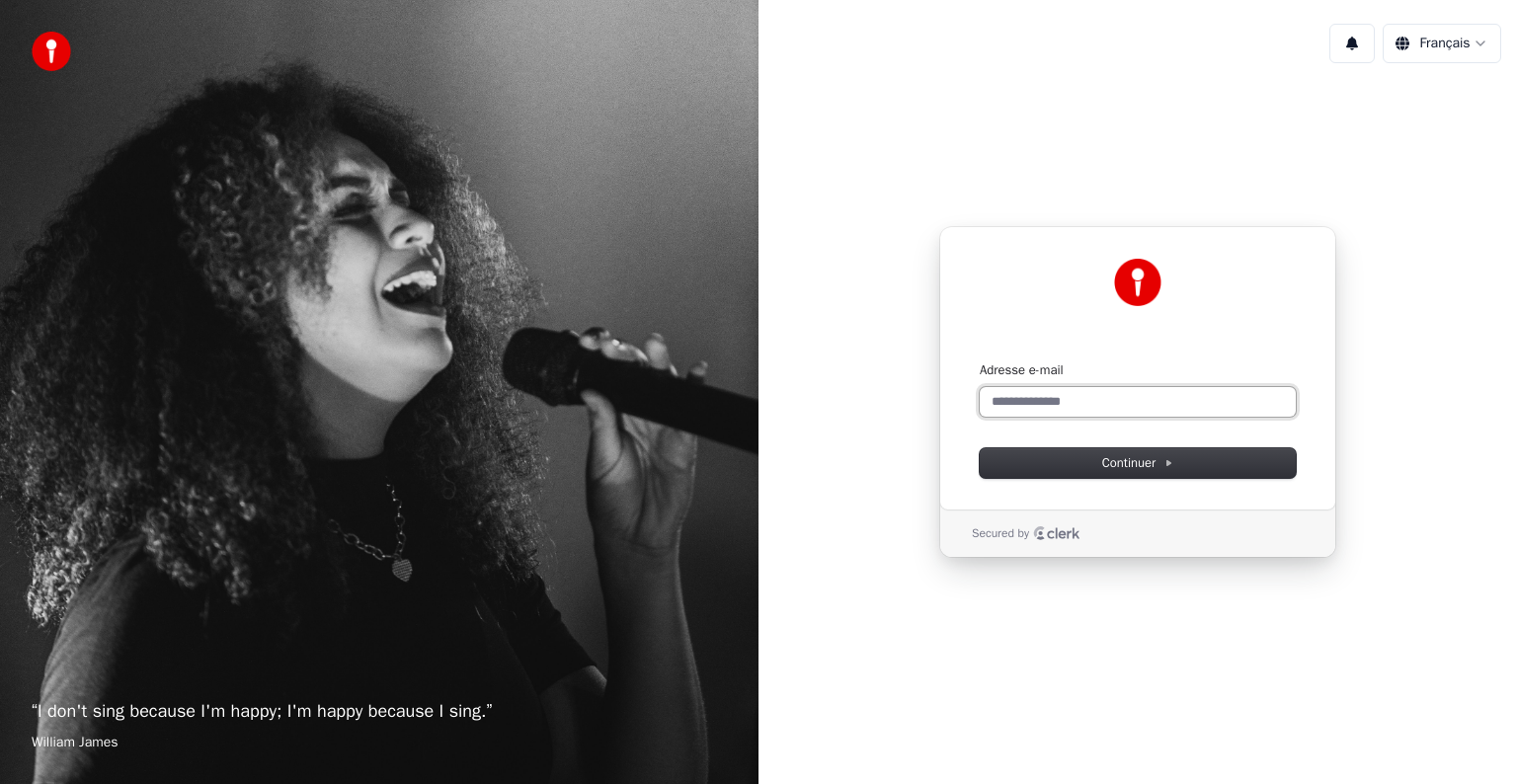 click on "Adresse e-mail" at bounding box center (1138, 402) 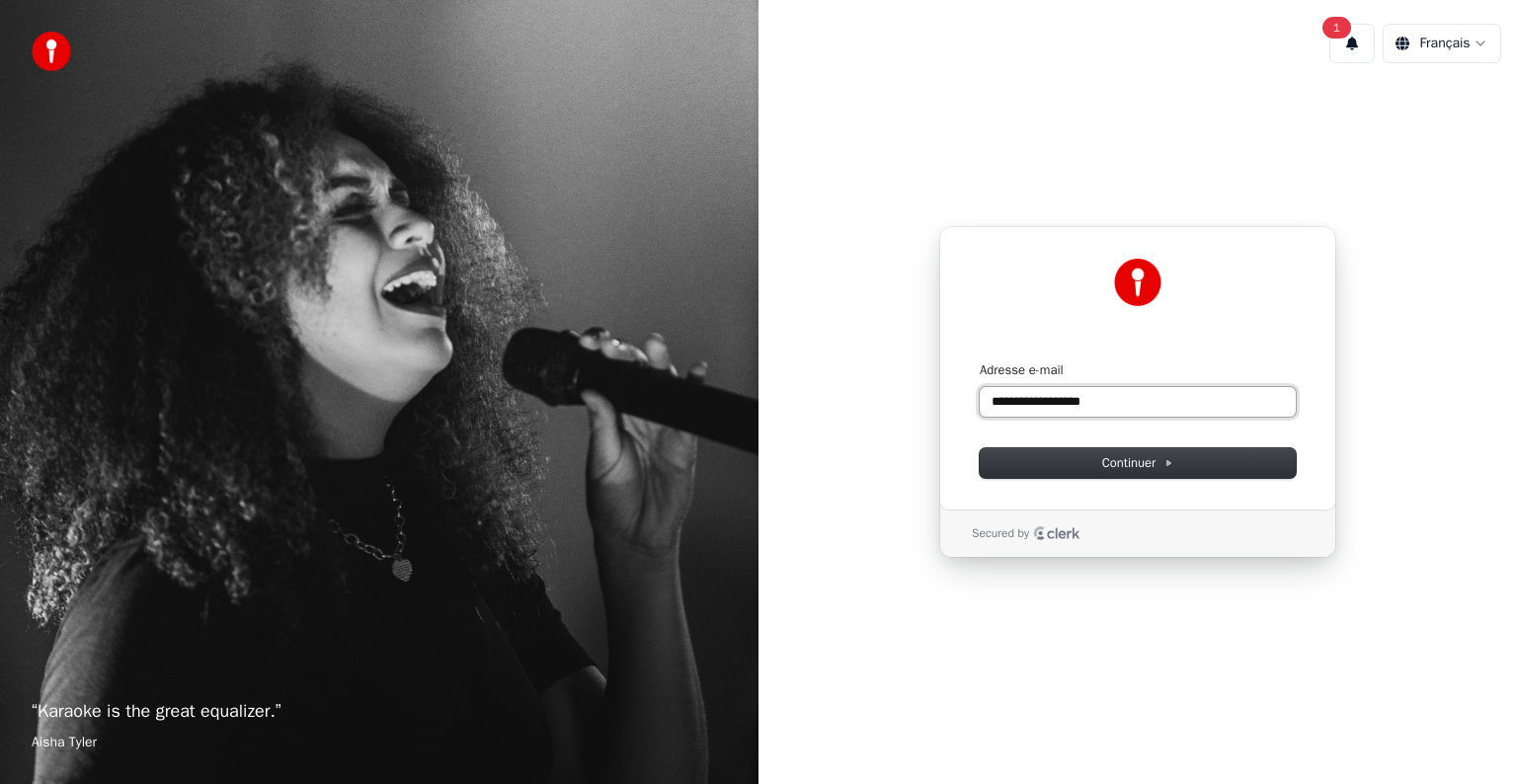 click on "**********" at bounding box center [1138, 402] 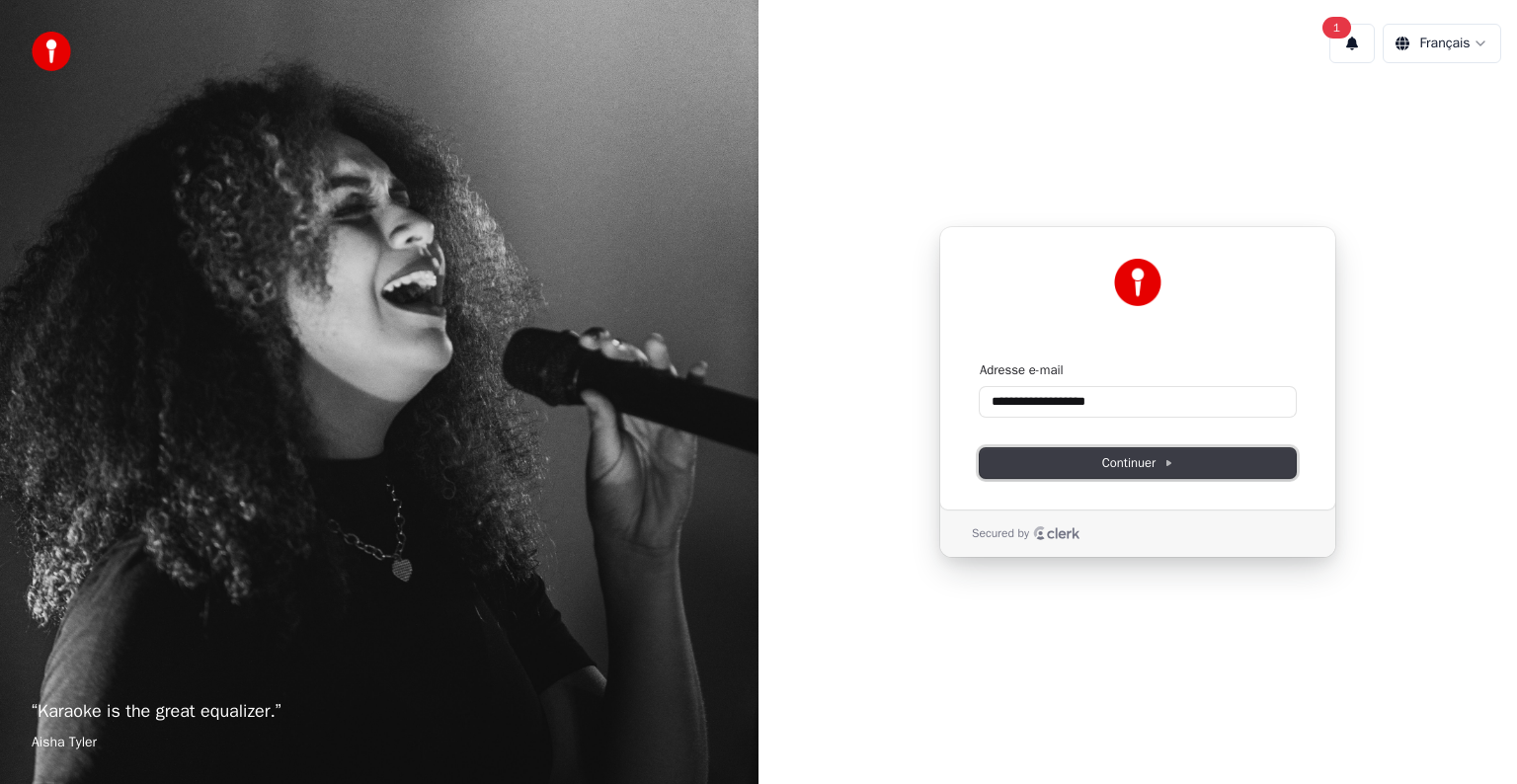 click on "Continuer" at bounding box center [1138, 463] 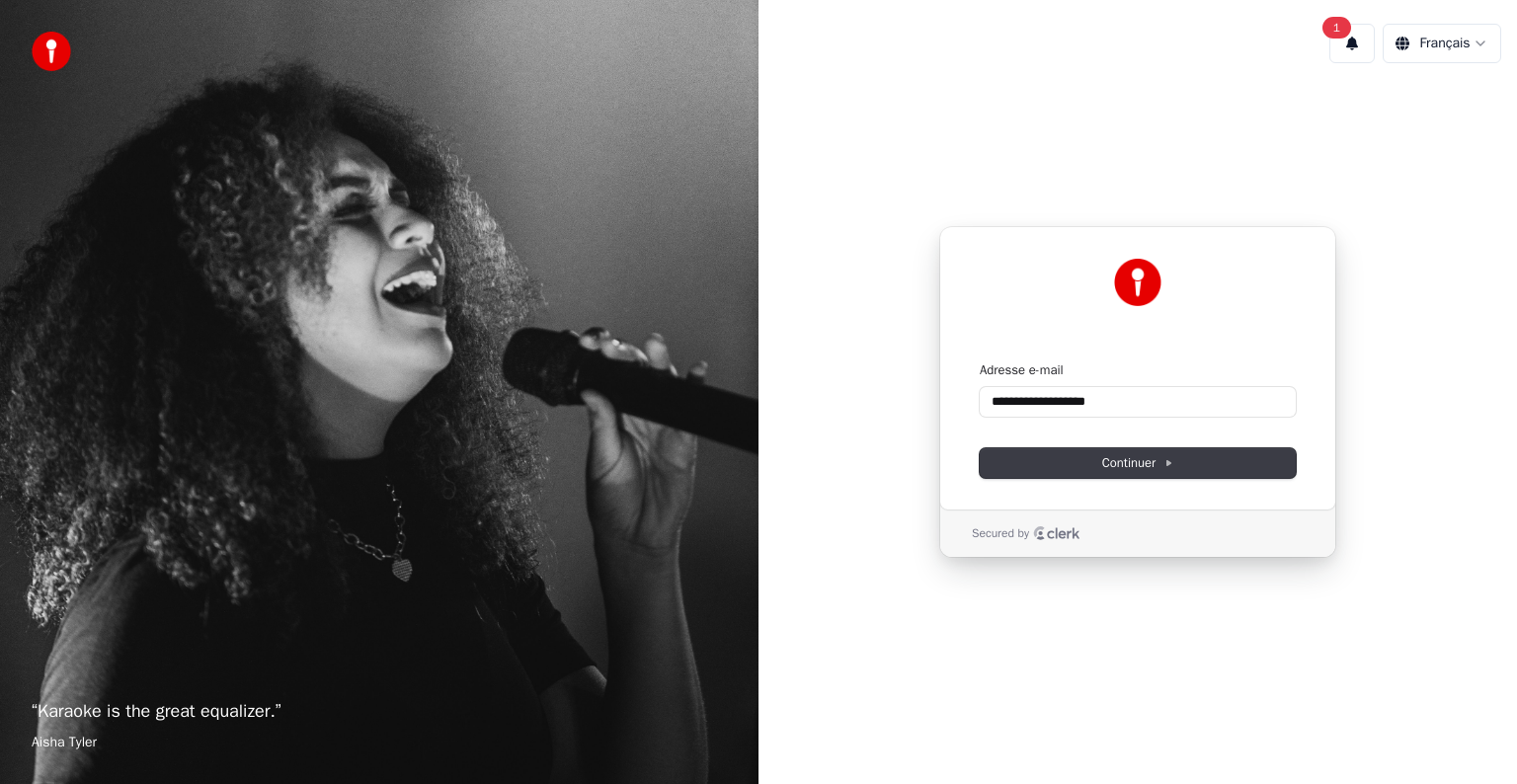 type on "**********" 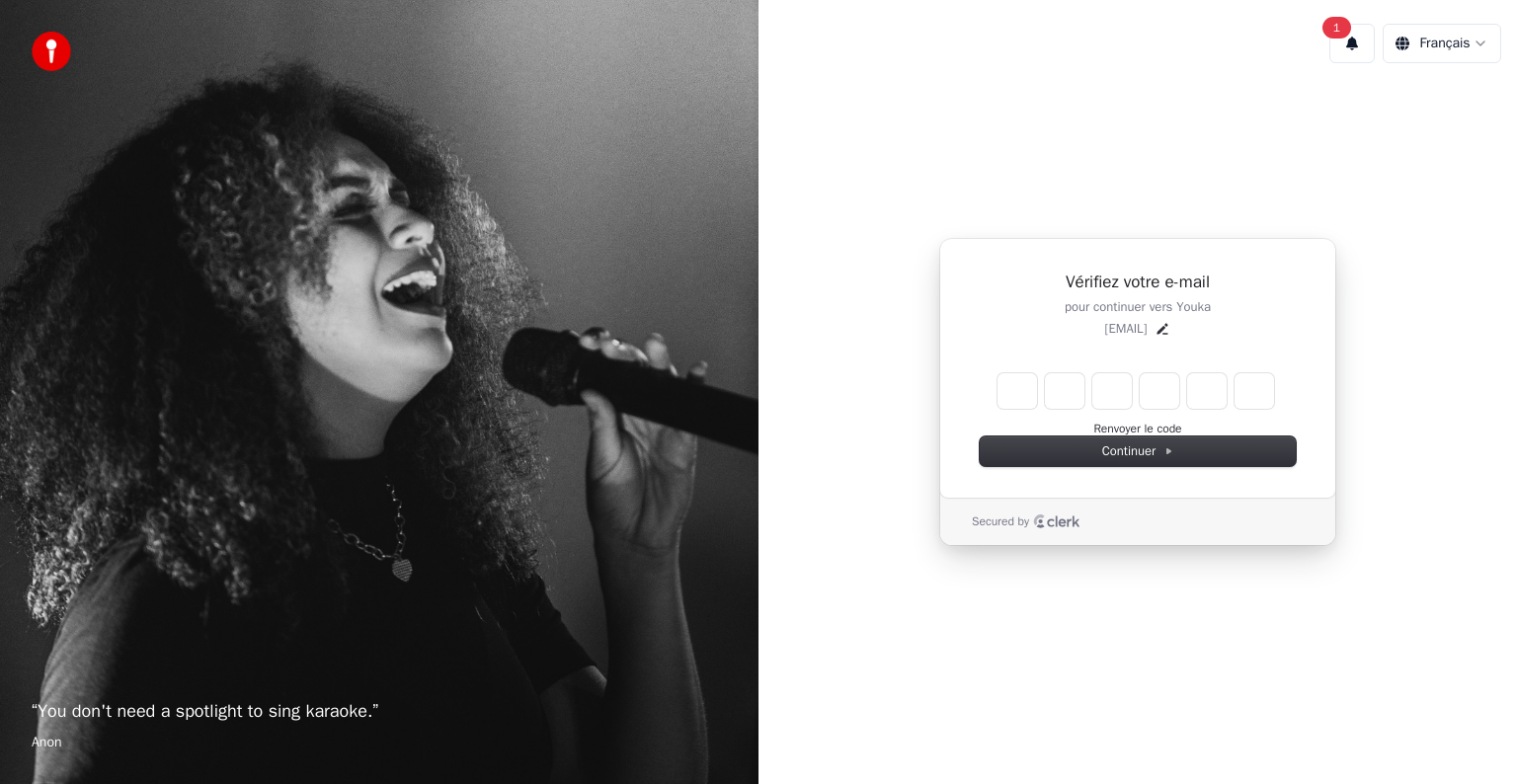 click on "[EMAIL]" at bounding box center (1126, 329) 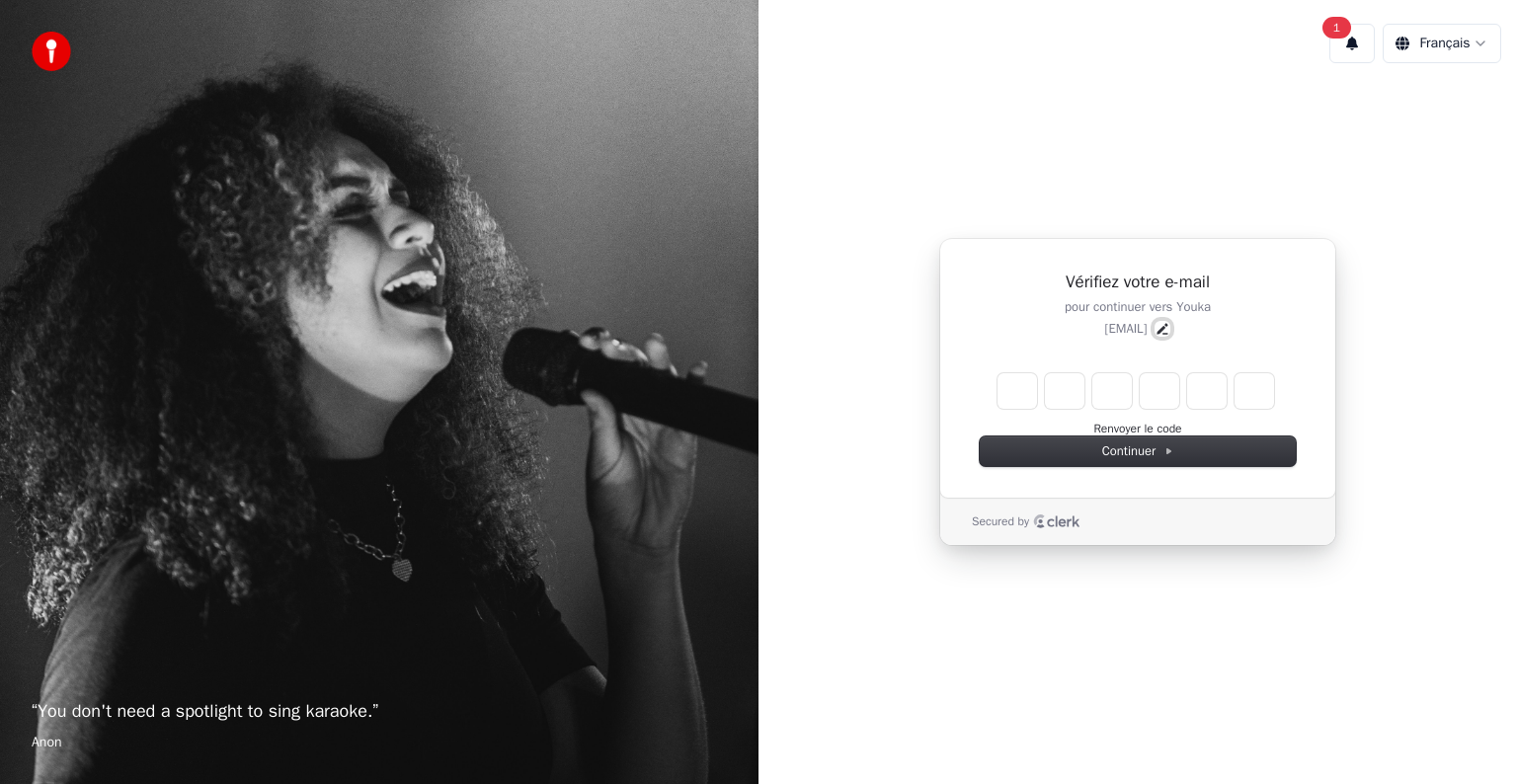 click 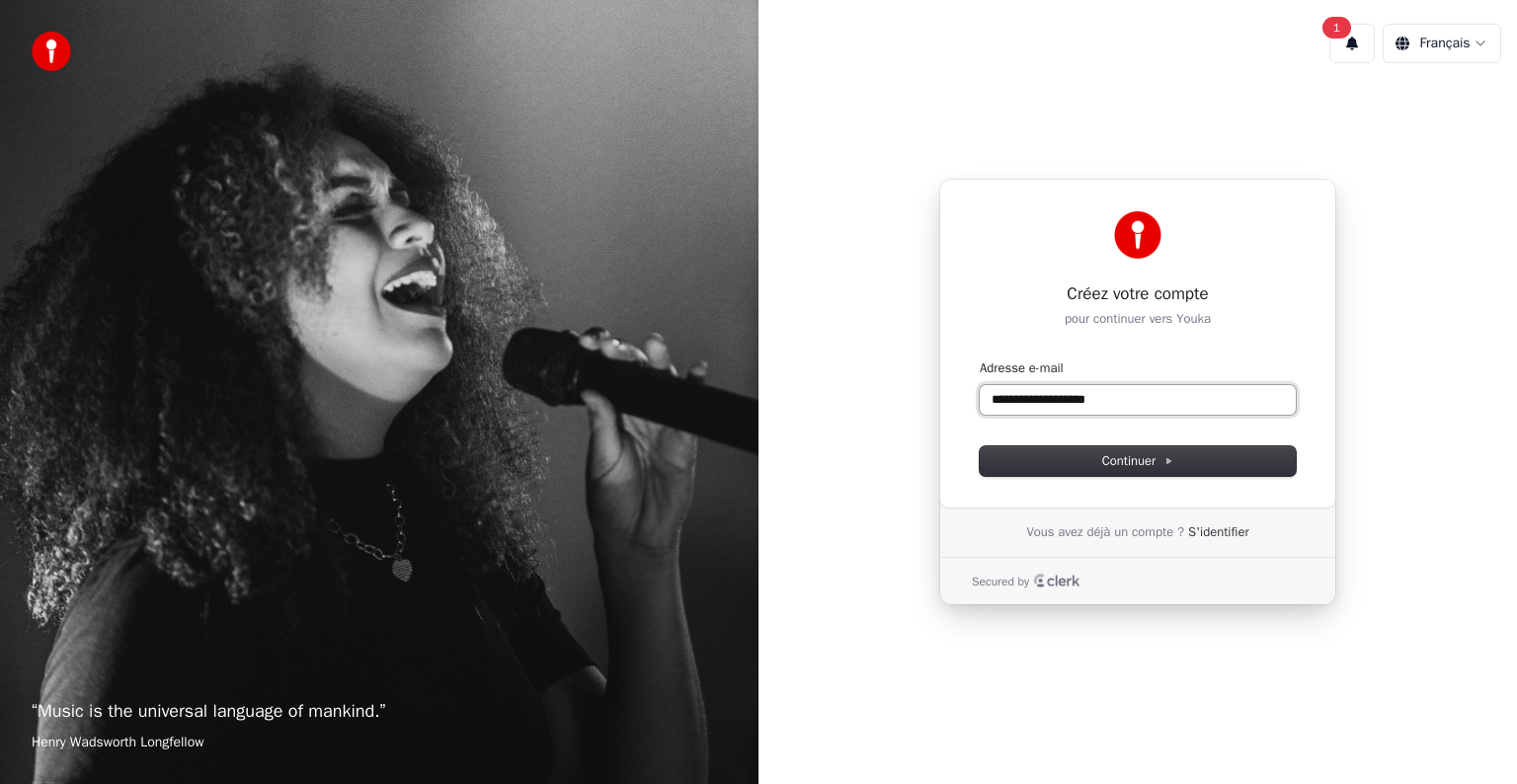 click on "**********" at bounding box center (1138, 400) 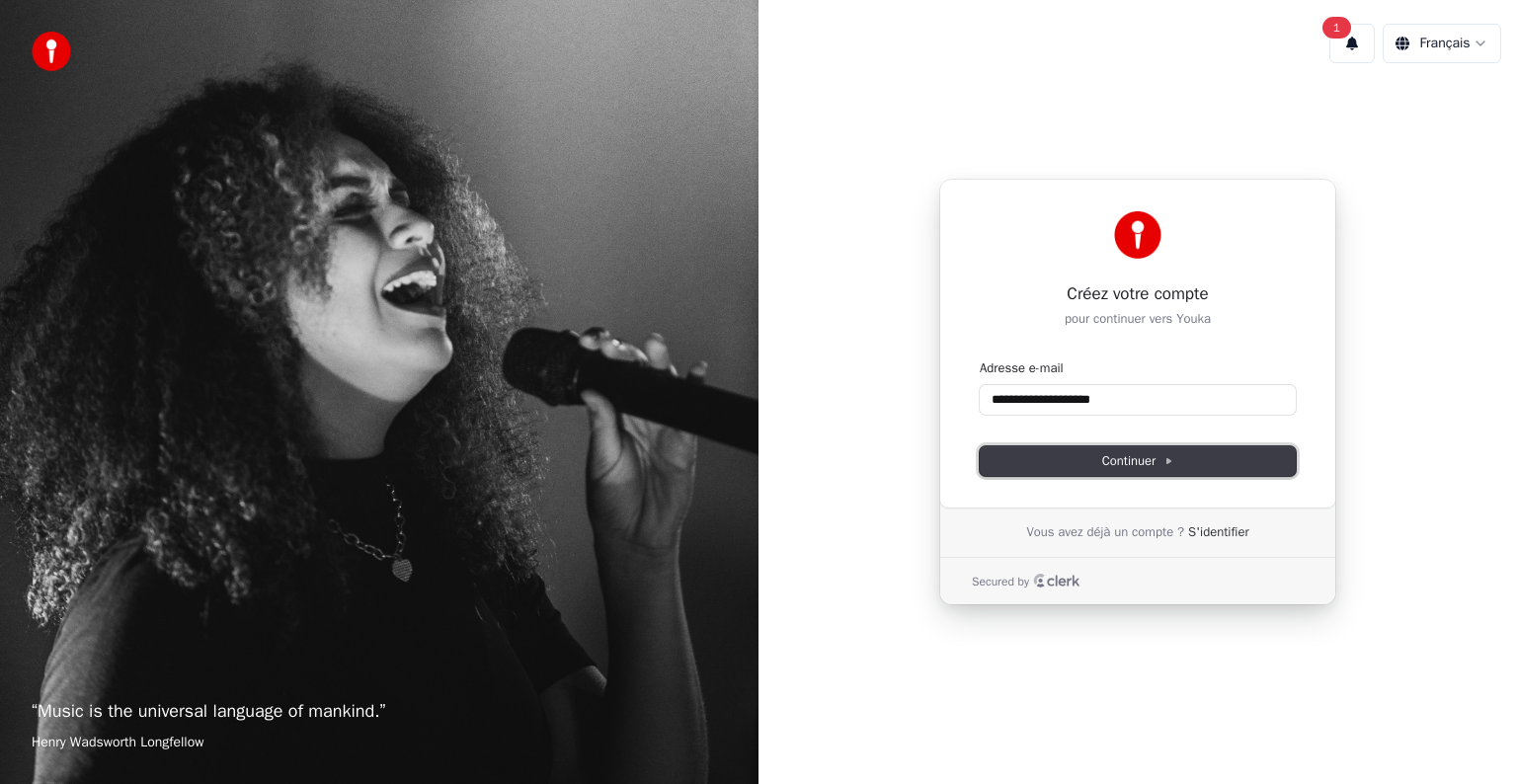 click on "Continuer" at bounding box center (1138, 461) 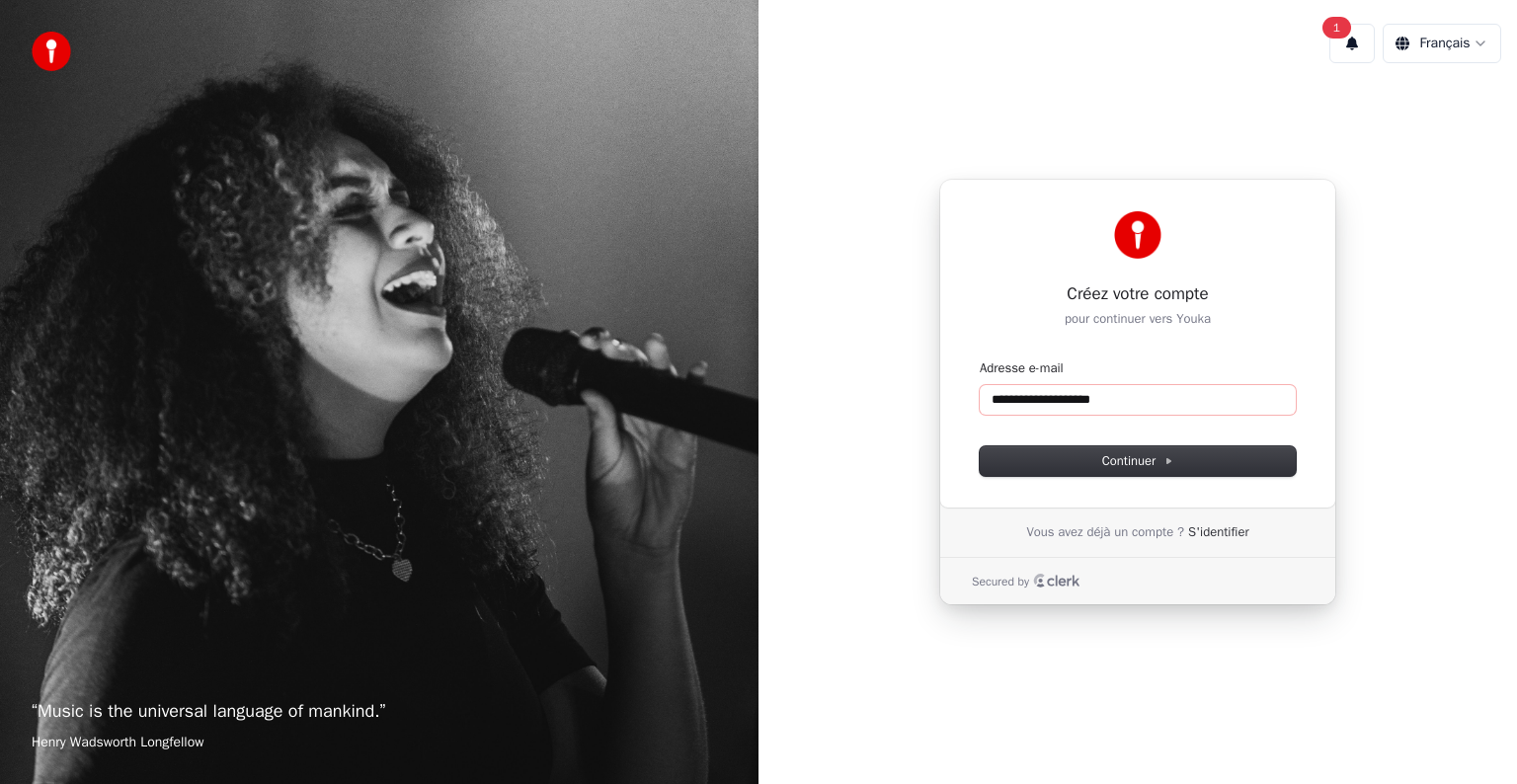 type on "**********" 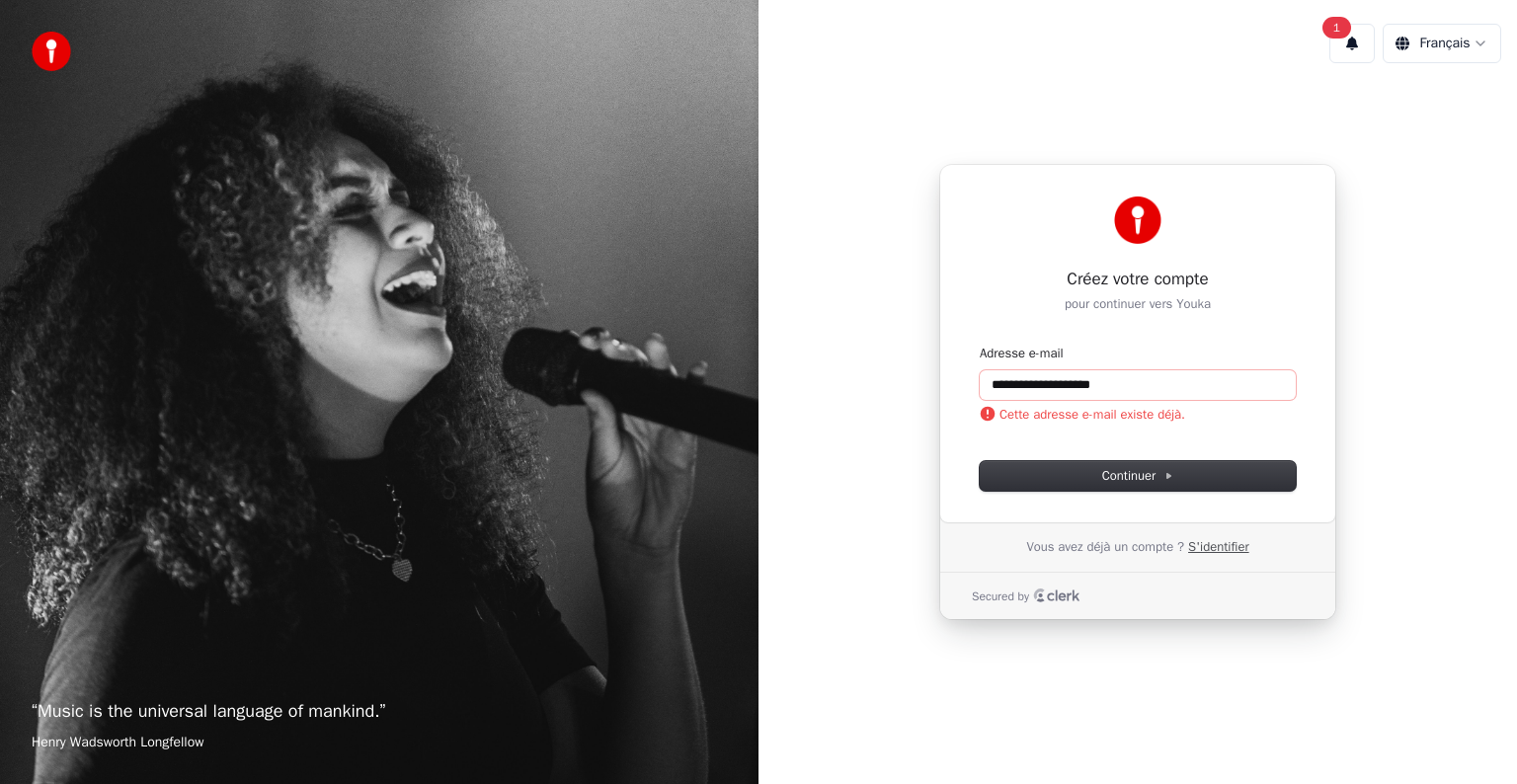 click on "S'identifier" at bounding box center [1219, 547] 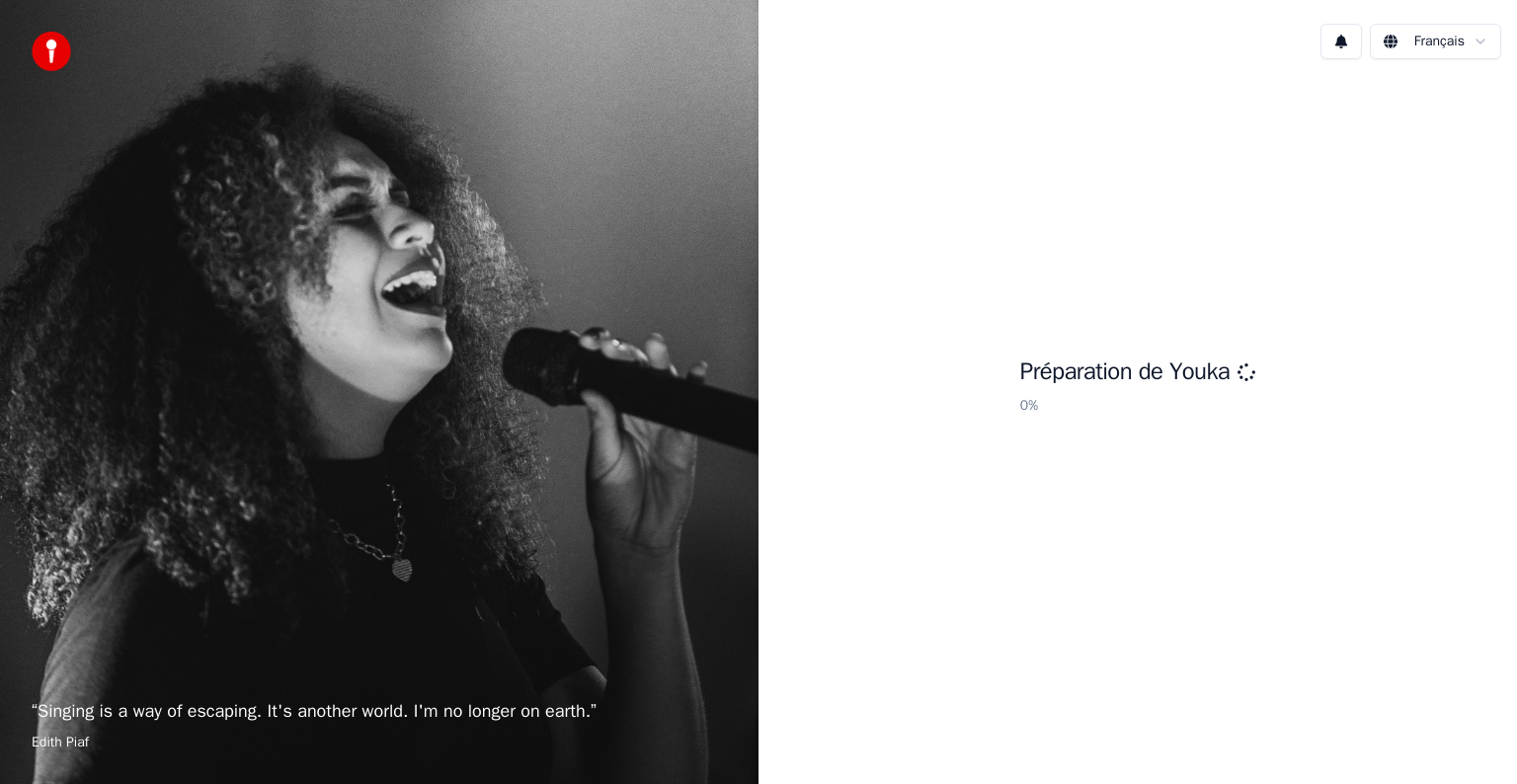 scroll, scrollTop: 0, scrollLeft: 0, axis: both 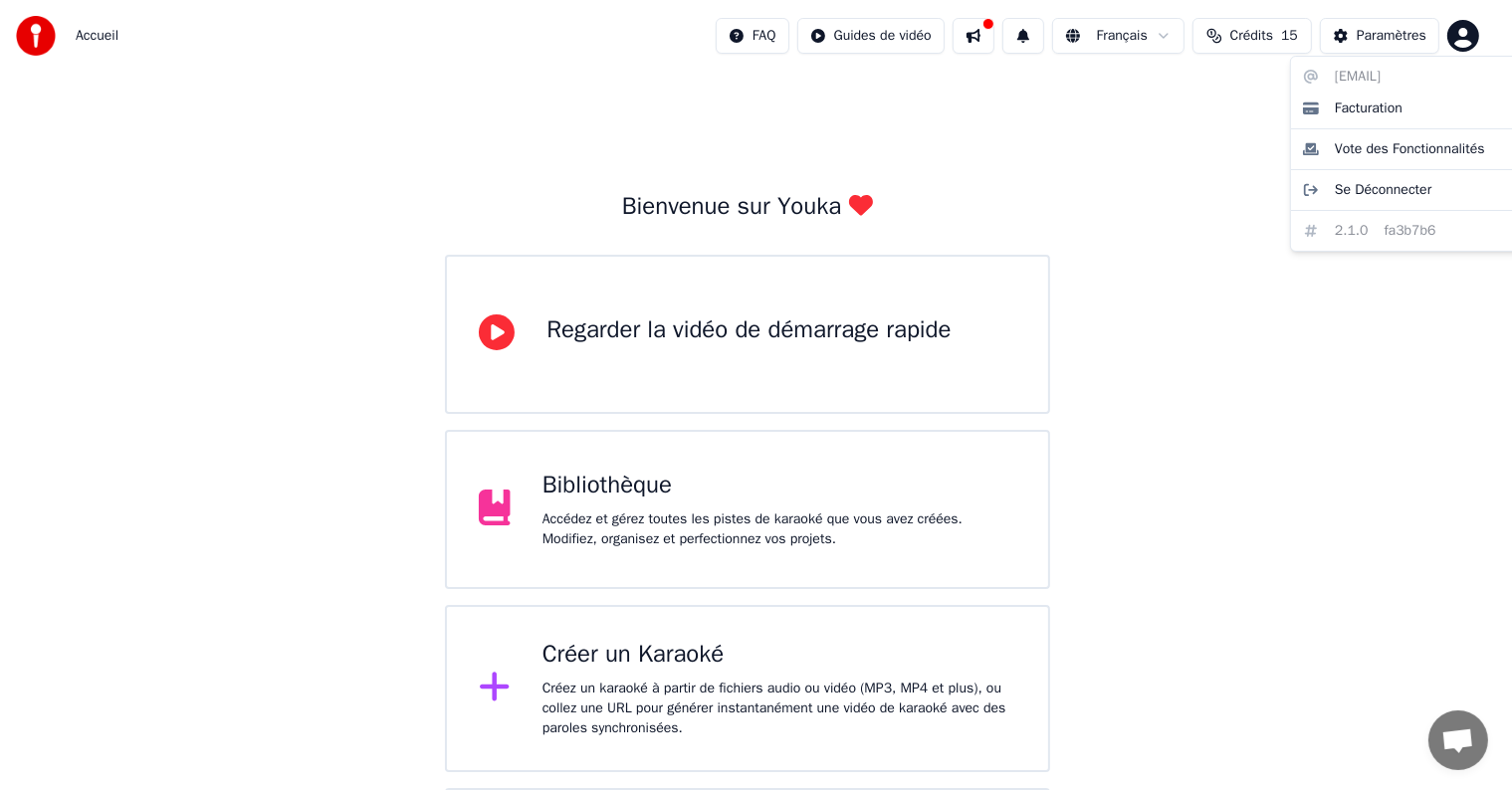 click on "Accueil FAQ Guides de vidéo Français Crédits 15 Paramètres Bienvenue sur Youka Regarder la vidéo de démarrage rapide Bibliothèque Accédez et gérez toutes les pistes de karaoké que vous avez créées. Modifiez, organisez et perfectionnez vos projets. Créer un Karaoké Créez un karaoké à partir de fichiers audio ou vidéo (MP3, MP4 et plus), ou collez une URL pour générer instantanément une vidéo de karaoké avec des paroles synchronisées. Veuillez mettre à jour vers la dernière version Votre version de Youka est obsolète. Veuillez sauvegarder votre bibliothèque et vos paramètres (Paramètres > Zone dangereuse > Exporter paramètres) et mettre à jour vers la dernière version pour continuer à utiliser Youka. [EMAIL] Facturation Vote des Fonctionnalités Se Déconnecter 2.1.0 fa3b7b6" at bounding box center [756, 494] 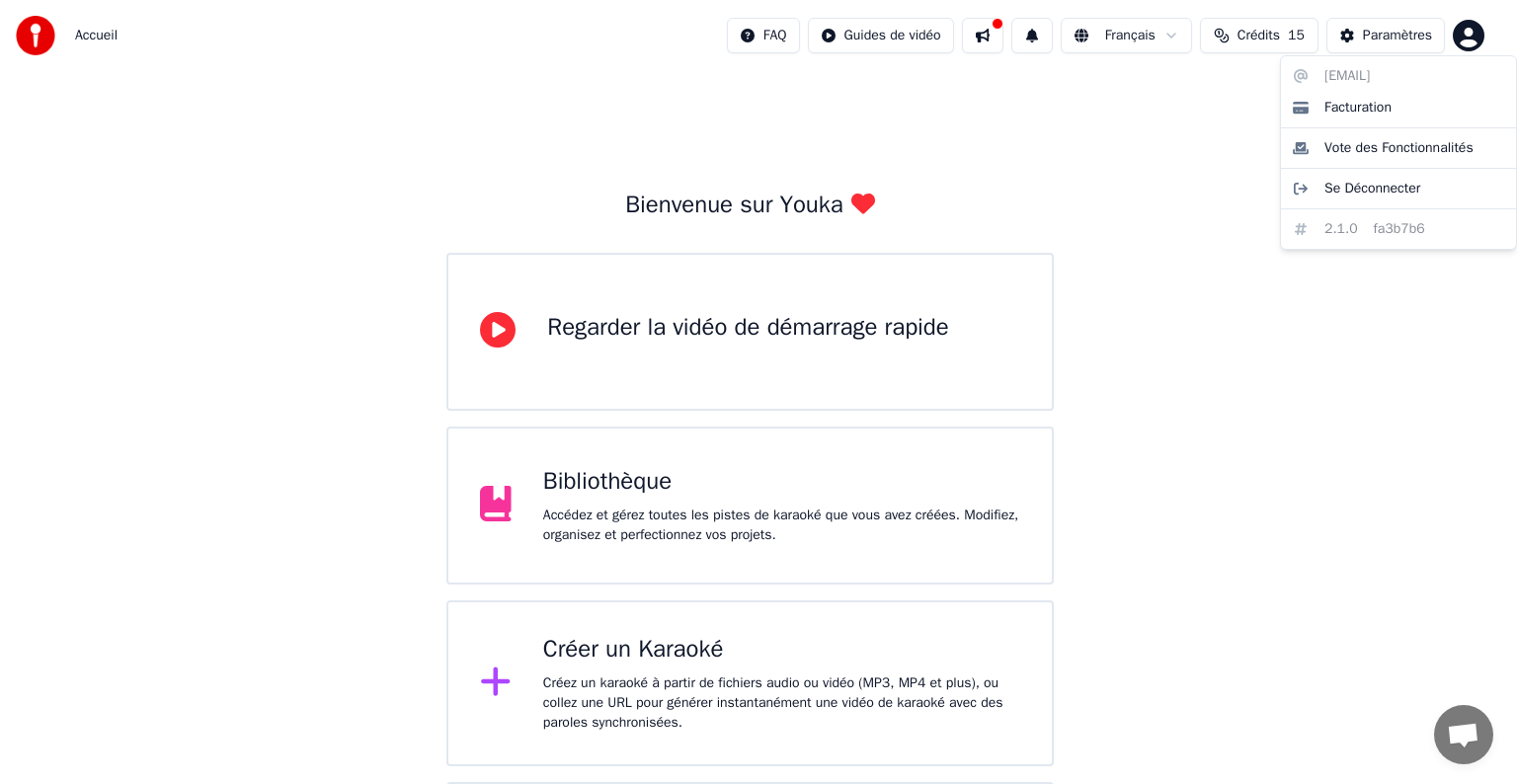click on "Accueil FAQ Guides de vidéo Français Crédits 15 Paramètres Bienvenue sur Youka Regarder la vidéo de démarrage rapide Bibliothèque Accédez et gérez toutes les pistes de karaoké que vous avez créées. Modifiez, organisez et perfectionnez vos projets. Créer un Karaoké Créez un karaoké à partir de fichiers audio ou vidéo (MP3, MP4 et plus), ou collez une URL pour générer instantanément une vidéo de karaoké avec des paroles synchronisées. Veuillez mettre à jour vers la dernière version Votre version de Youka est obsolète. Veuillez sauvegarder votre bibliothèque et vos paramètres (Paramètres > Zone dangereuse > Exporter paramètres) et mettre à jour vers la dernière version pour continuer à utiliser Youka. [EMAIL] Facturation Vote des Fonctionnalités Se Déconnecter 2.1.0 fa3b7b6" at bounding box center [758, 474] 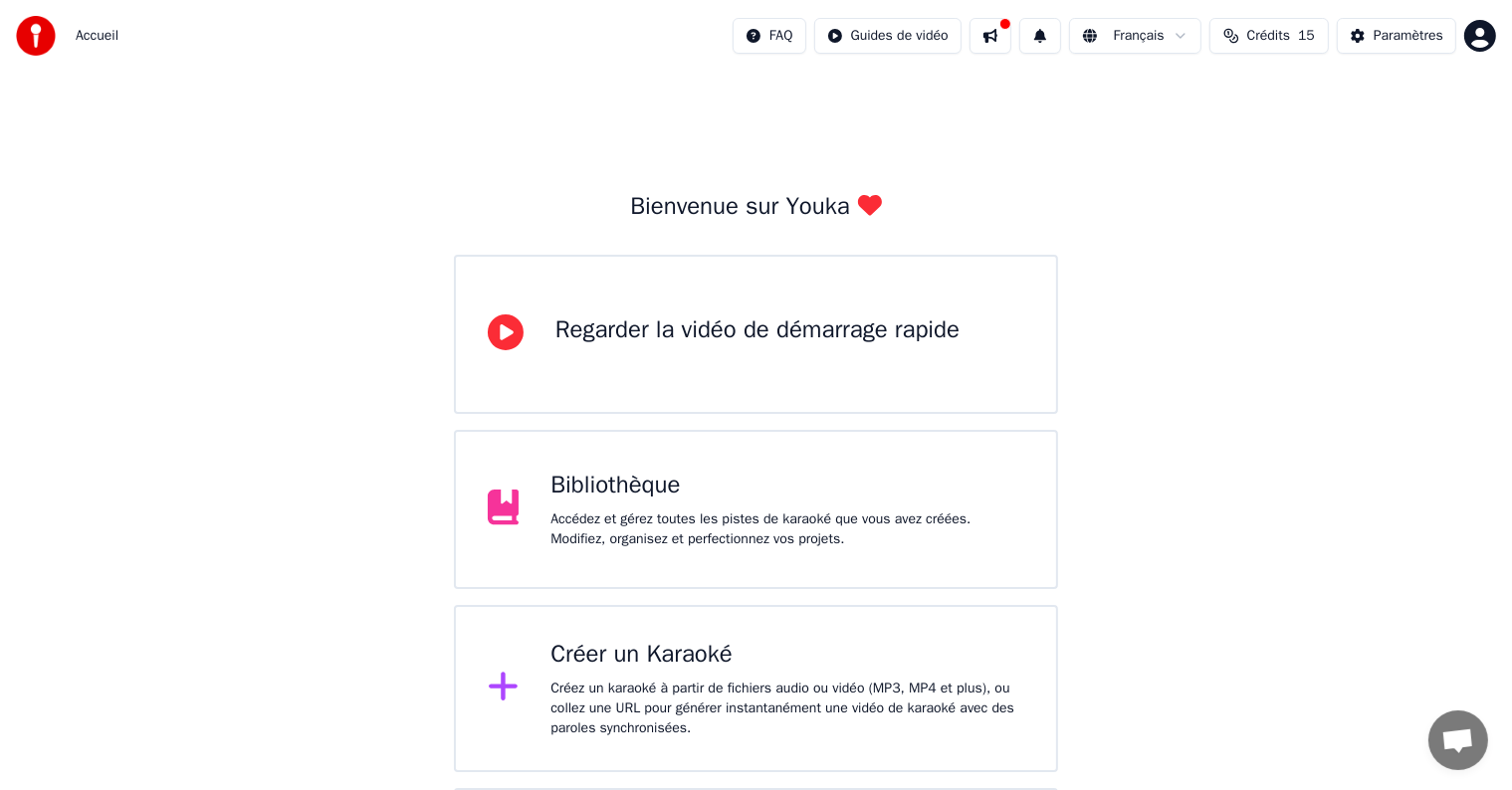 click 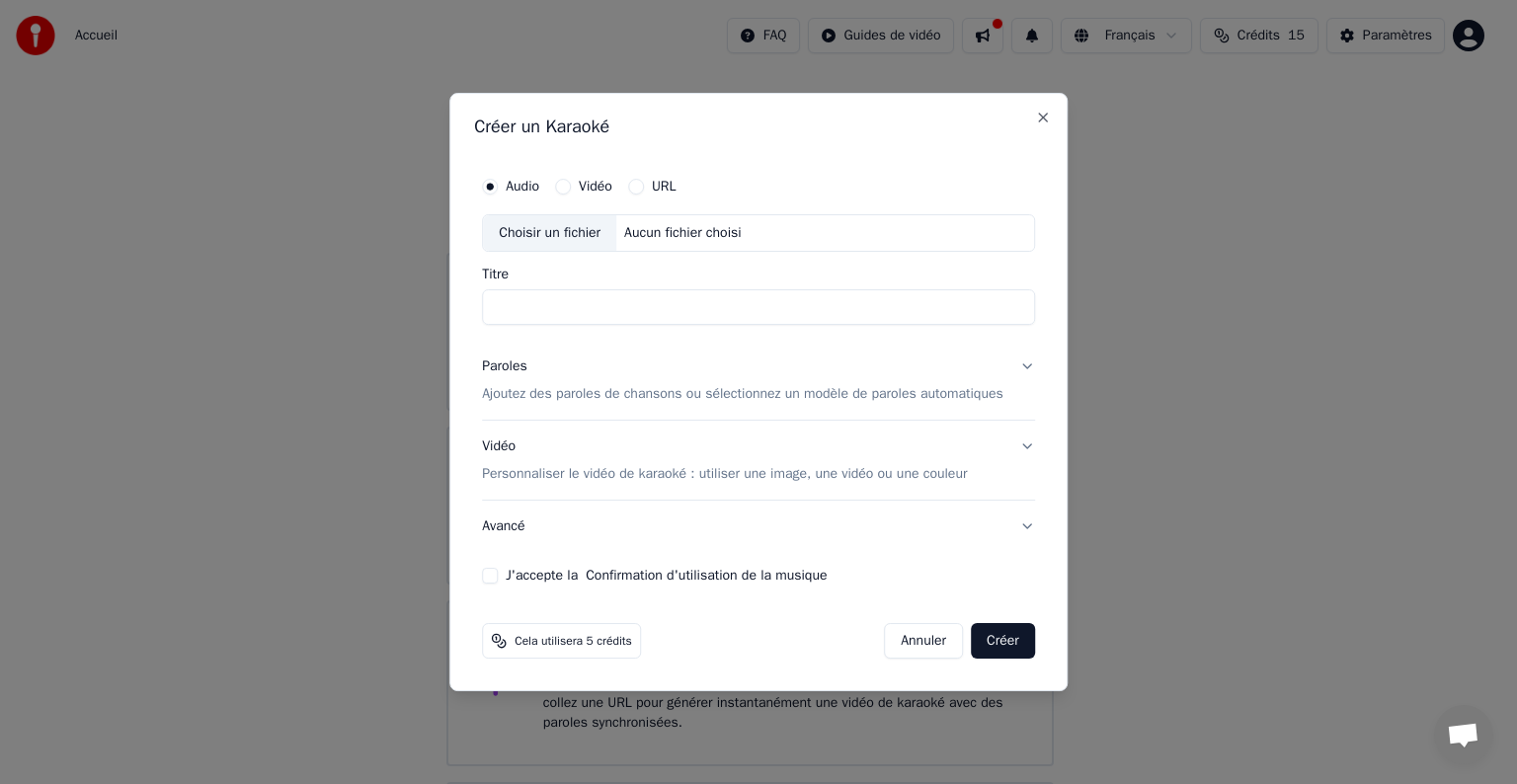 click on "Vidéo" at bounding box center [563, 187] 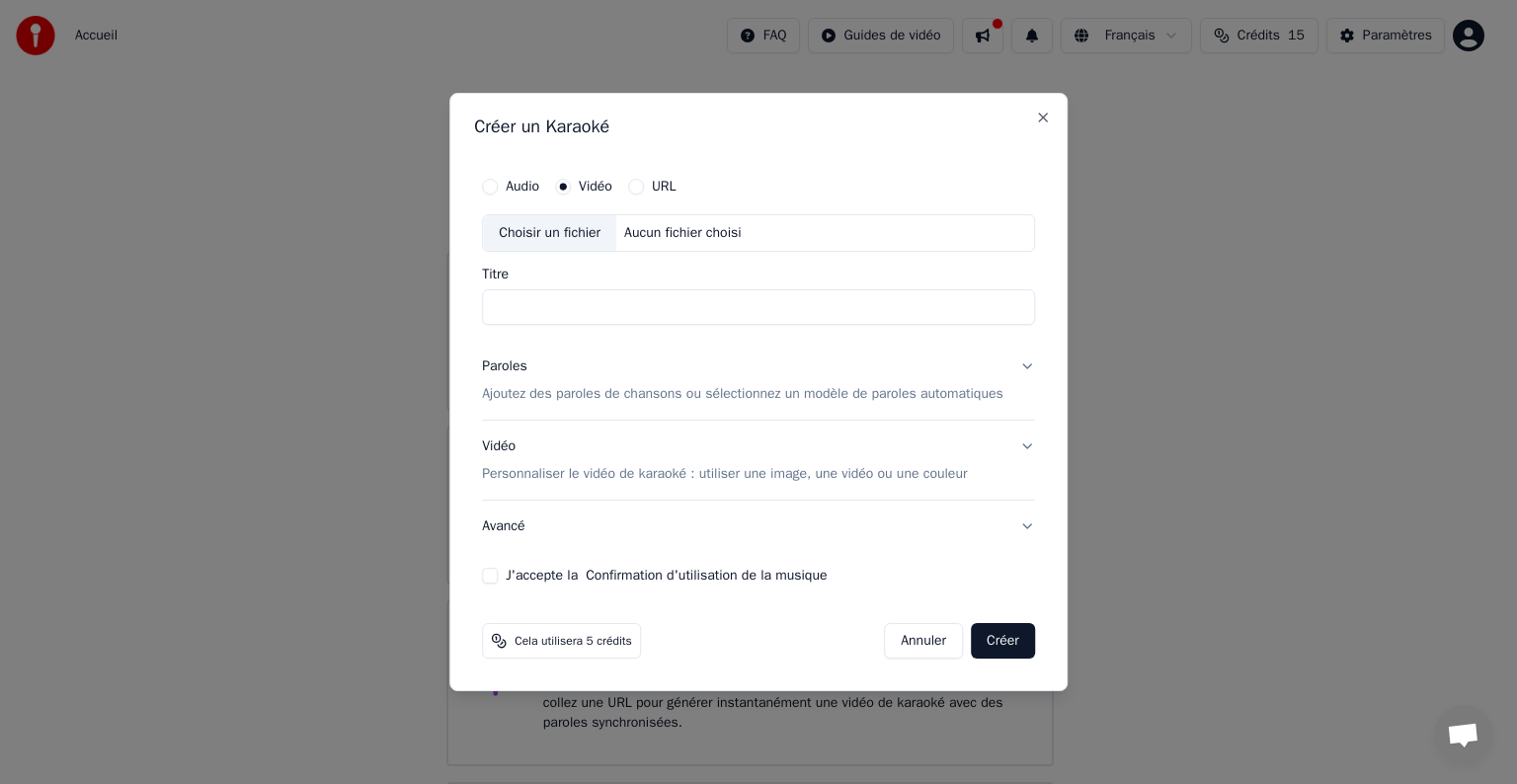 click on "Choisir un fichier" at bounding box center (549, 233) 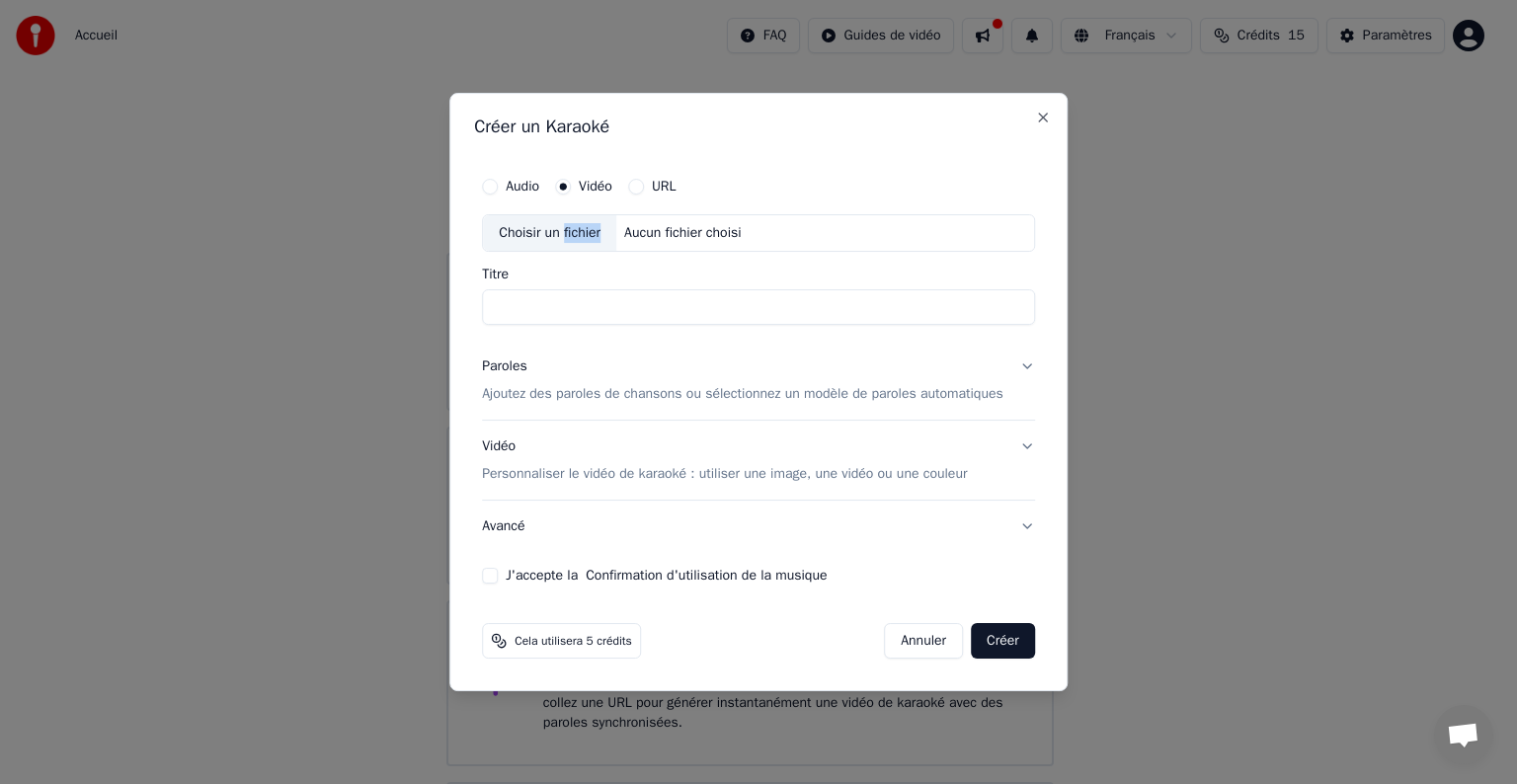 click on "Audio" at bounding box center [490, 187] 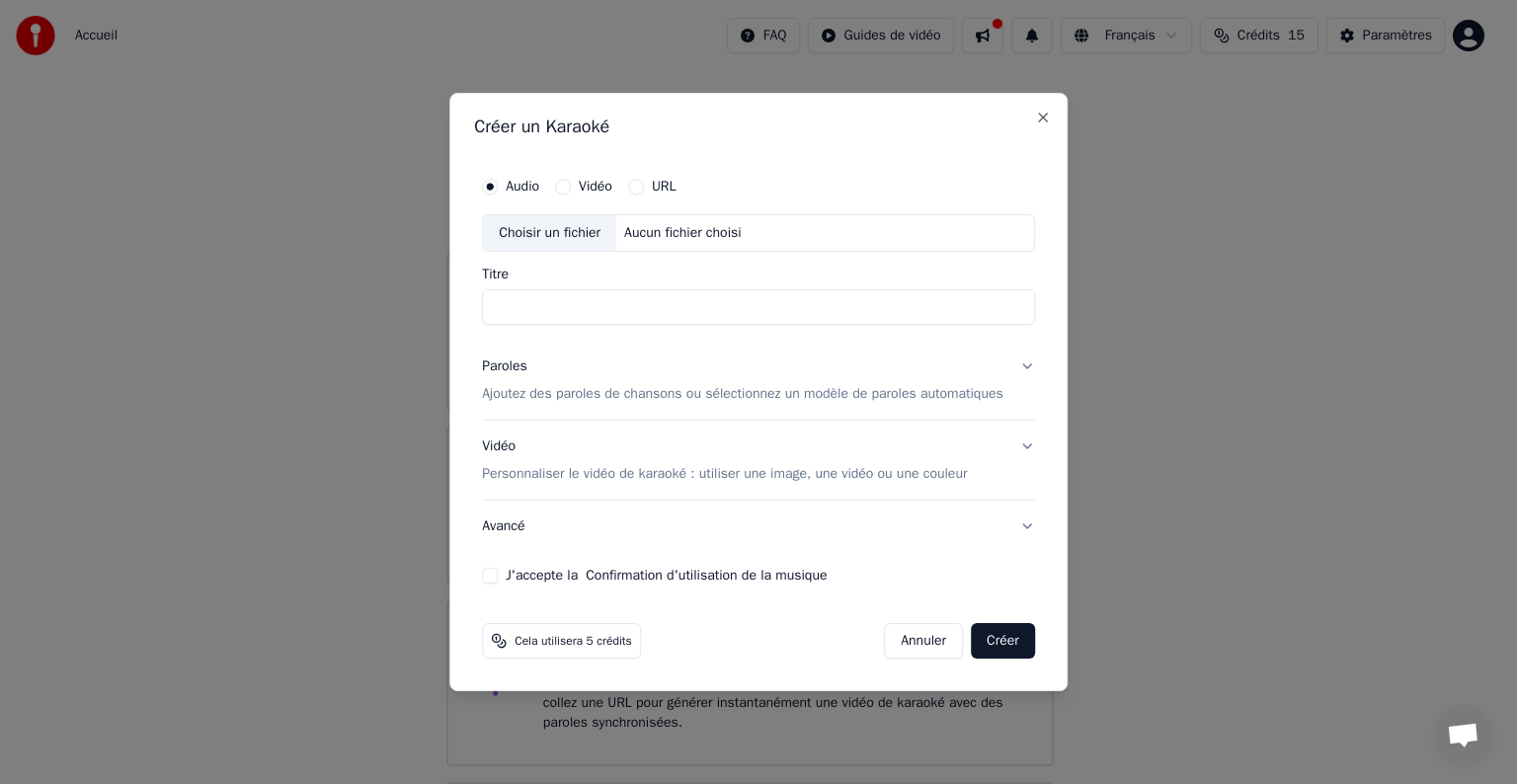 click on "Choisir un fichier" at bounding box center (549, 233) 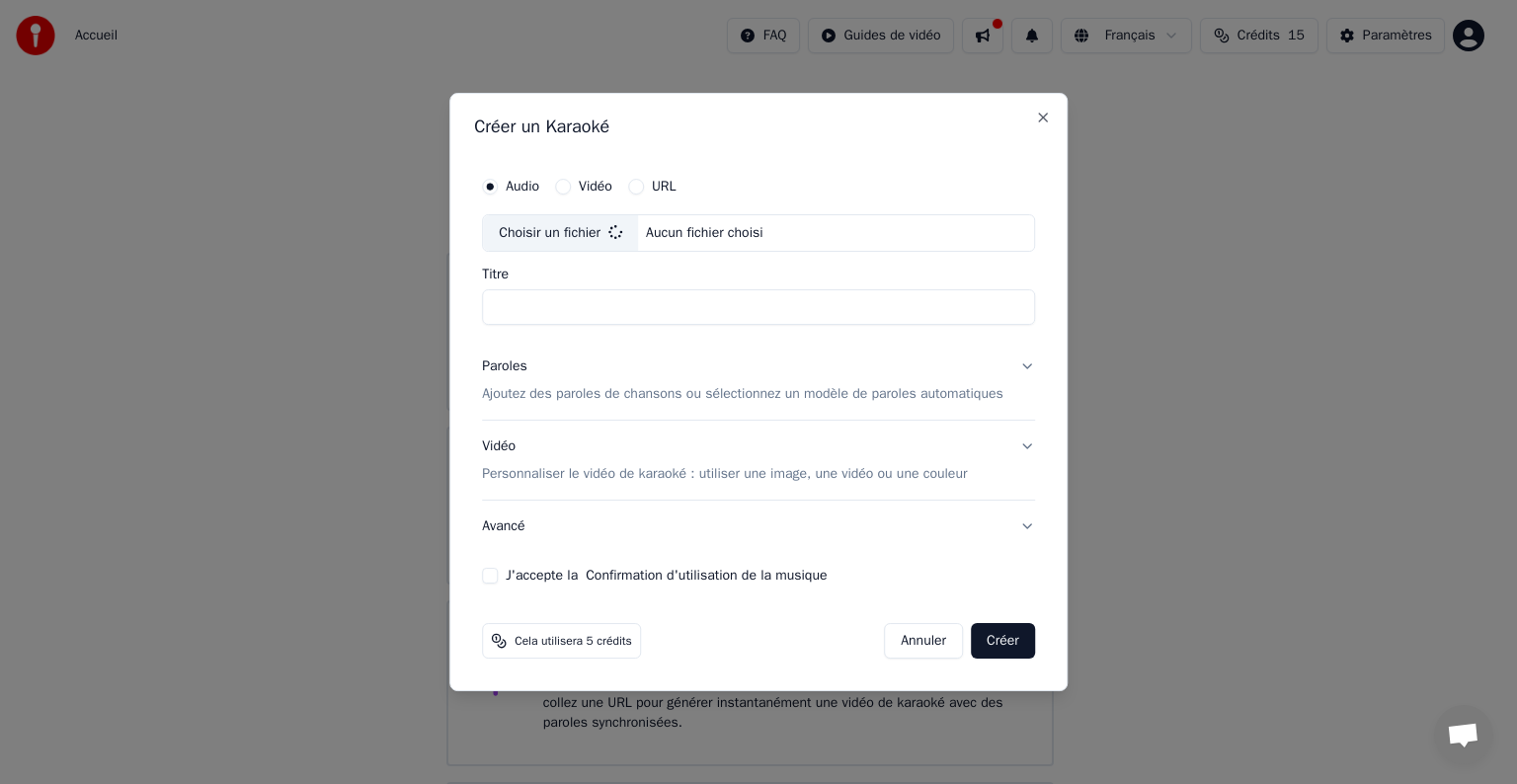 type on "**********" 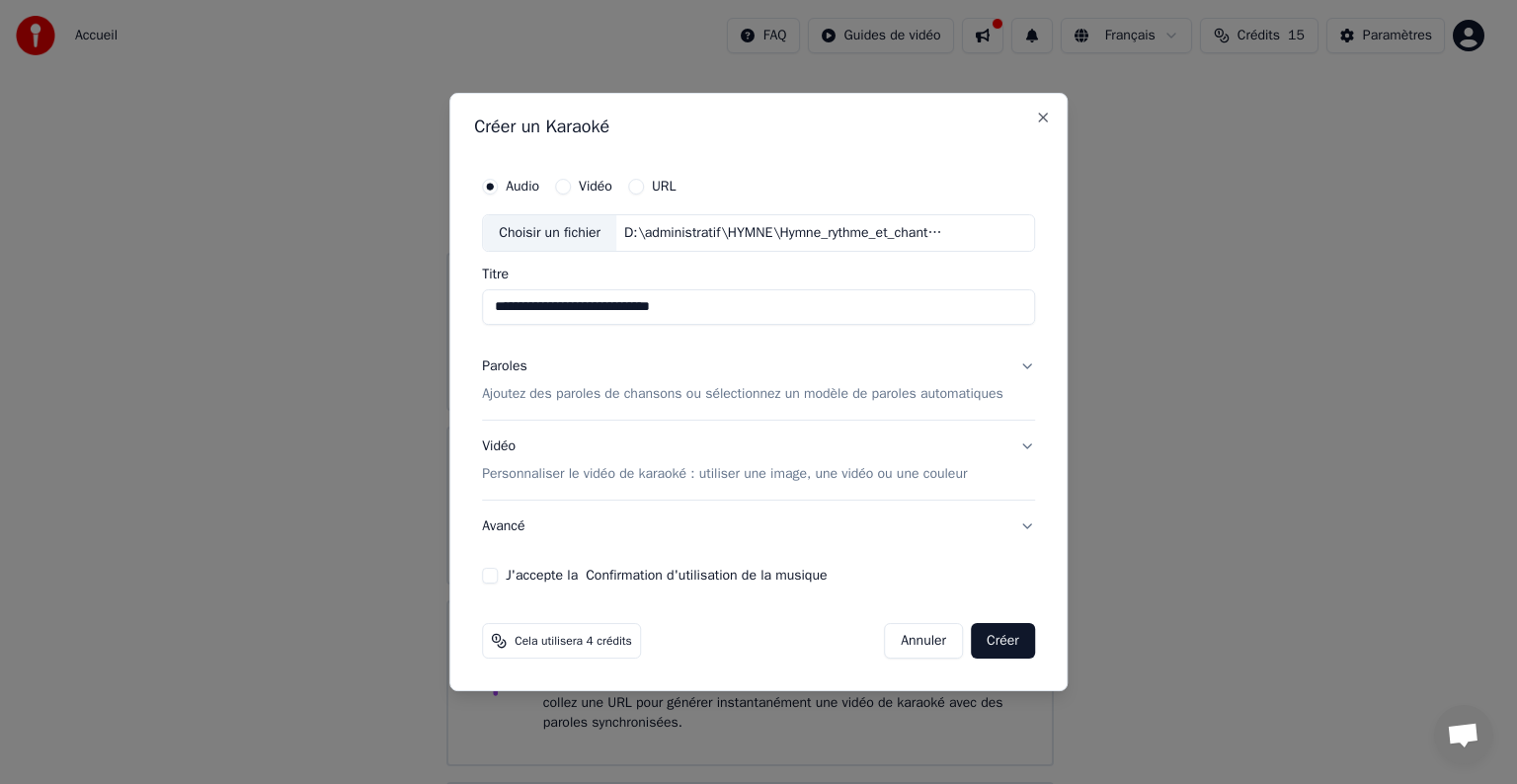 click on "Paroles Ajoutez des paroles de chansons ou sélectionnez un modèle de paroles automatiques" at bounding box center [758, 380] 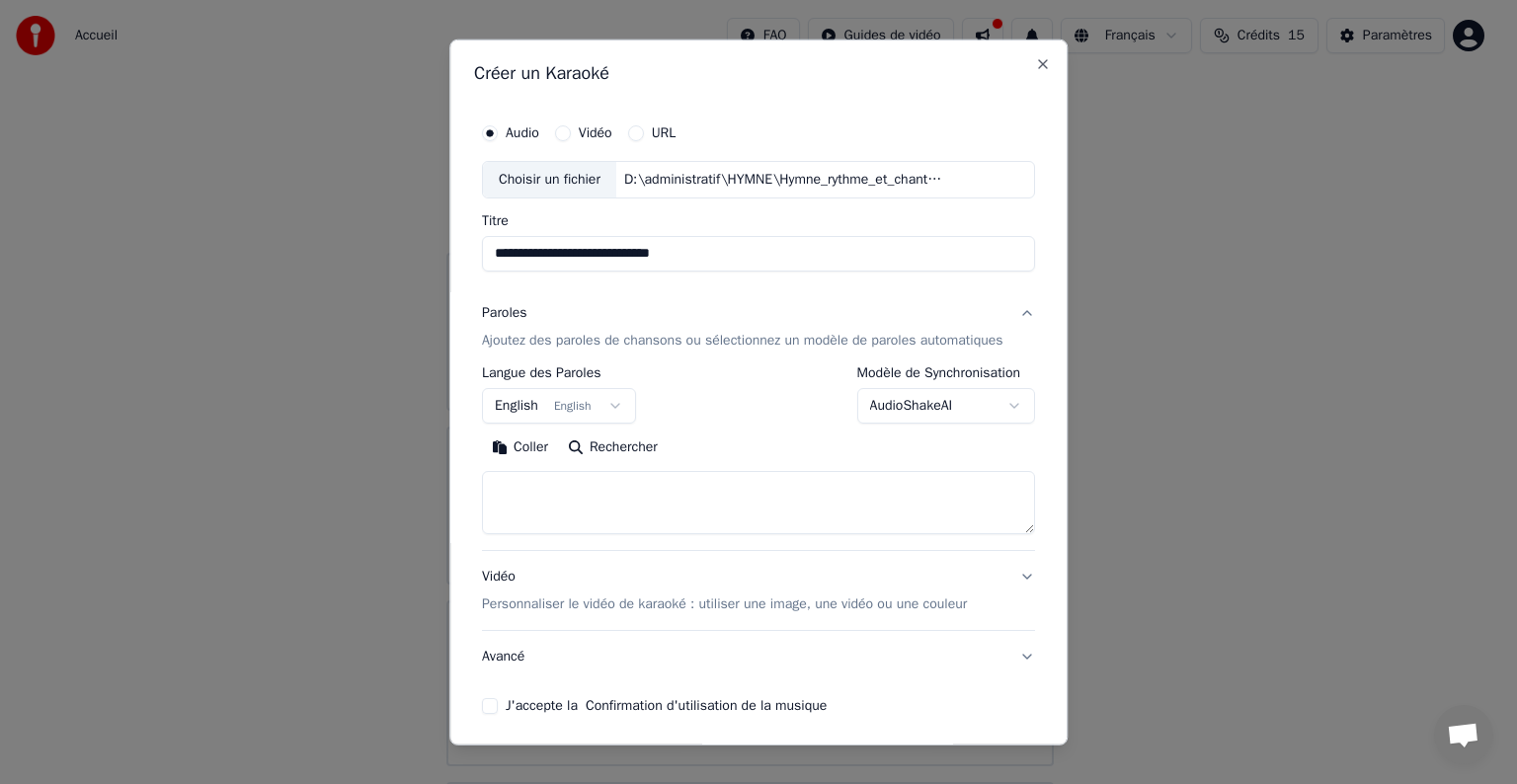click on "**********" at bounding box center [750, 474] 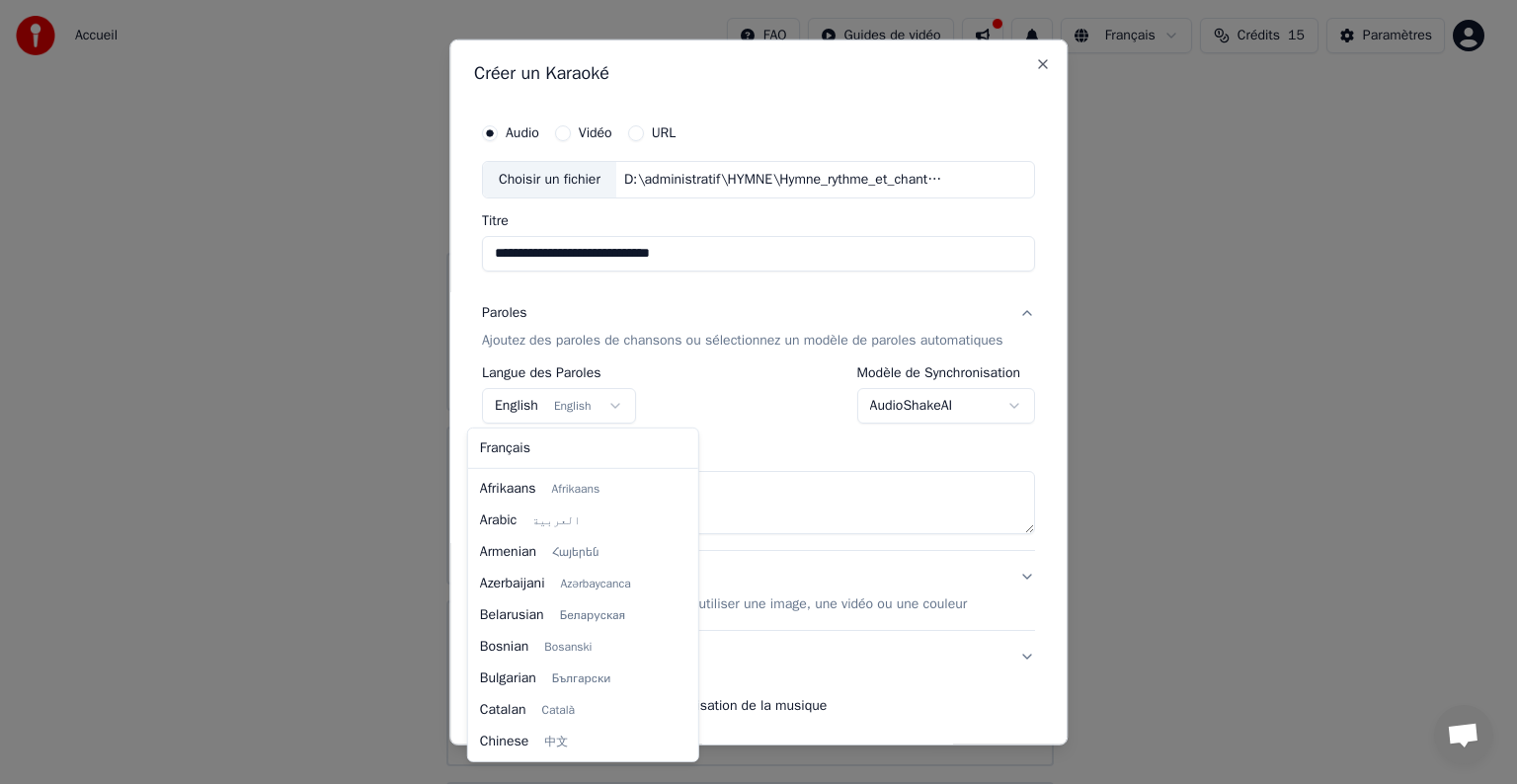 scroll, scrollTop: 158, scrollLeft: 0, axis: vertical 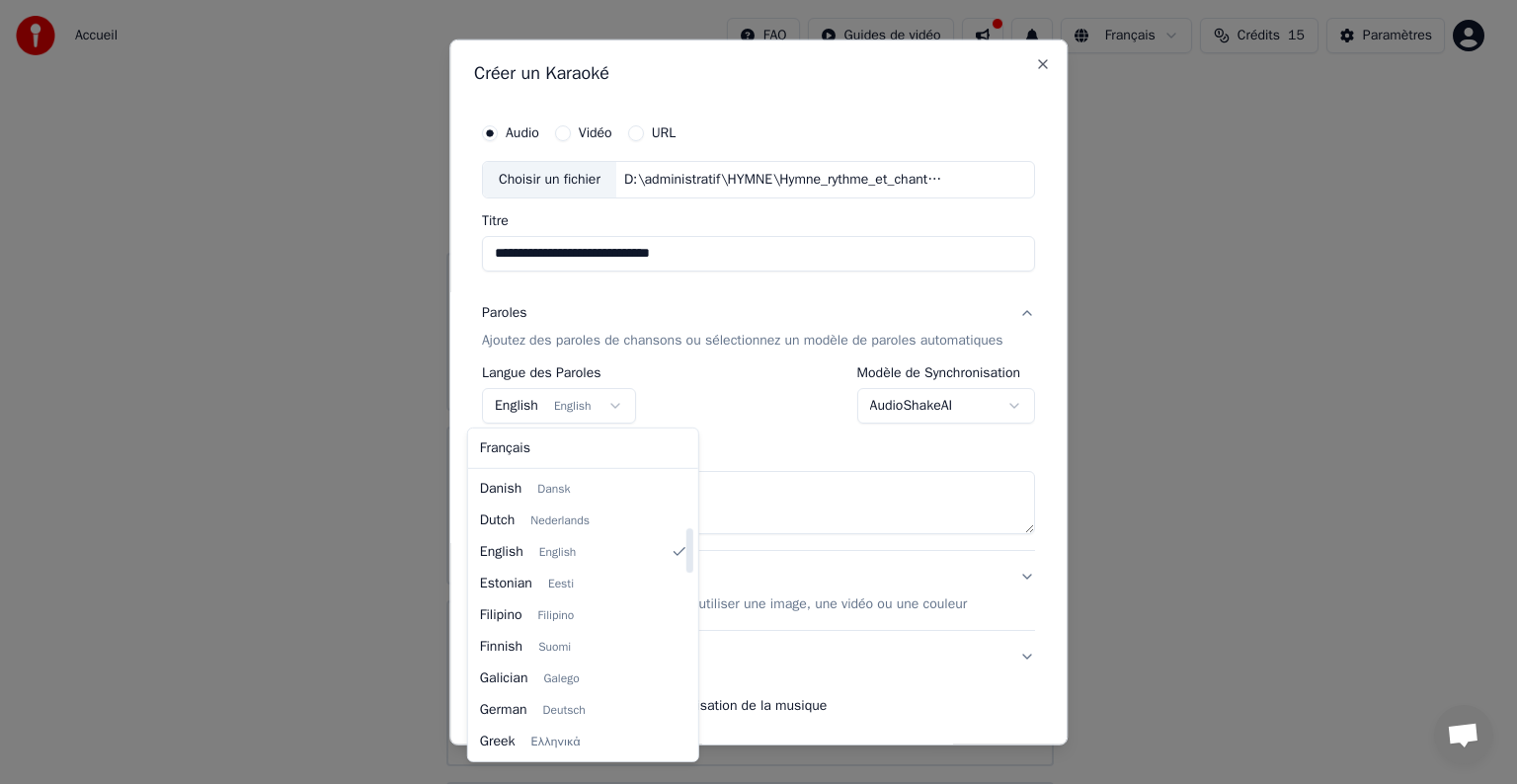 select on "**" 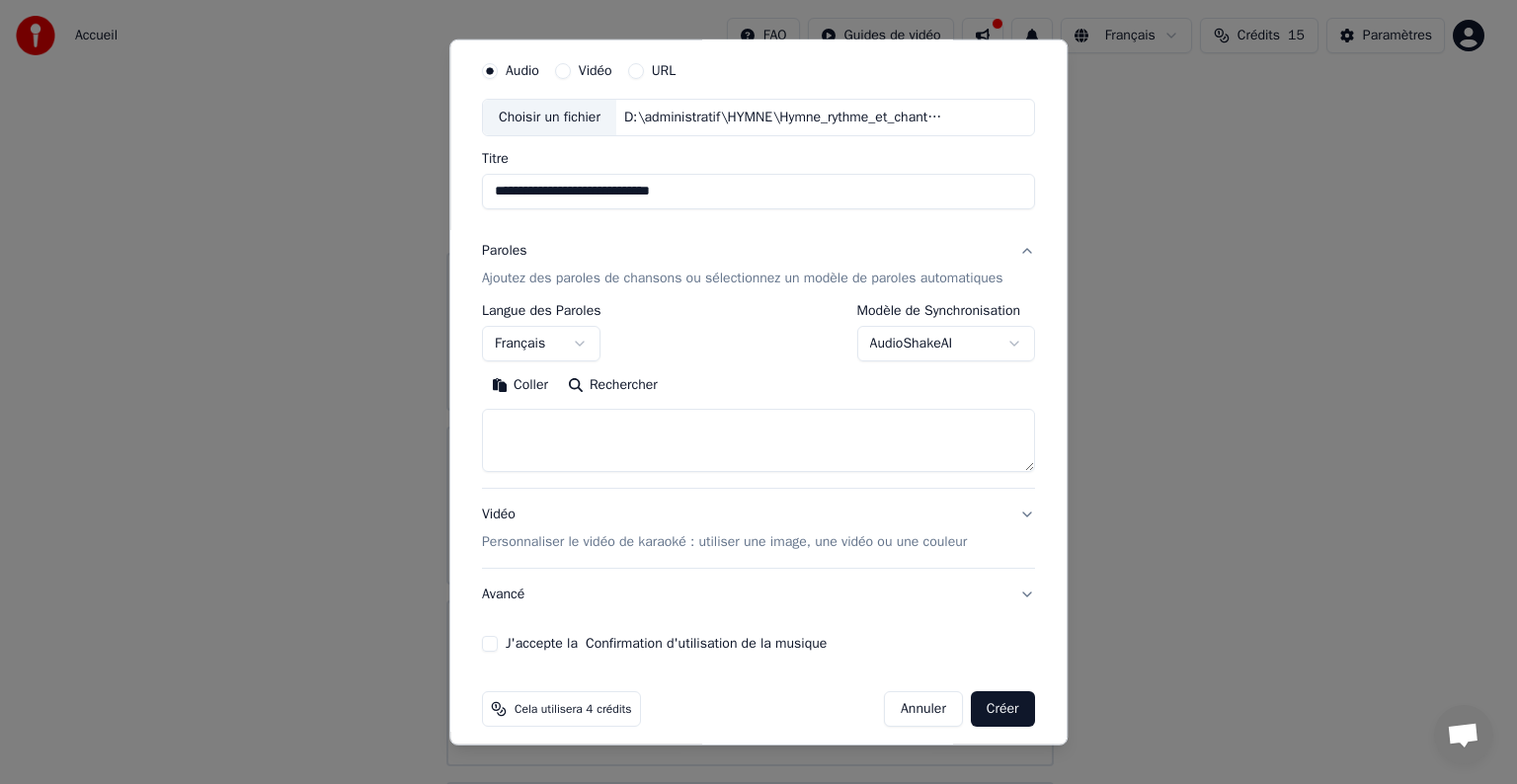 scroll, scrollTop: 76, scrollLeft: 0, axis: vertical 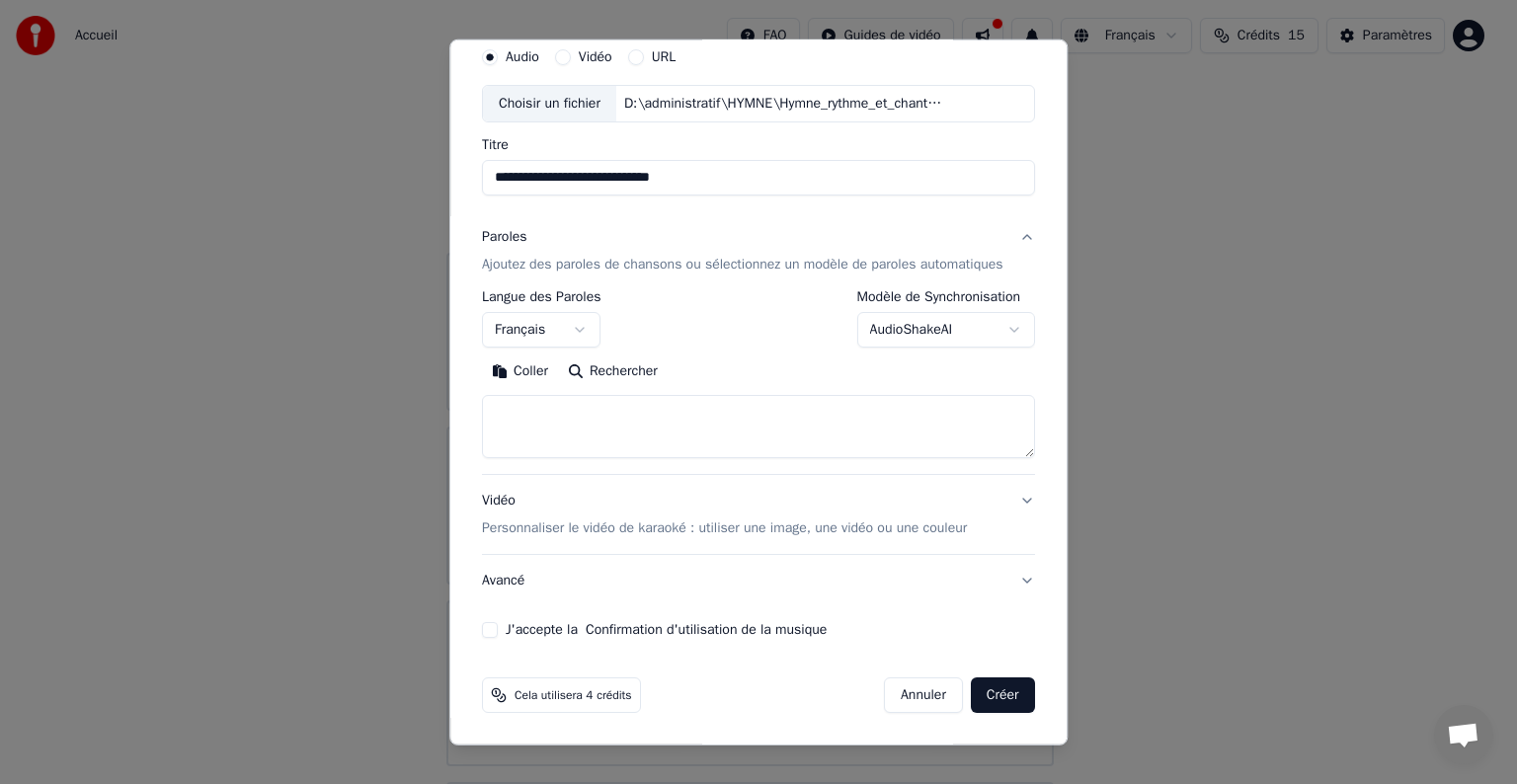 click on "J'accepte la   Confirmation d'utilisation de la musique" at bounding box center [490, 630] 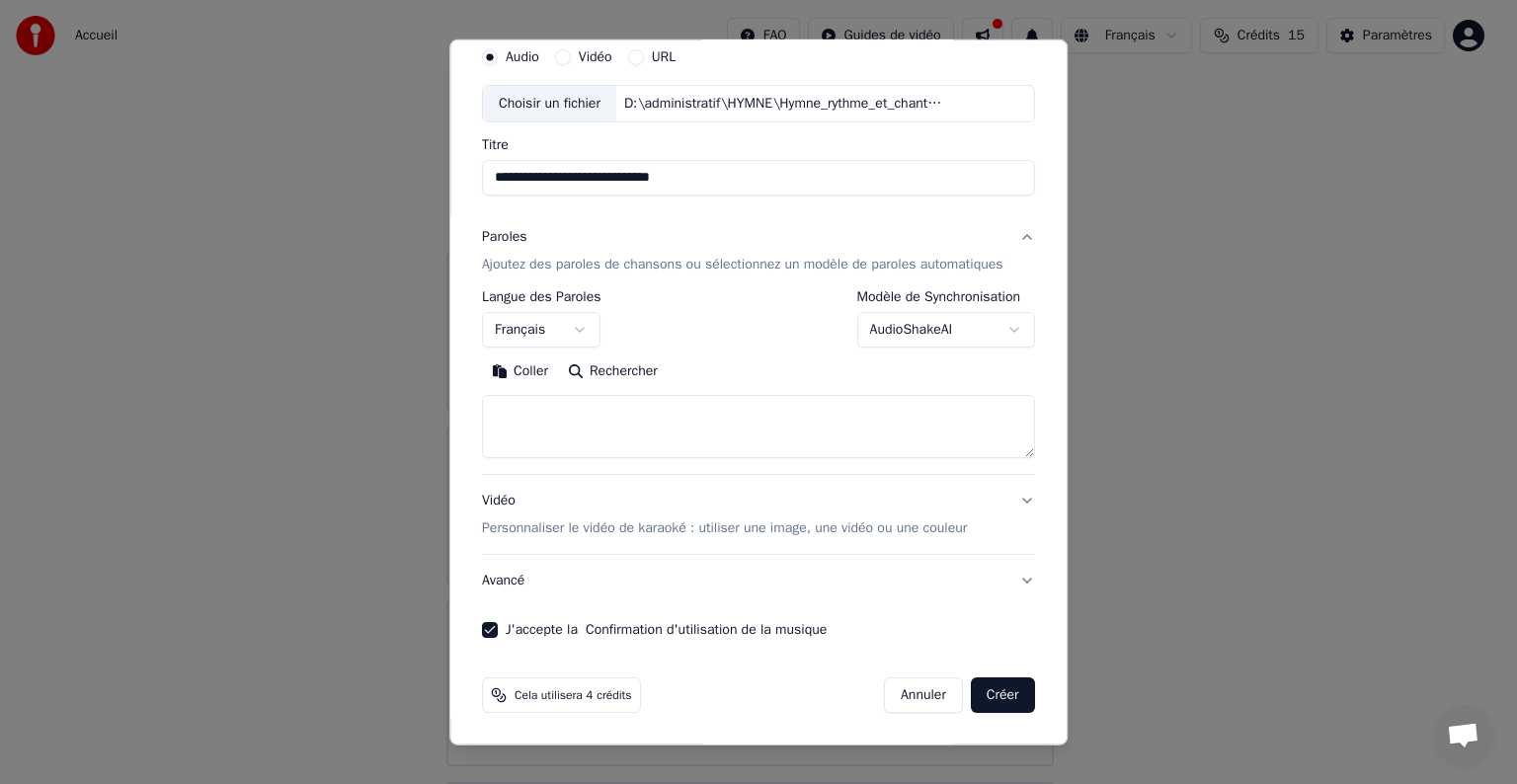 click on "Vidéo Personnaliser le vidéo de karaoké : utiliser une image, une vidéo ou une couleur" at bounding box center (758, 514) 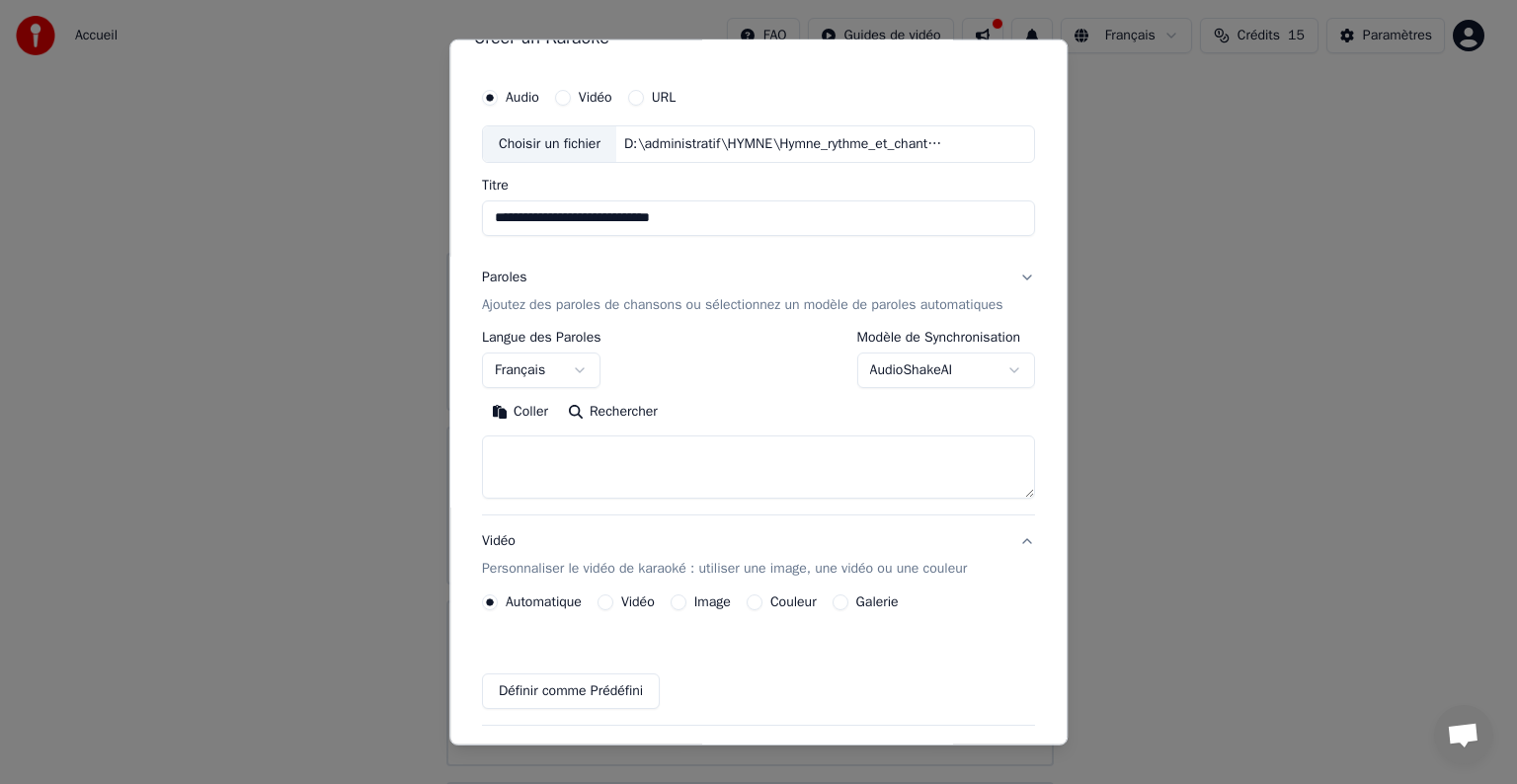 scroll, scrollTop: 23, scrollLeft: 0, axis: vertical 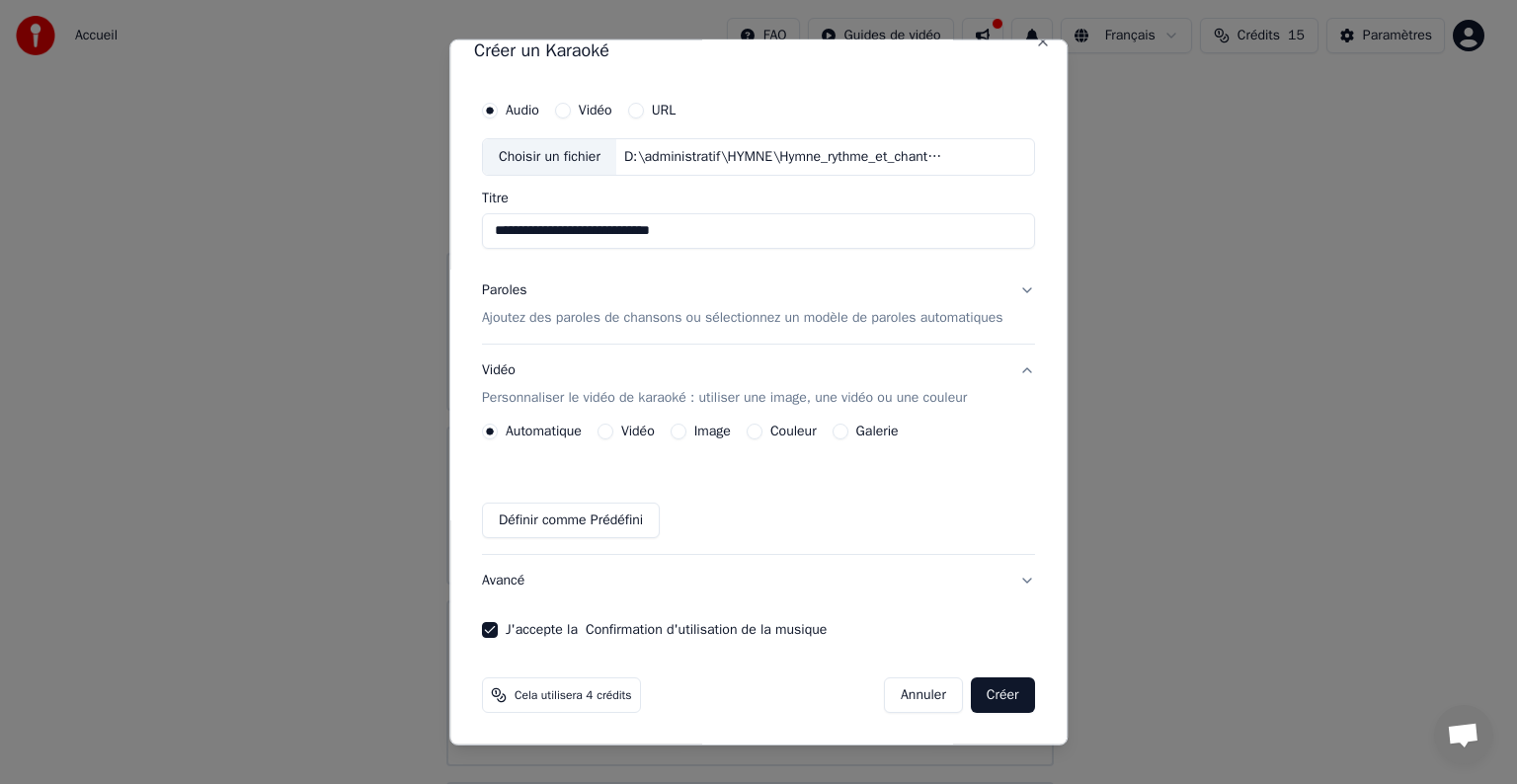 click on "Créer" at bounding box center (1002, 695) 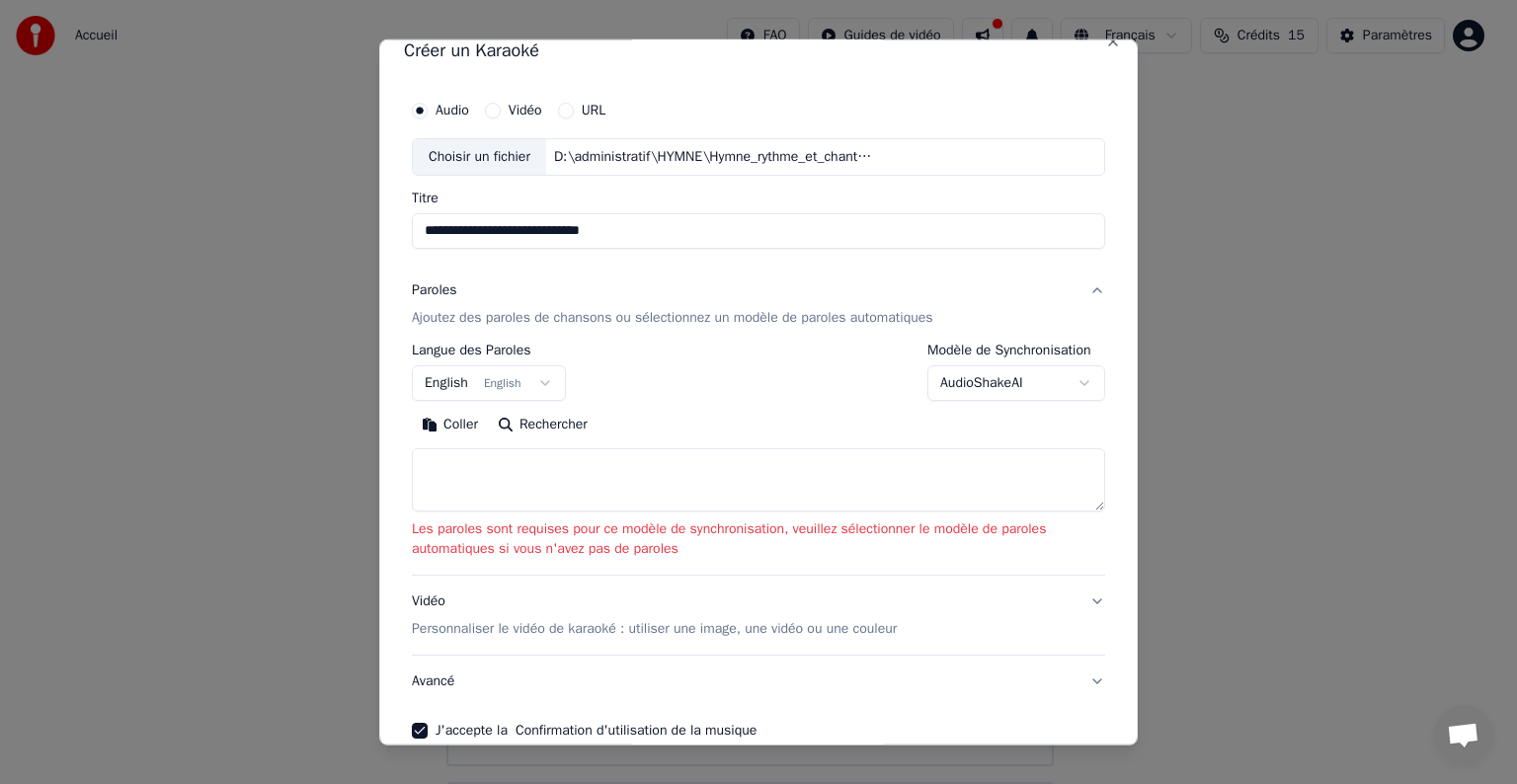 click on "**********" at bounding box center [750, 474] 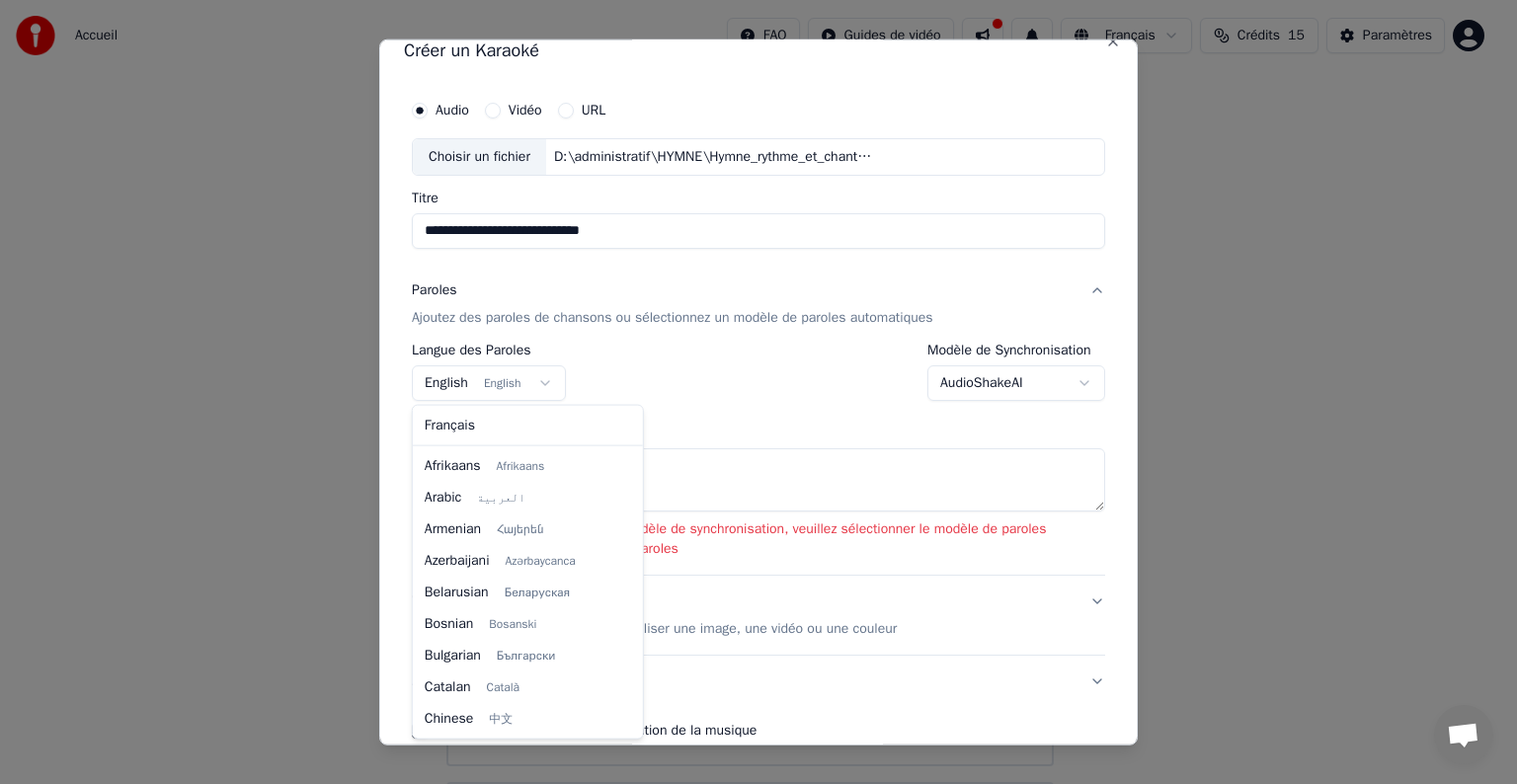 scroll, scrollTop: 158, scrollLeft: 0, axis: vertical 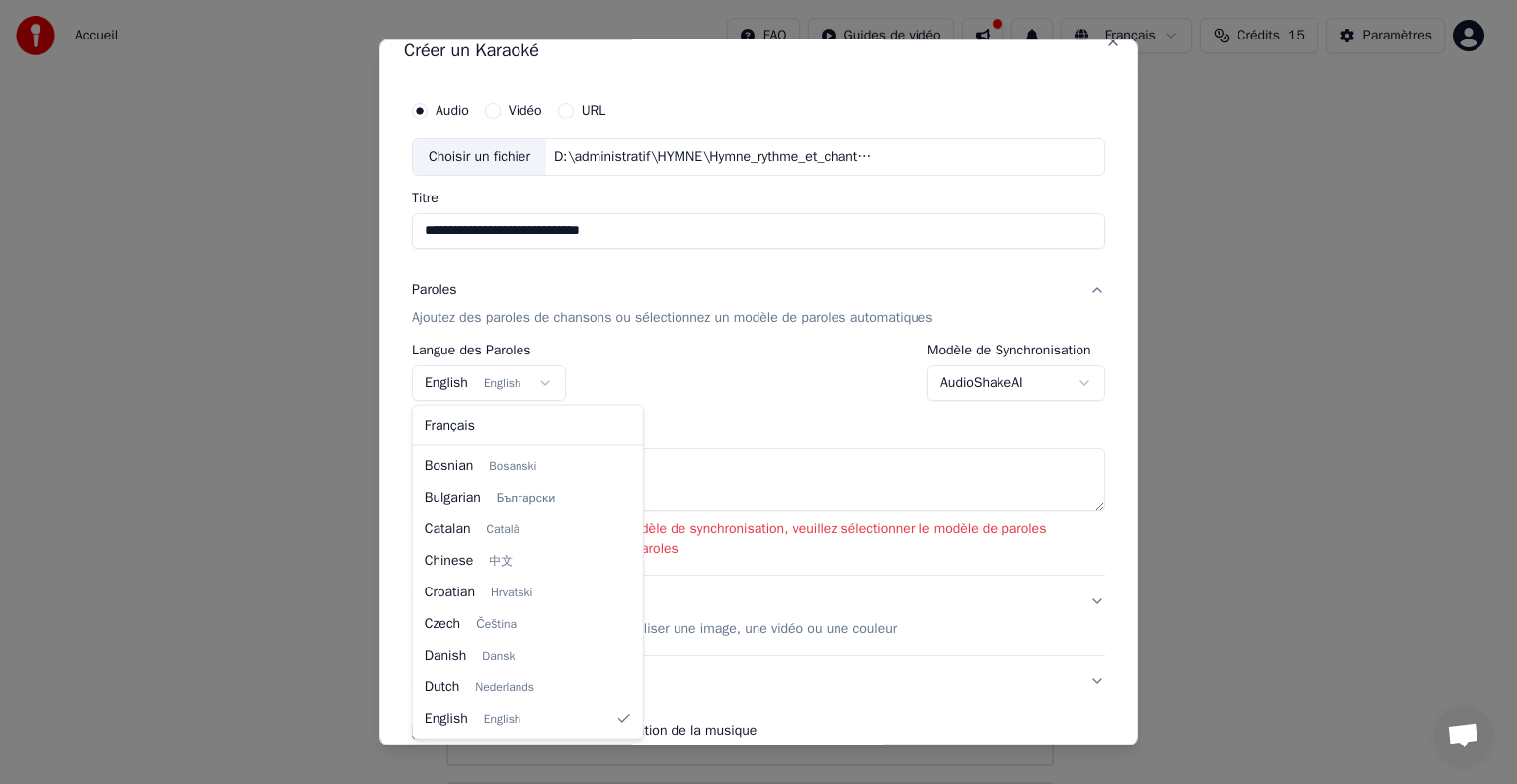 select on "**" 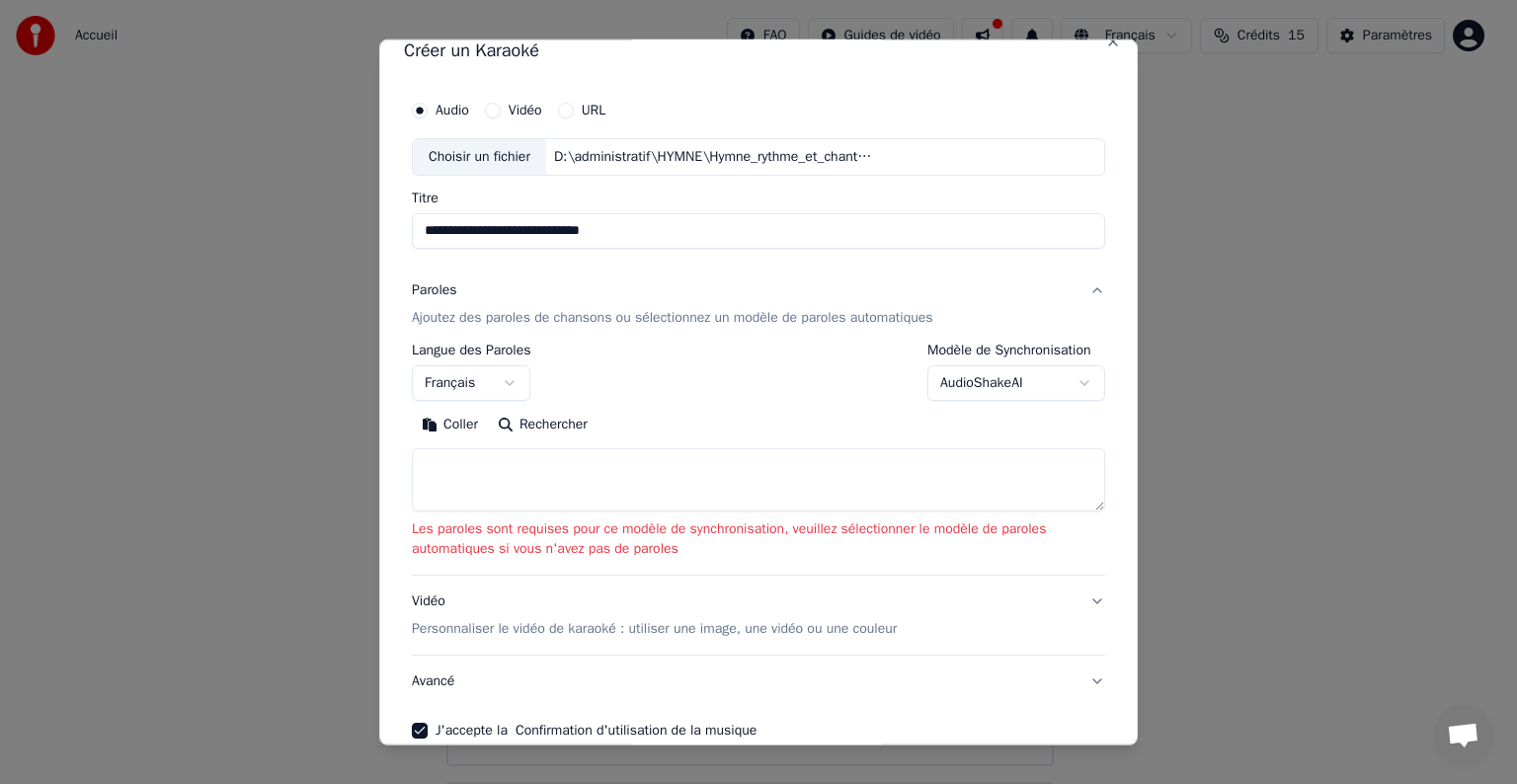 click on "**********" at bounding box center (750, 474) 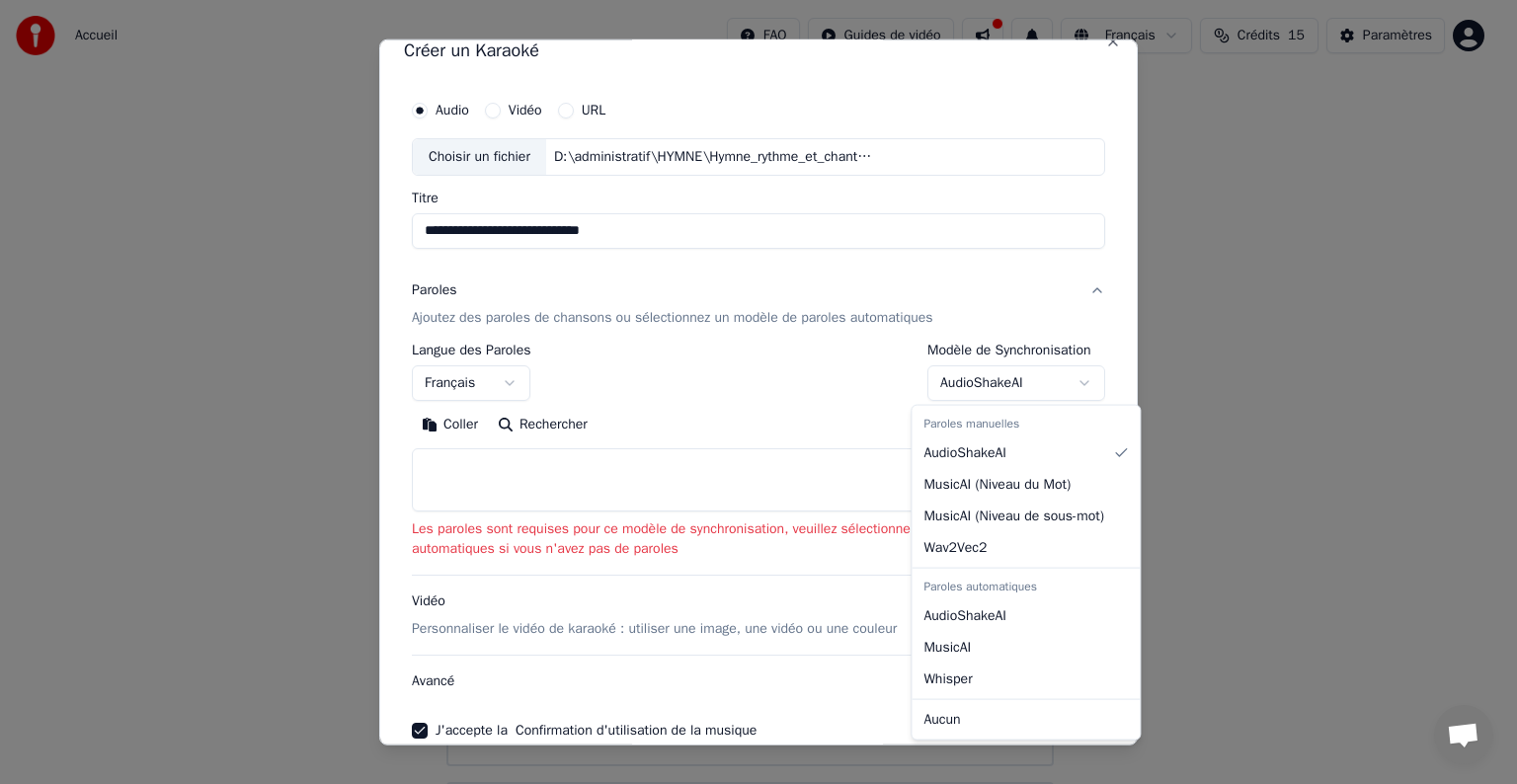select on "**********" 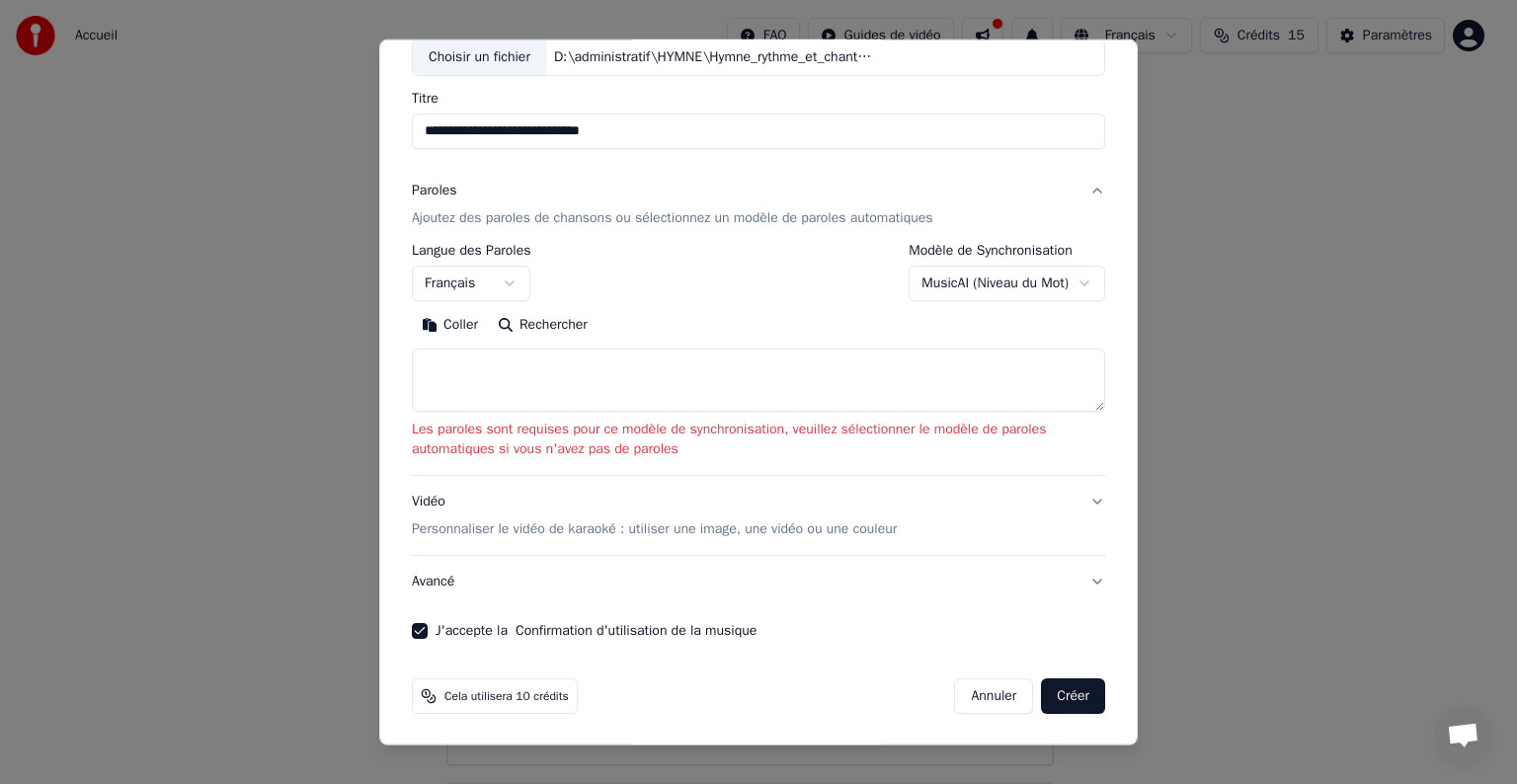 scroll, scrollTop: 123, scrollLeft: 0, axis: vertical 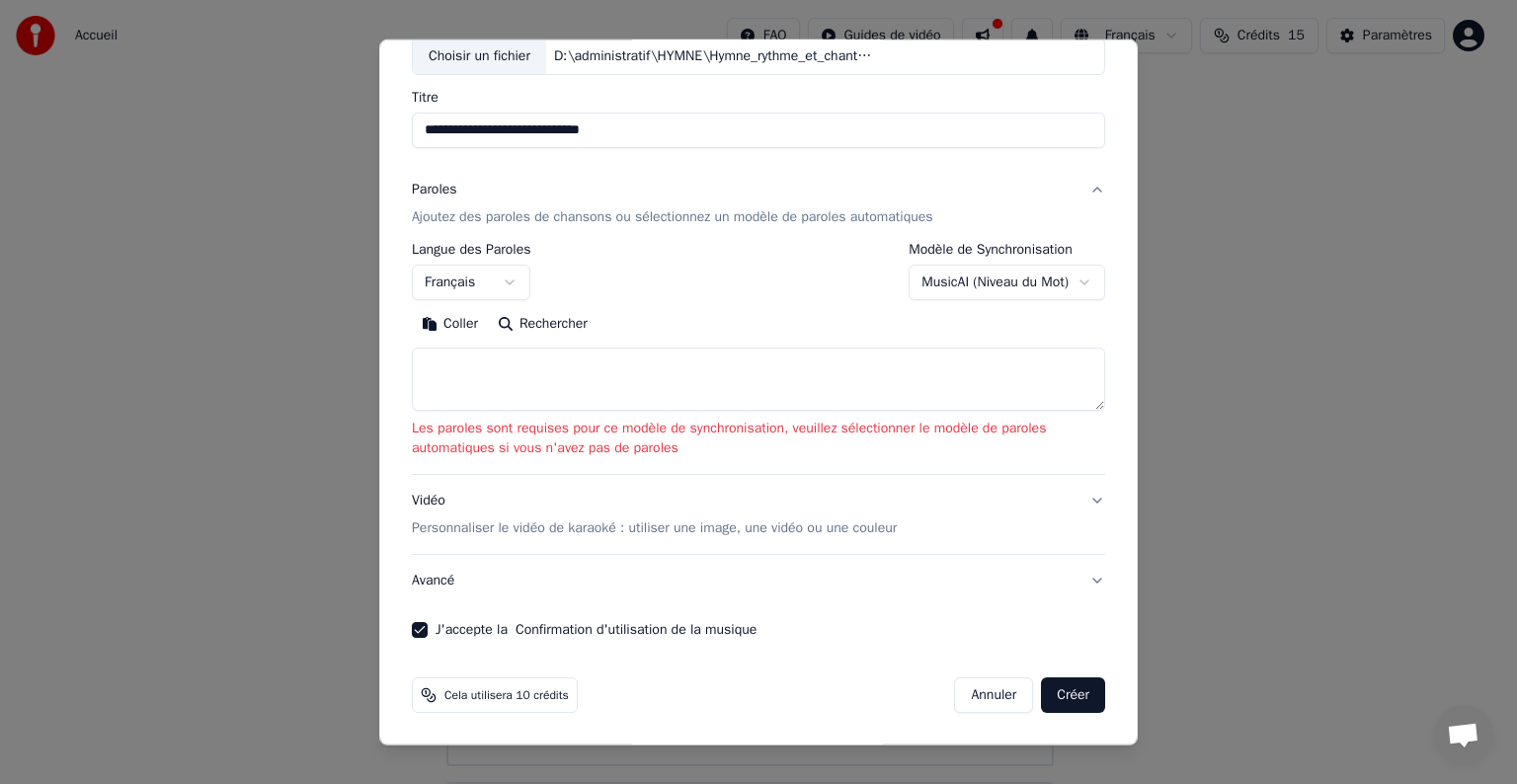 click on "Créer" at bounding box center (1073, 695) 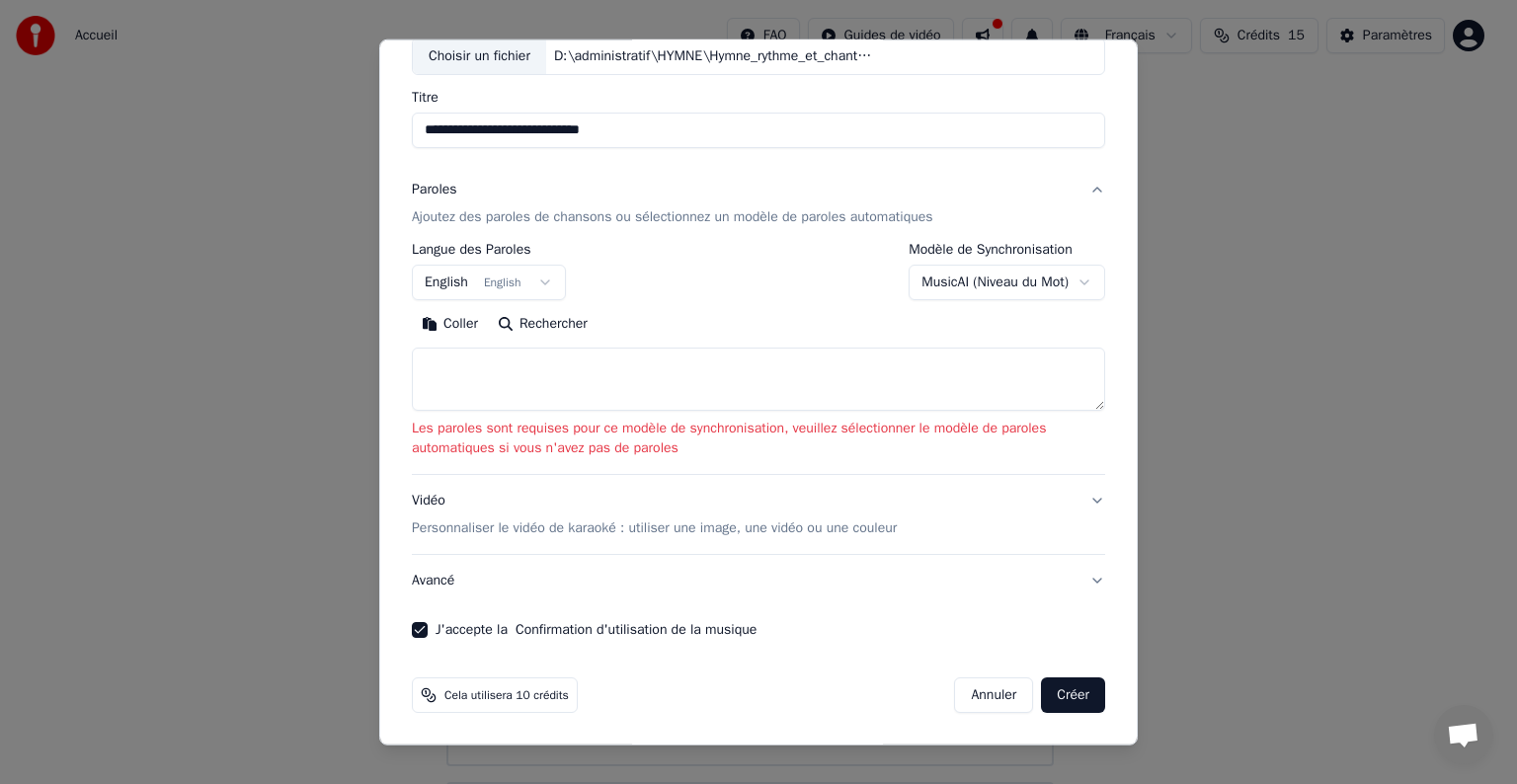 click on "Créer" at bounding box center [1073, 695] 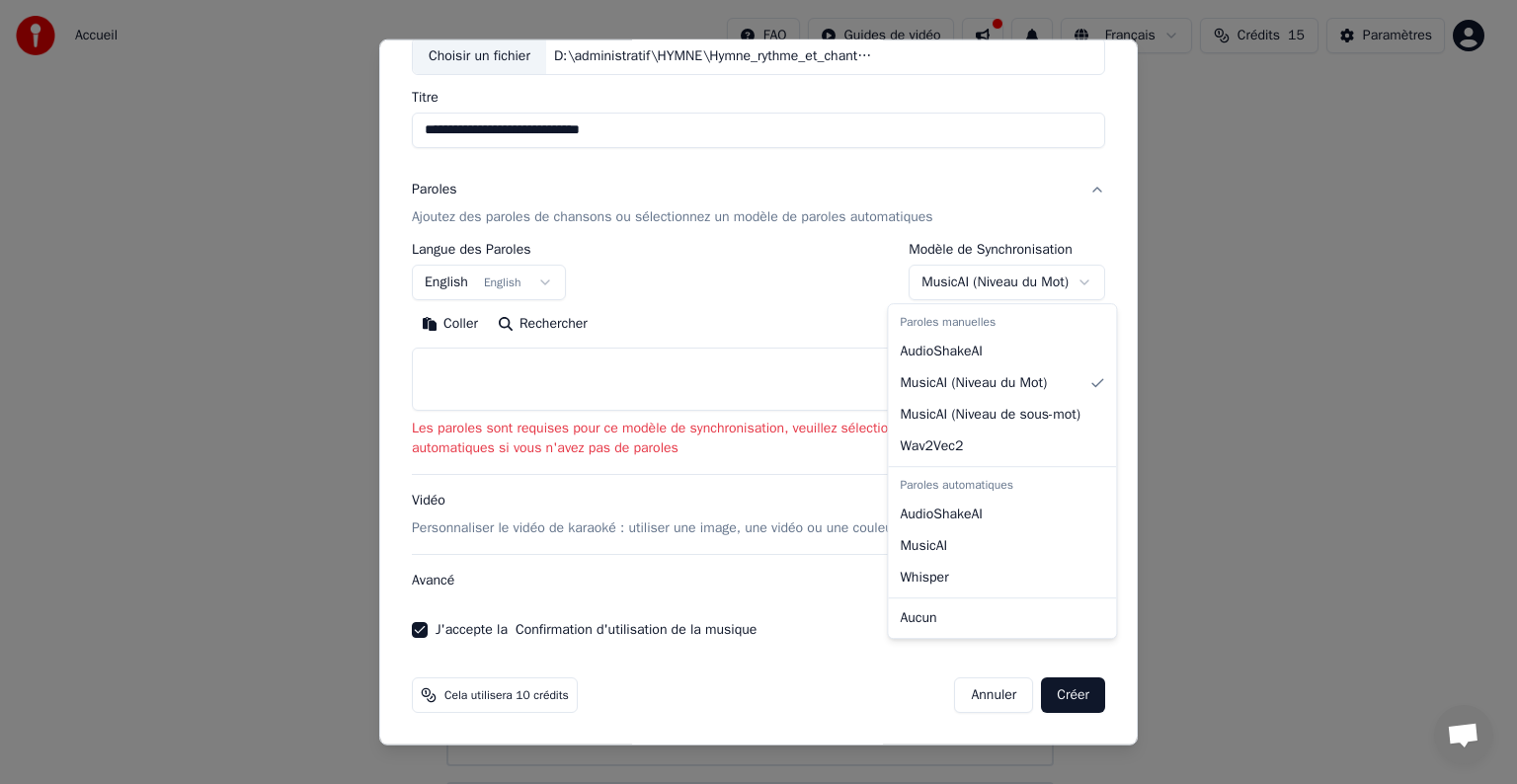 click on "**********" at bounding box center (750, 474) 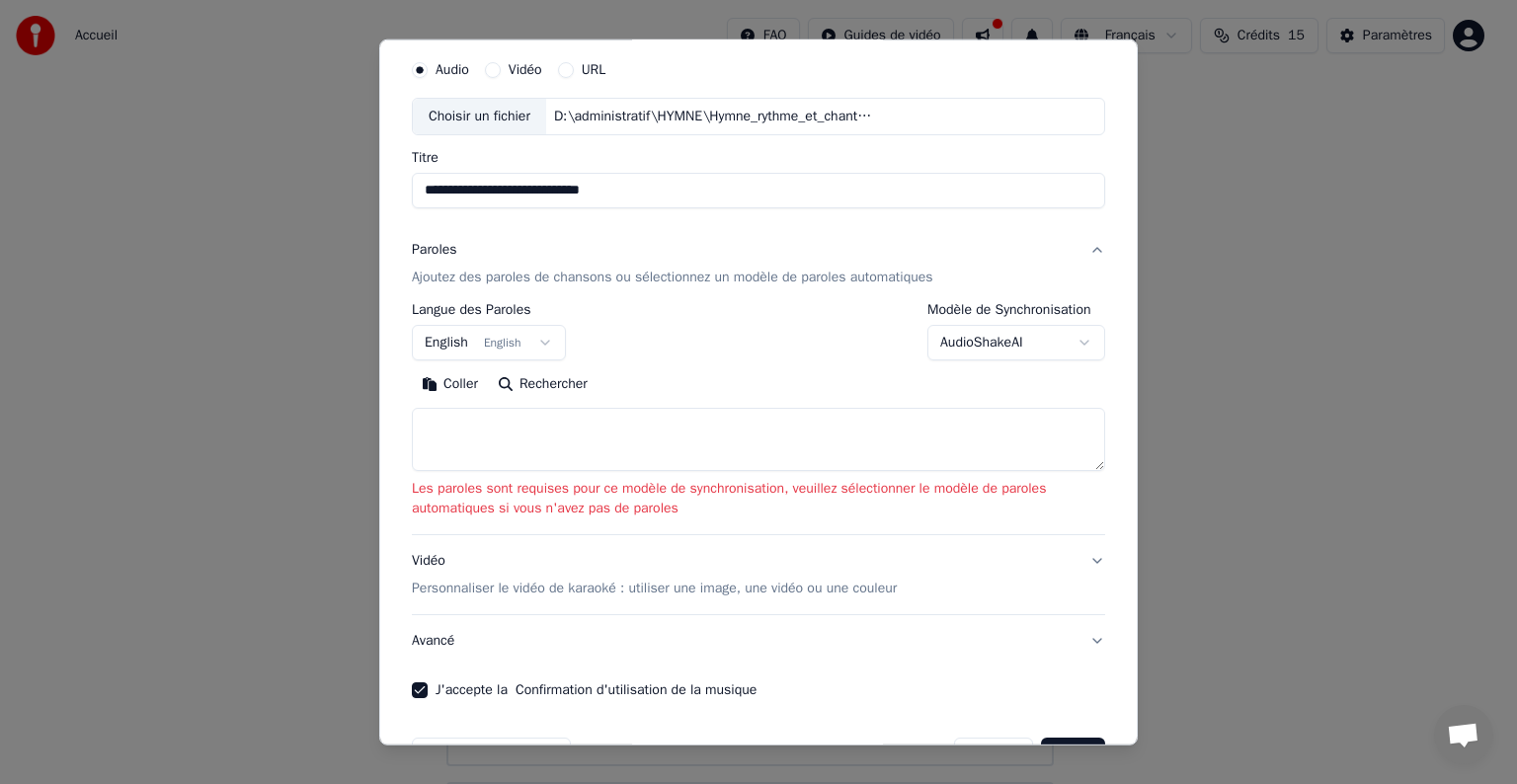 scroll, scrollTop: 0, scrollLeft: 0, axis: both 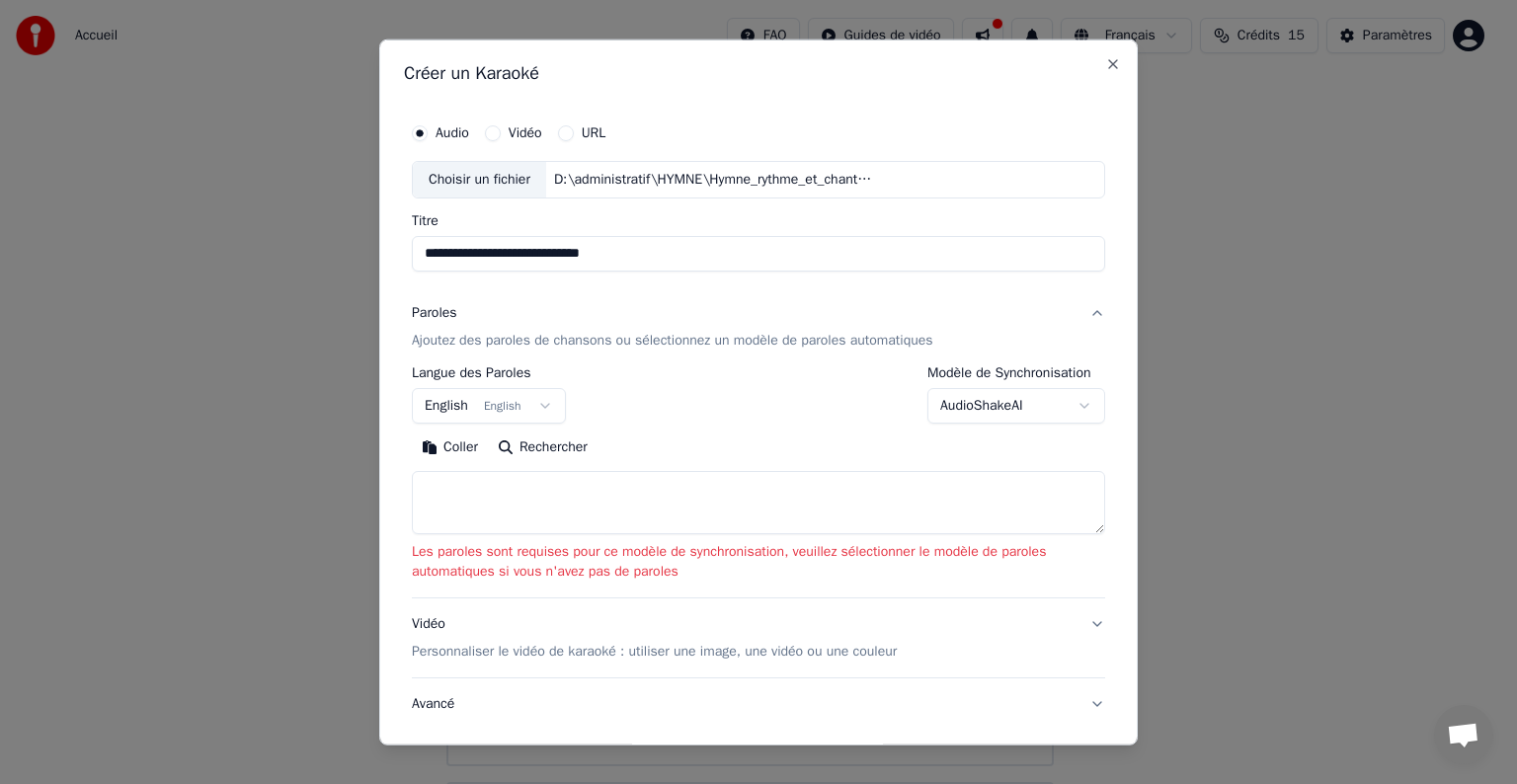 click on "**********" at bounding box center (758, 254) 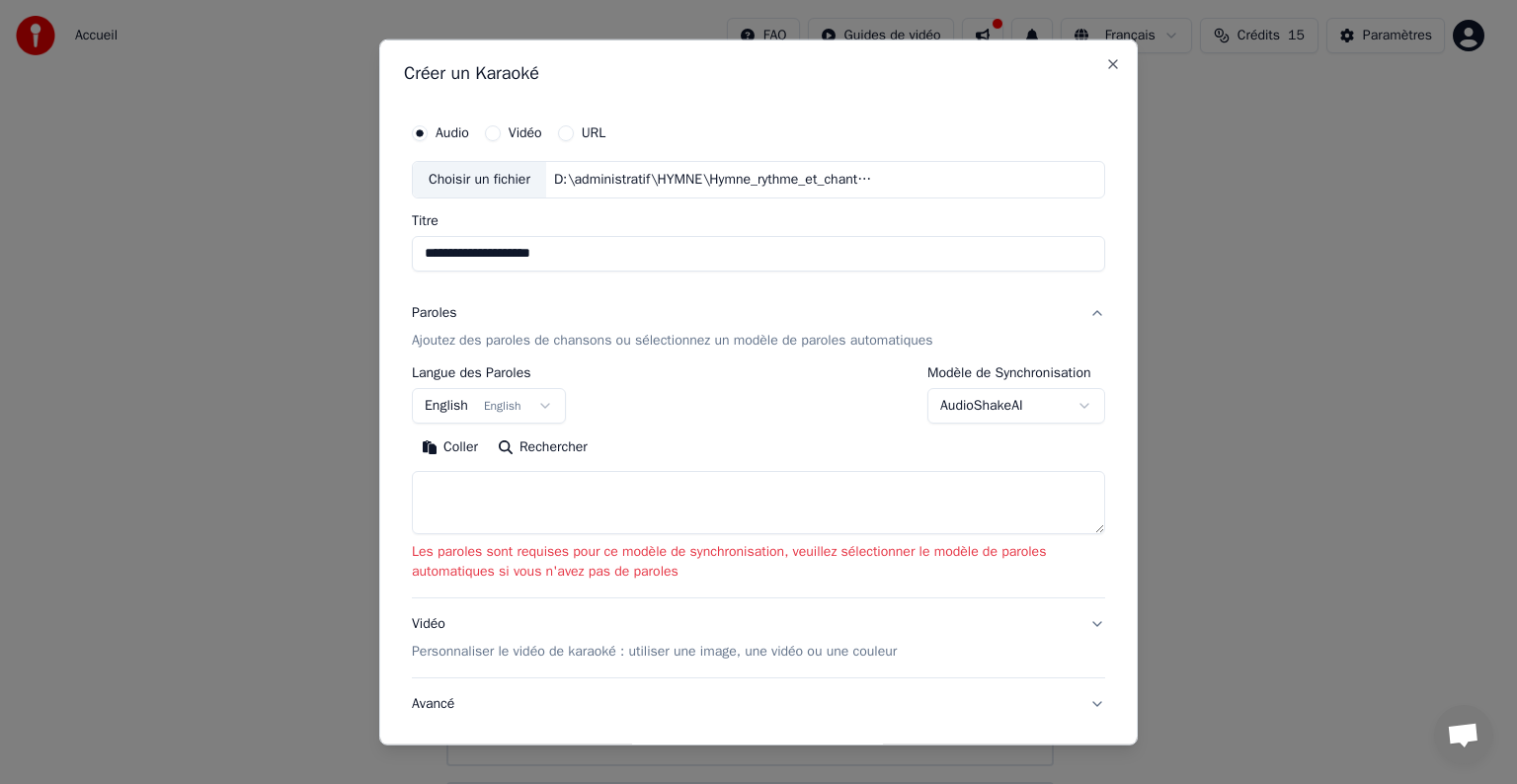 type on "**********" 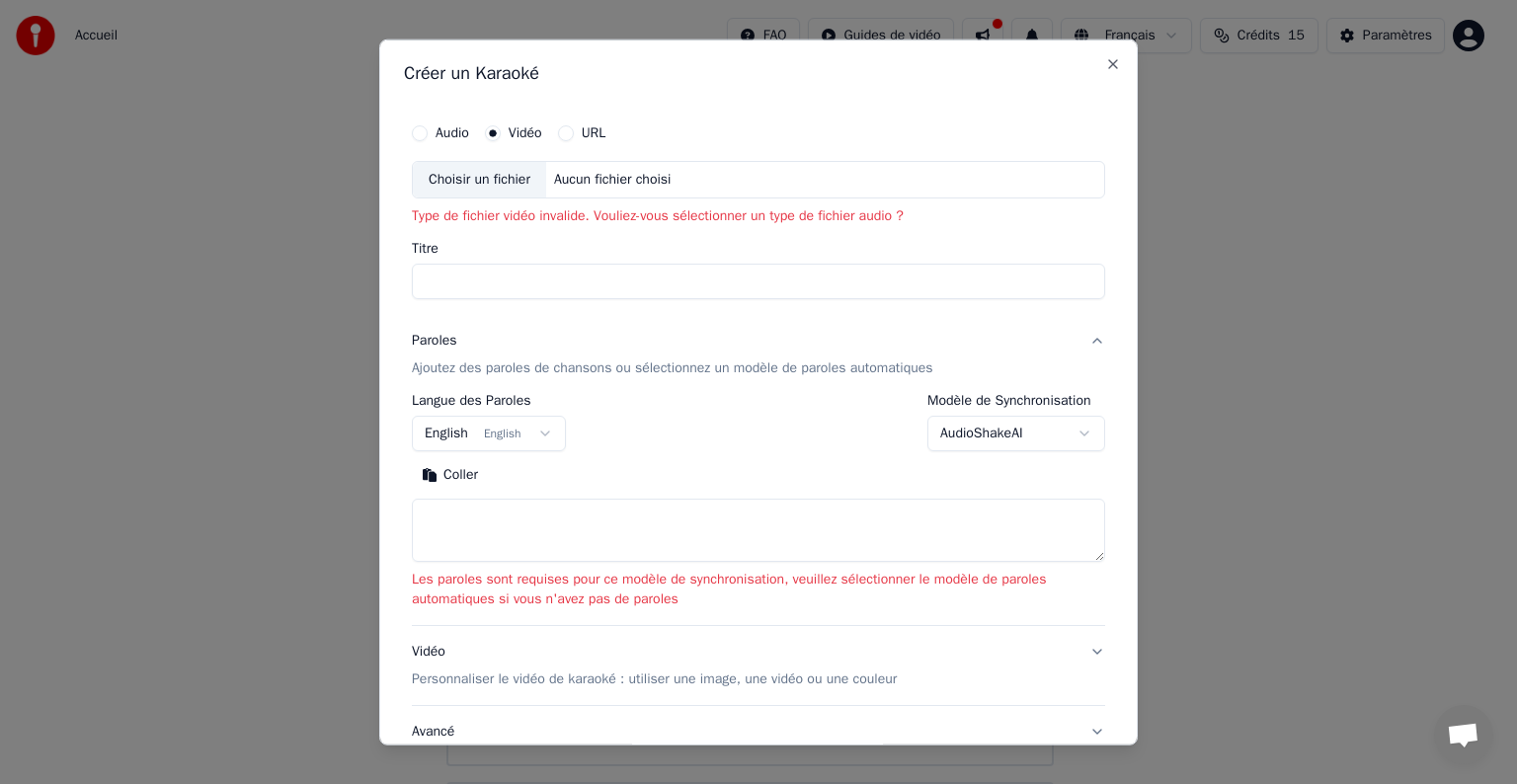 click on "Audio" at bounding box center [420, 133] 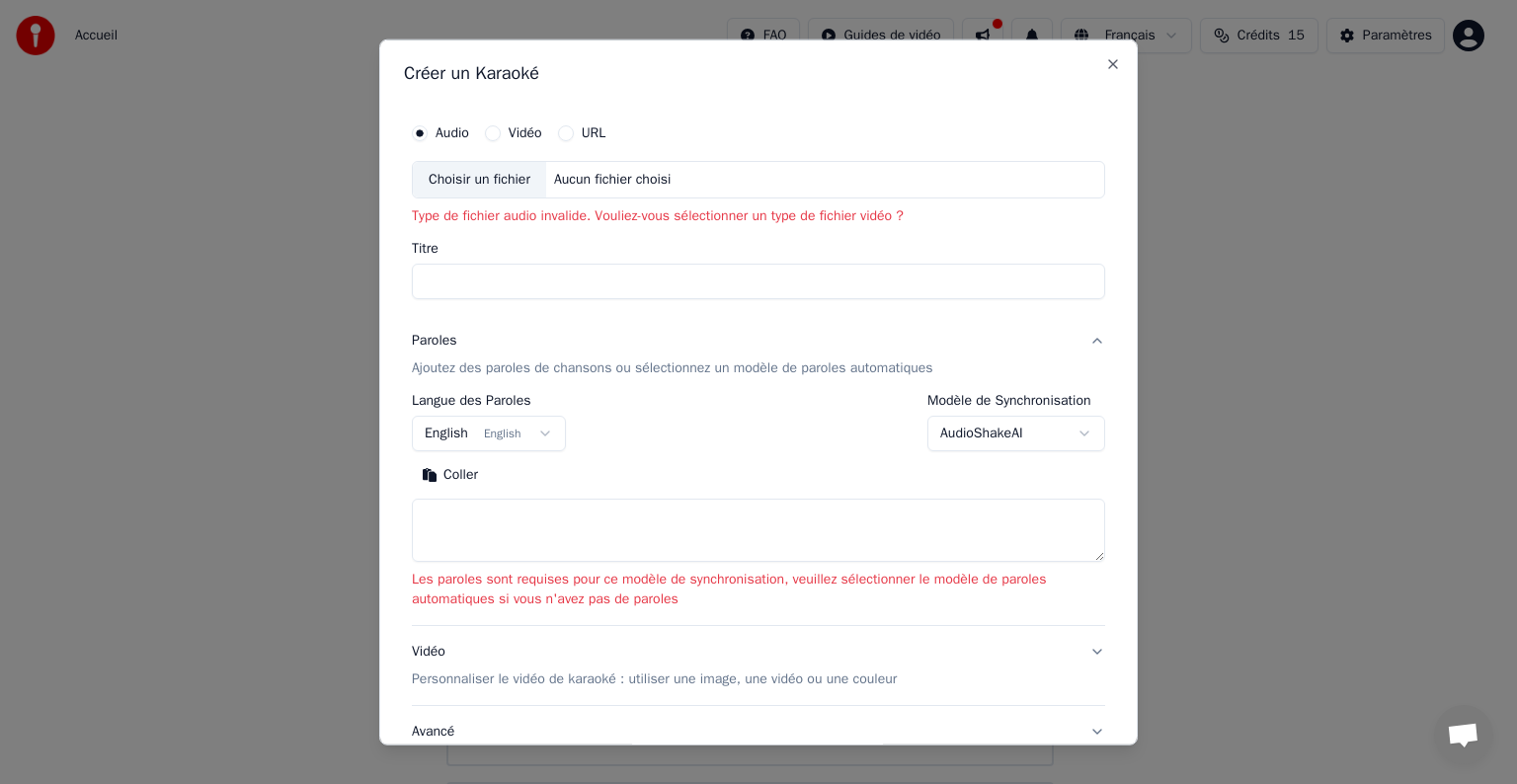click on "Vidéo" at bounding box center [493, 133] 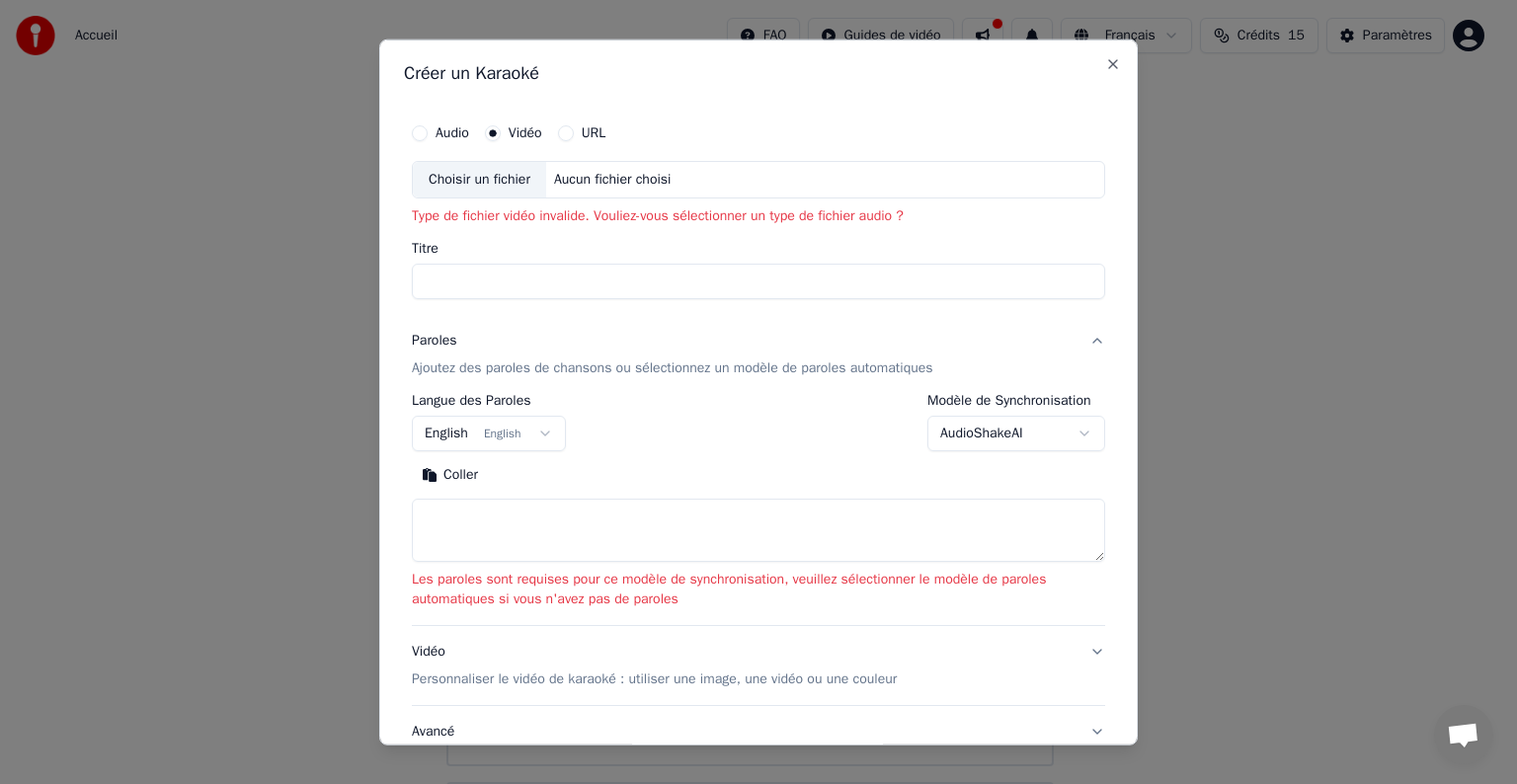 click on "Choisir un fichier" at bounding box center [479, 180] 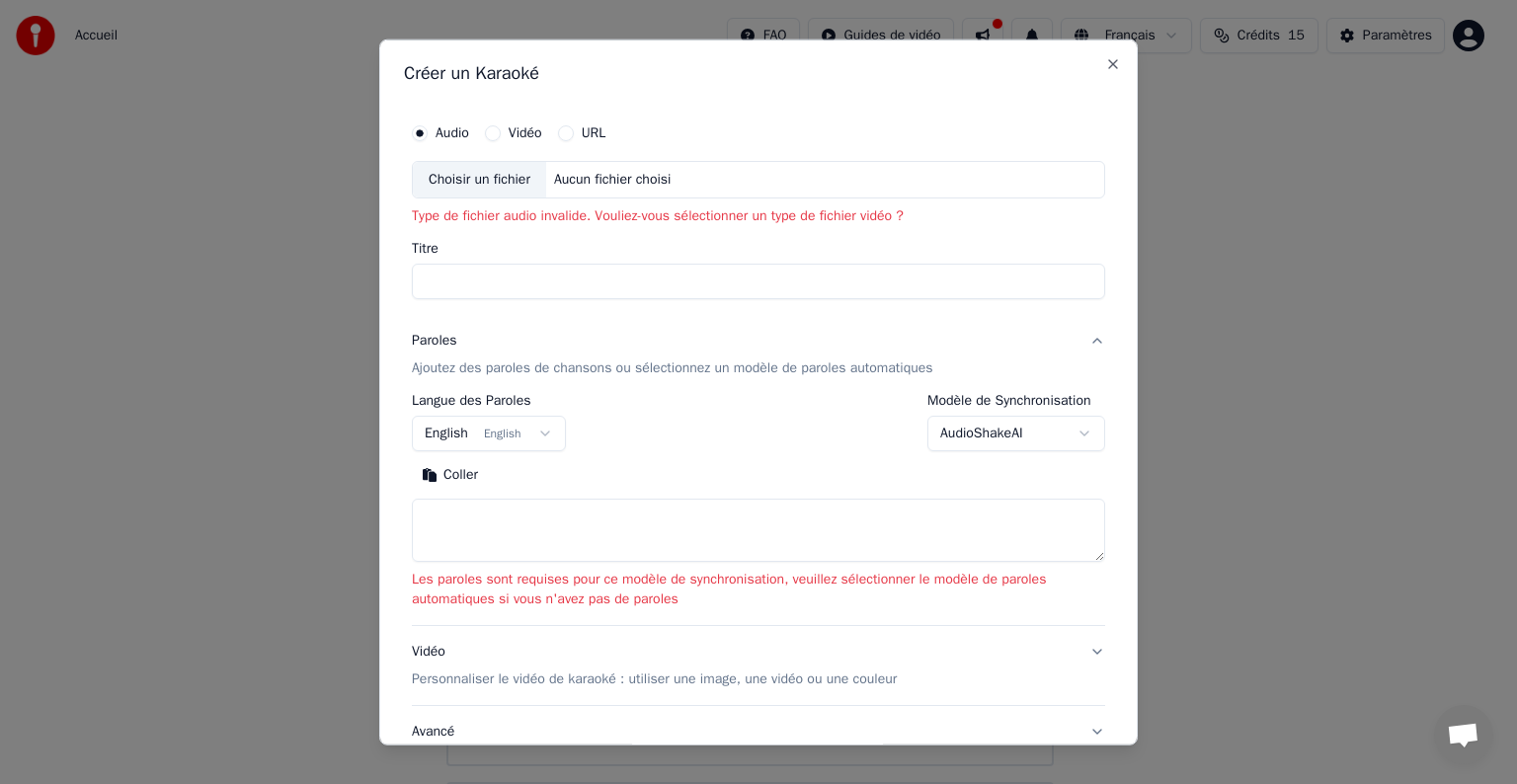 click on "Choisir un fichier" at bounding box center [479, 180] 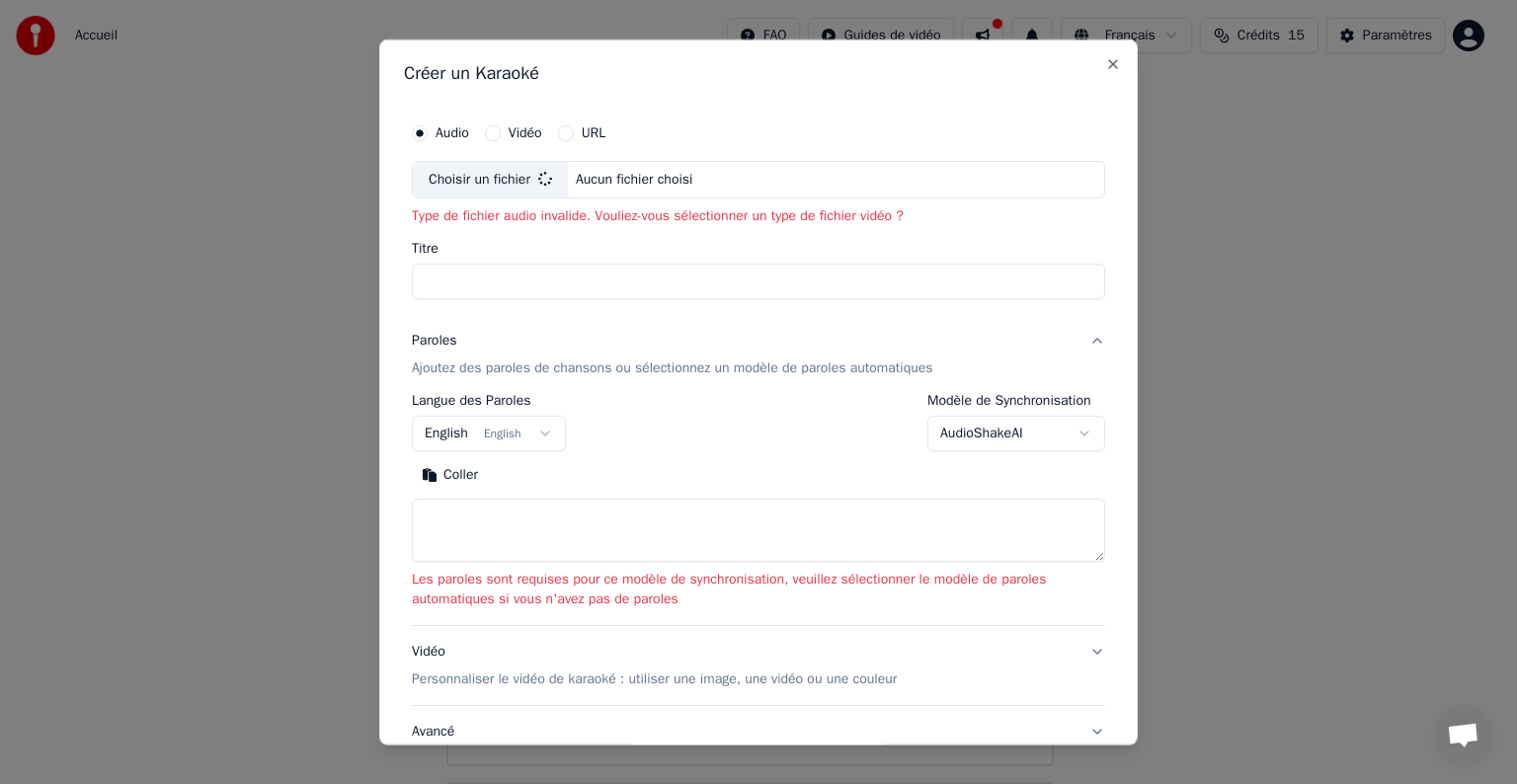 type on "**********" 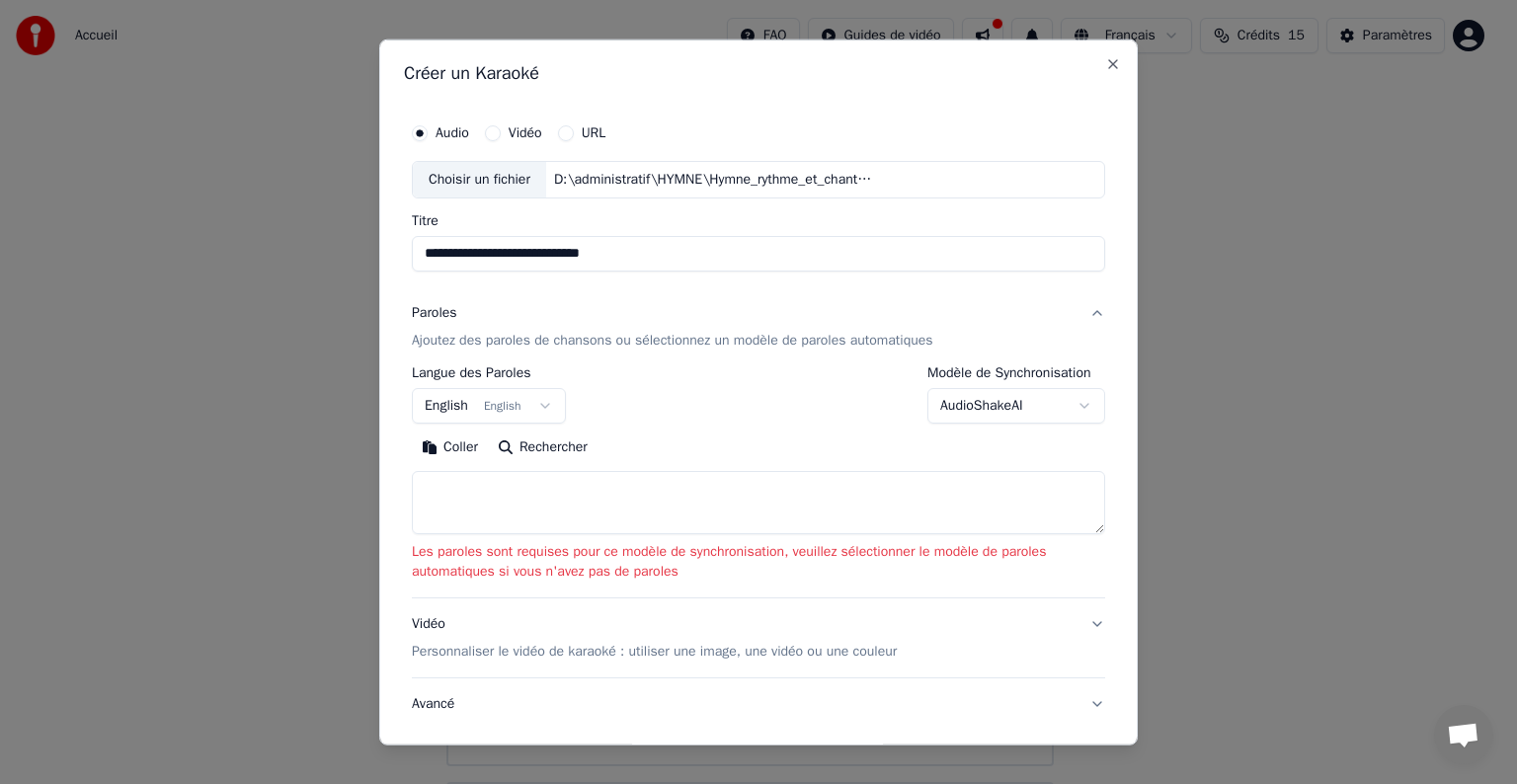 click on "**********" at bounding box center (750, 474) 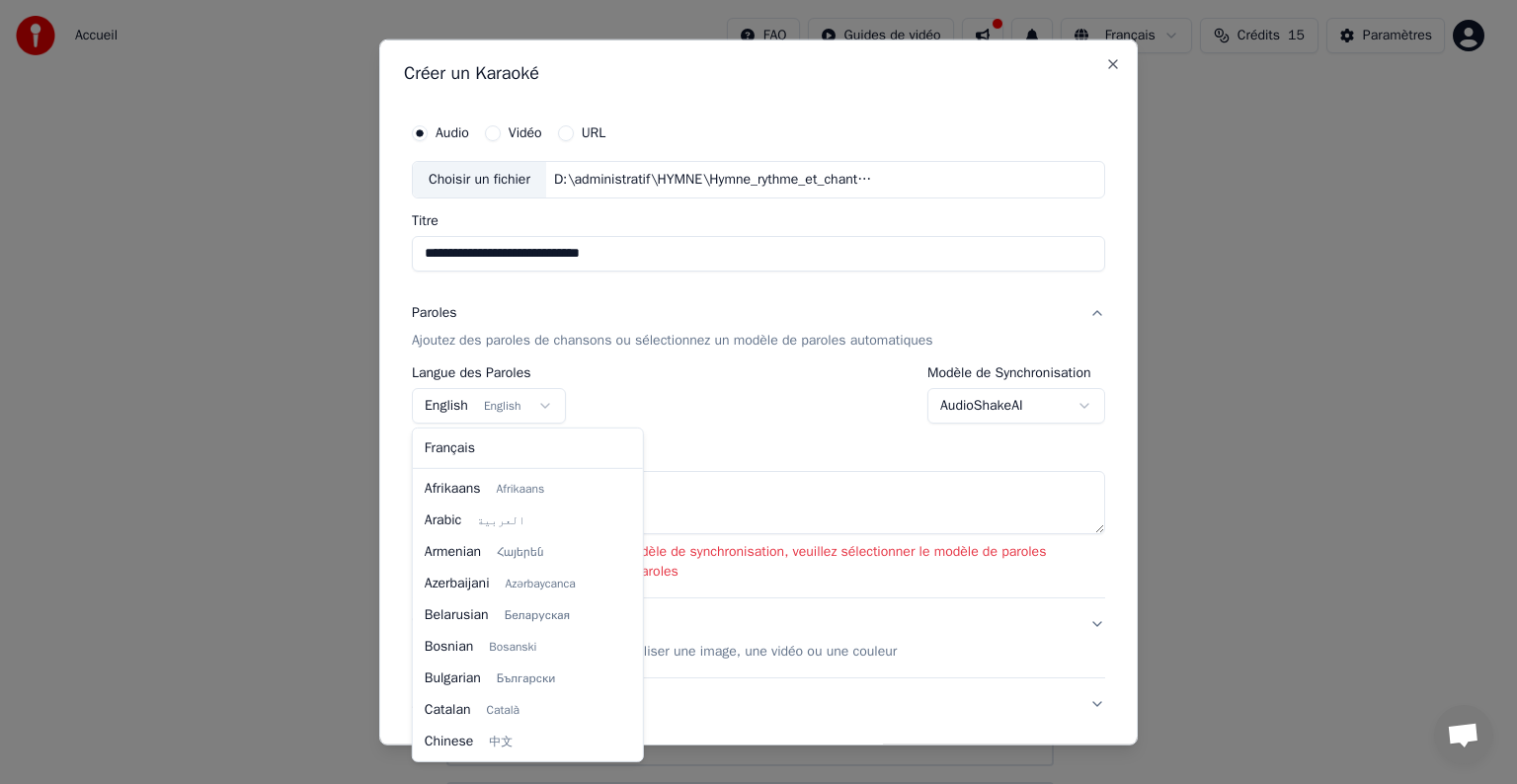 scroll, scrollTop: 158, scrollLeft: 0, axis: vertical 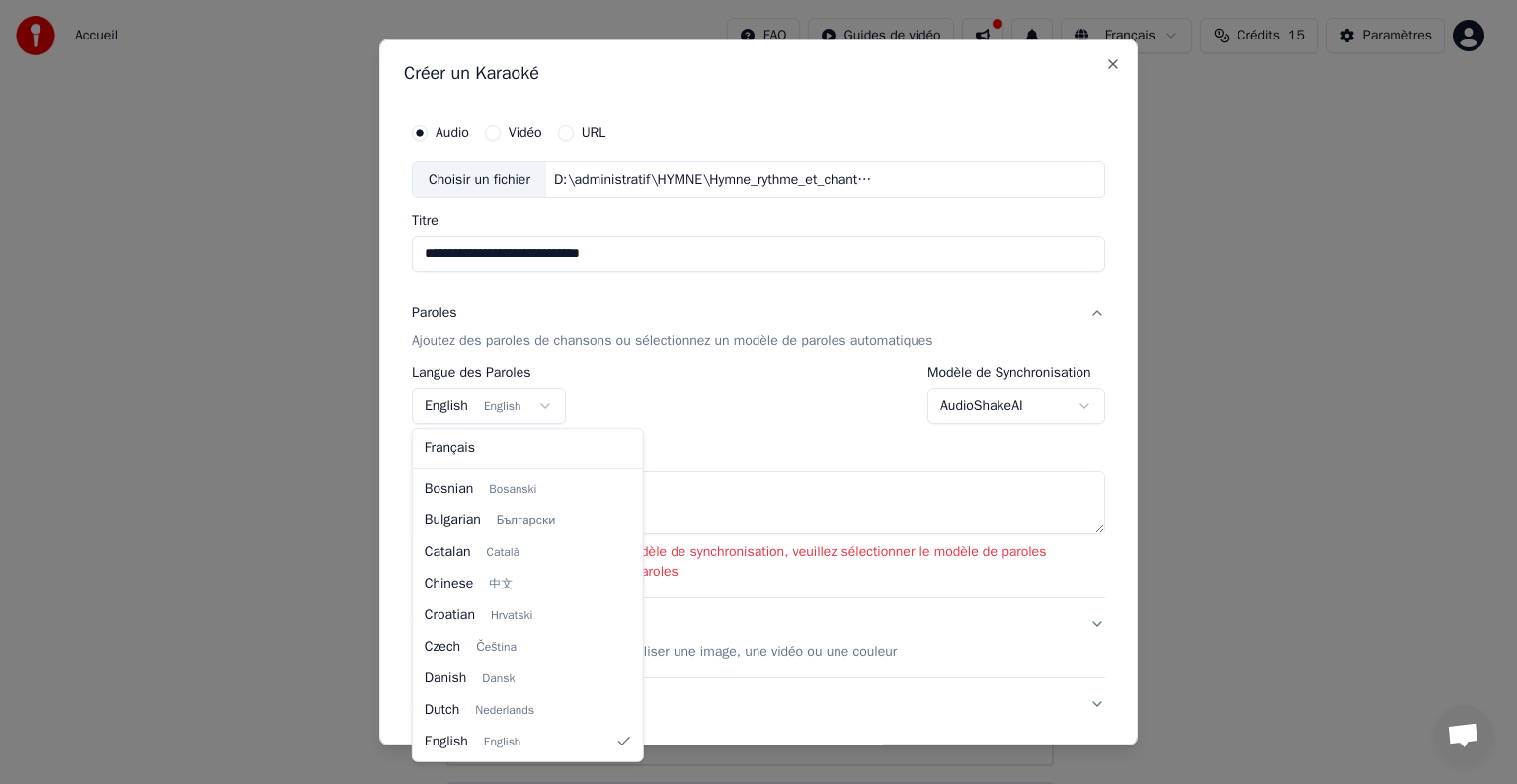 select on "**" 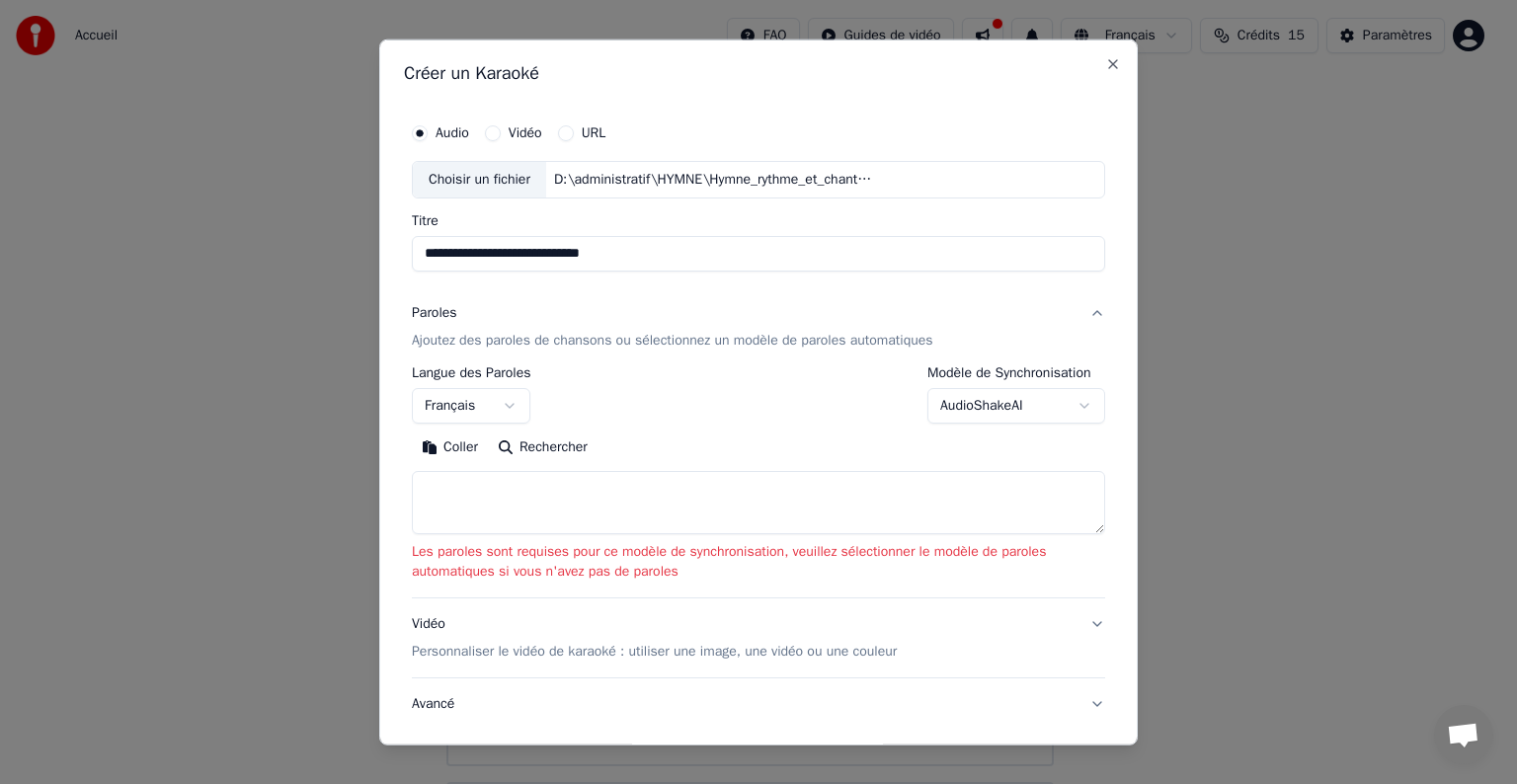 click at bounding box center [758, 503] 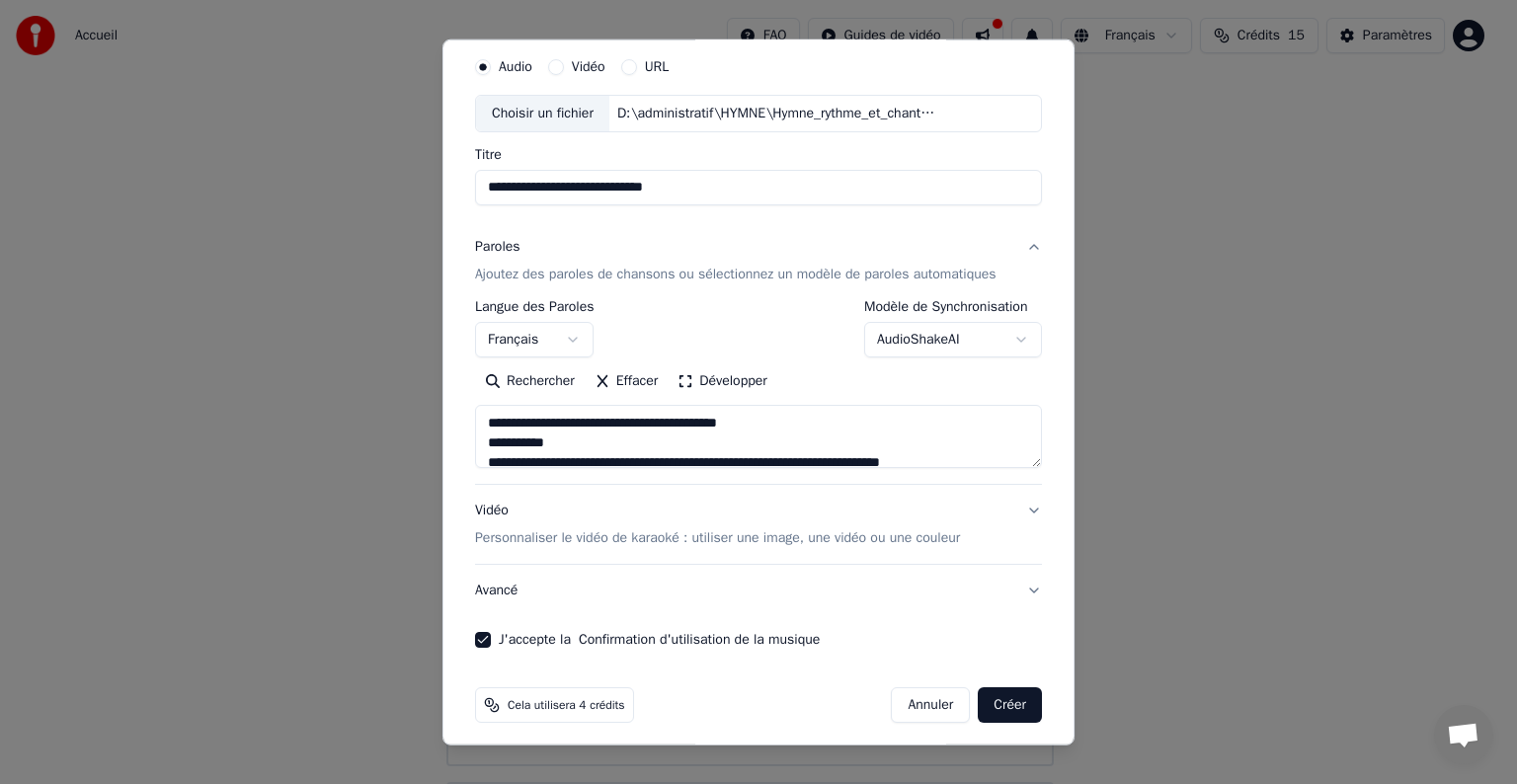 scroll, scrollTop: 76, scrollLeft: 0, axis: vertical 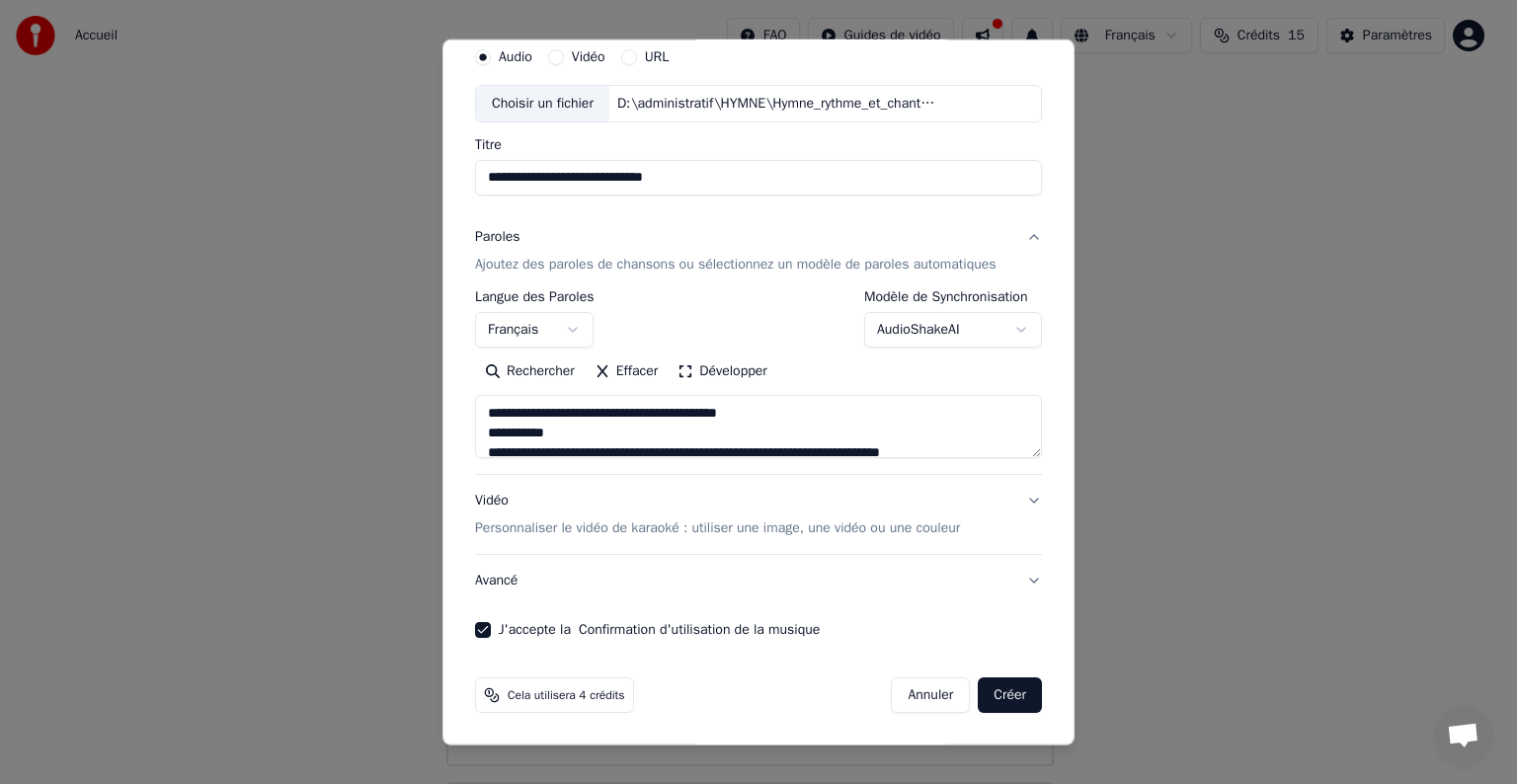 click on "Créer" at bounding box center (1009, 695) 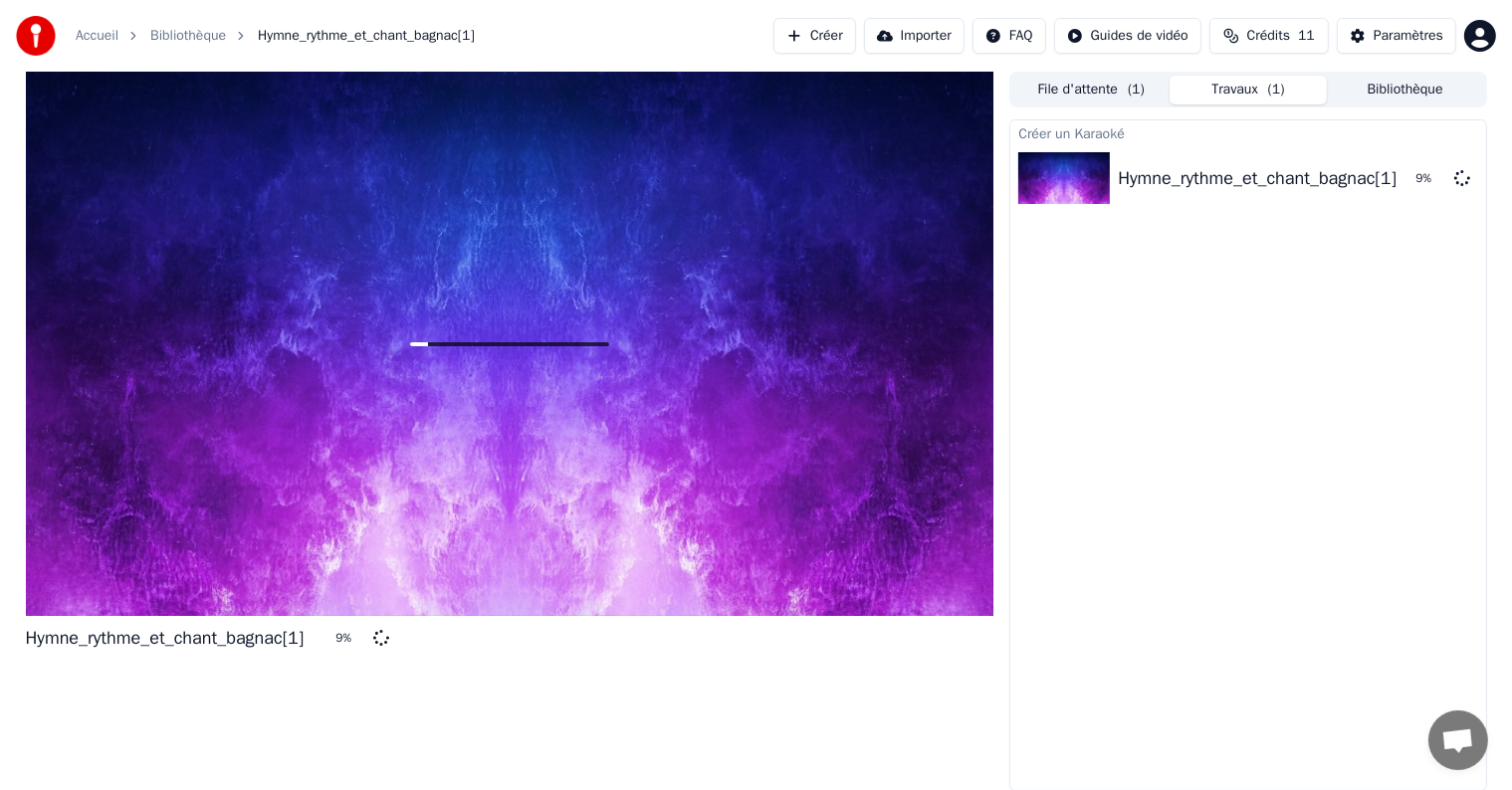 click on "Importer" at bounding box center (914, 36) 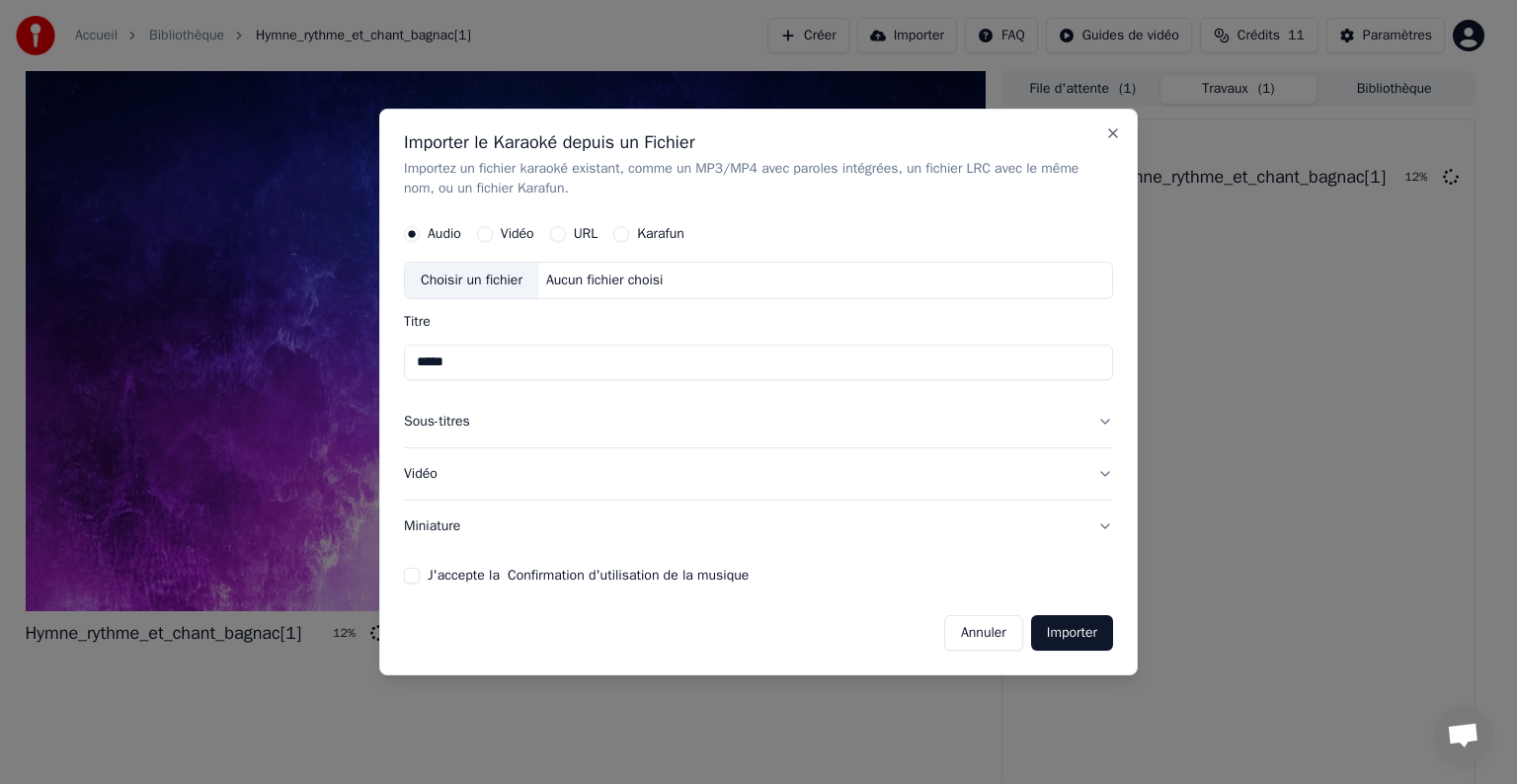 click on "Sous-titres" at bounding box center (758, 422) 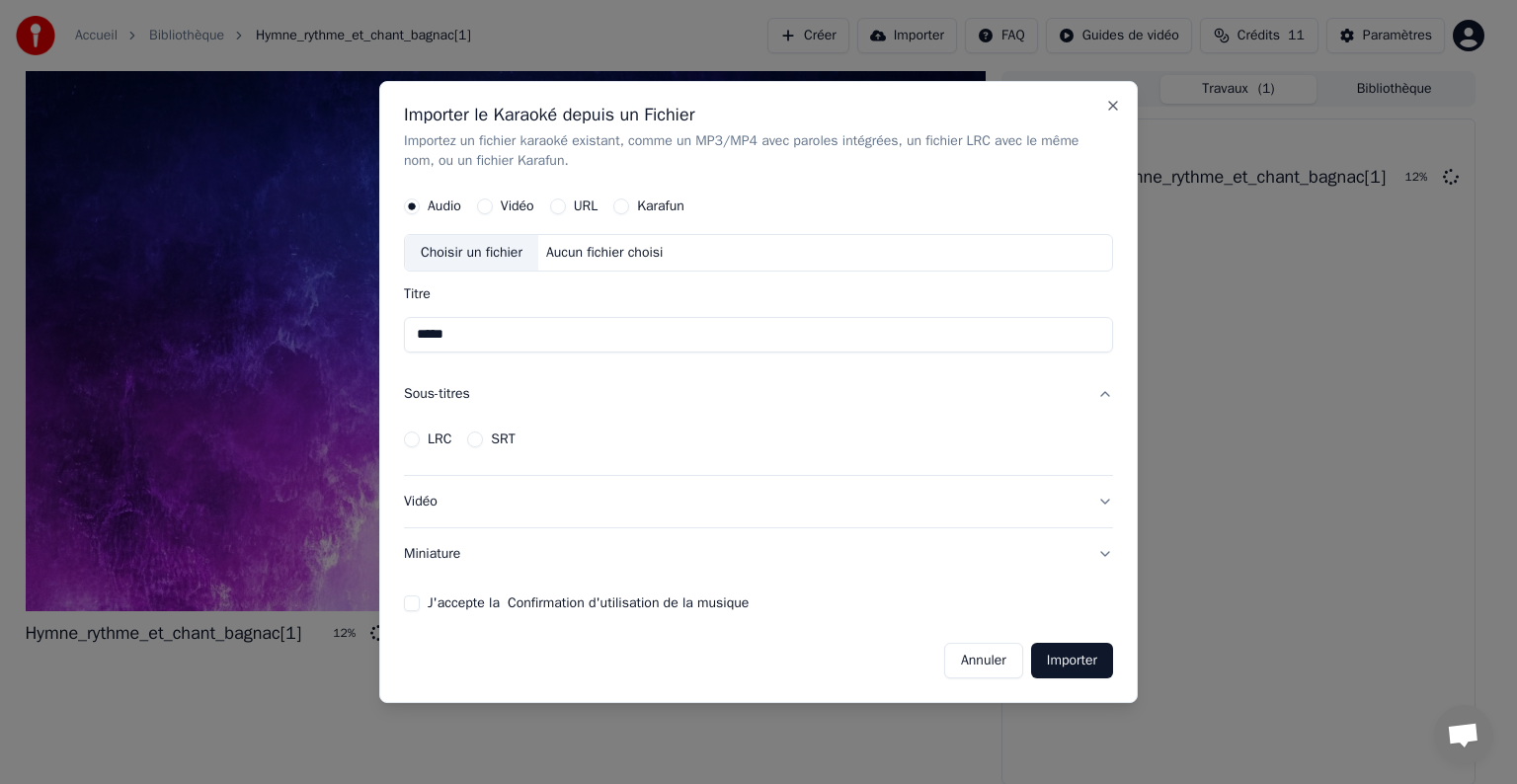 click on "Vidéo" at bounding box center (758, 502) 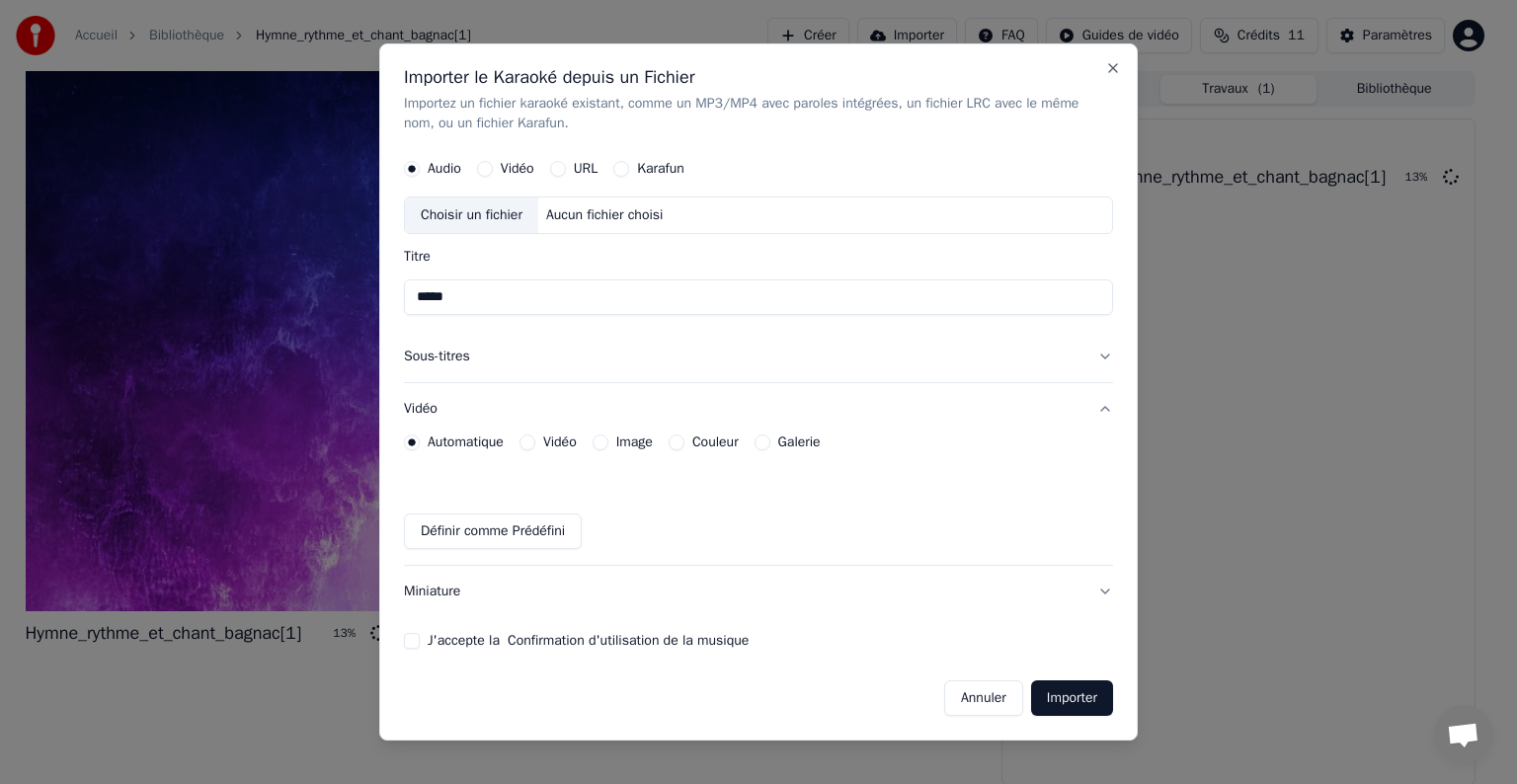 click on "J'accepte la   Confirmation d'utilisation de la musique" at bounding box center [412, 641] 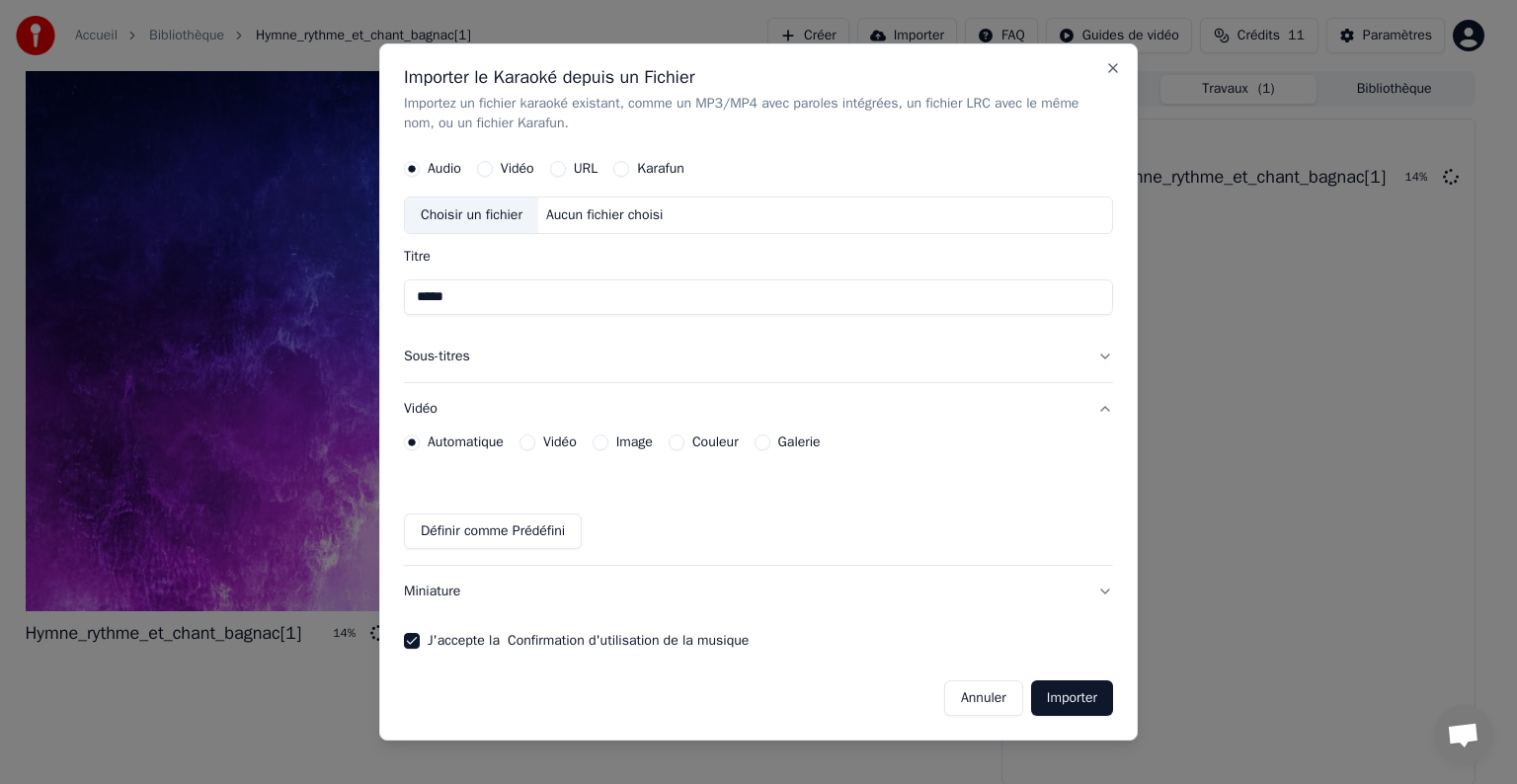 click on "Choisir un fichier" at bounding box center (471, 215) 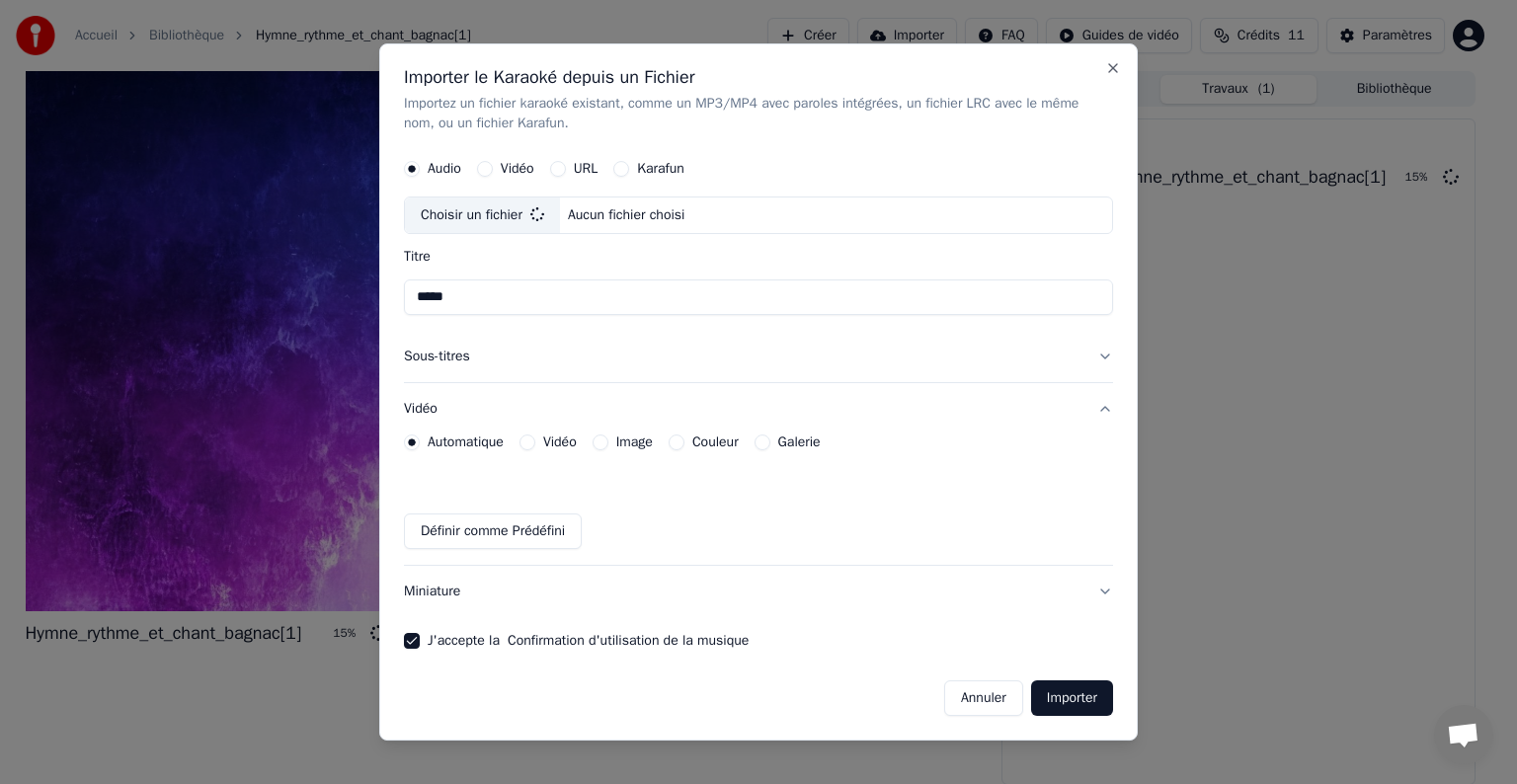 type on "**********" 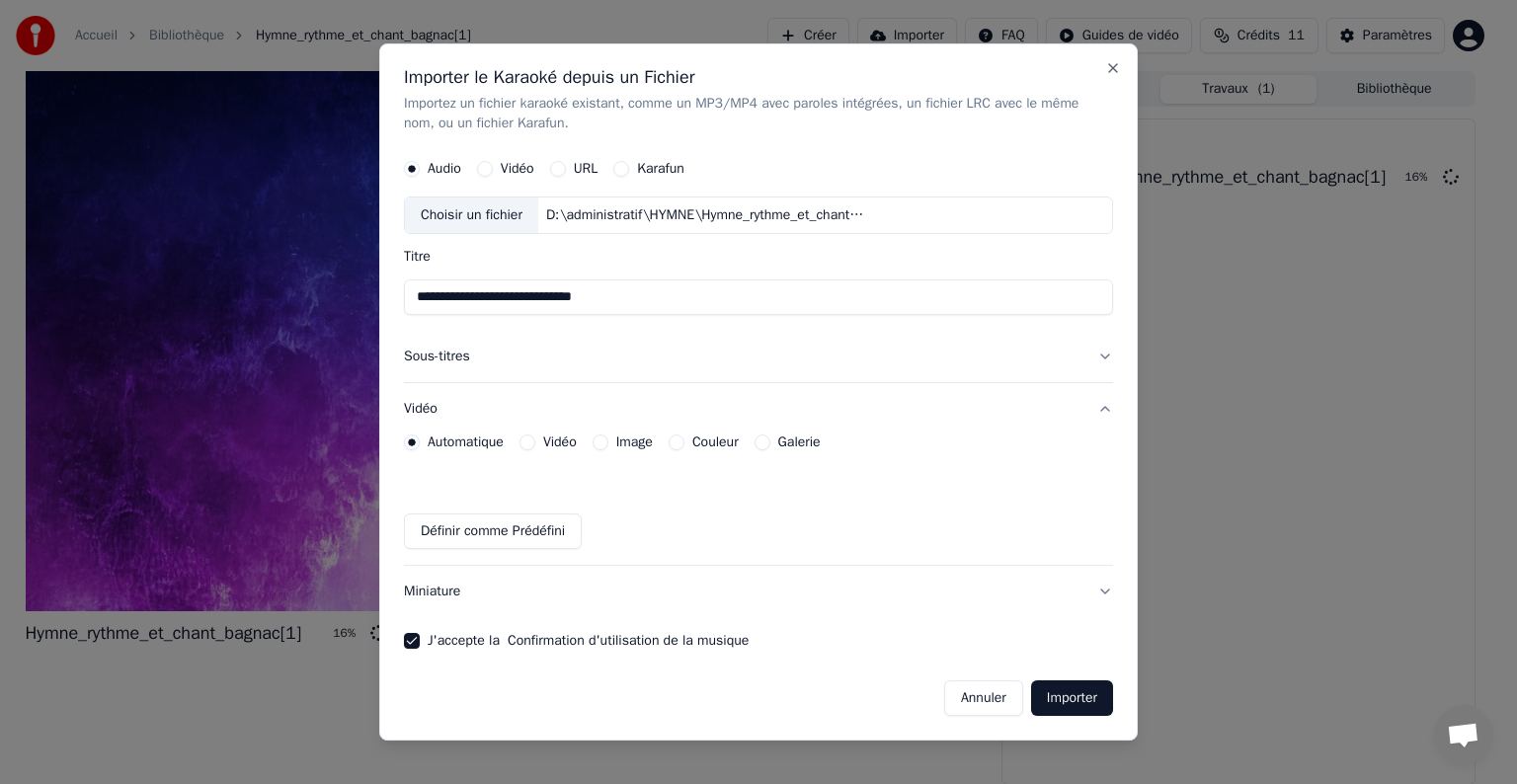 click on "Importer" at bounding box center [1072, 698] 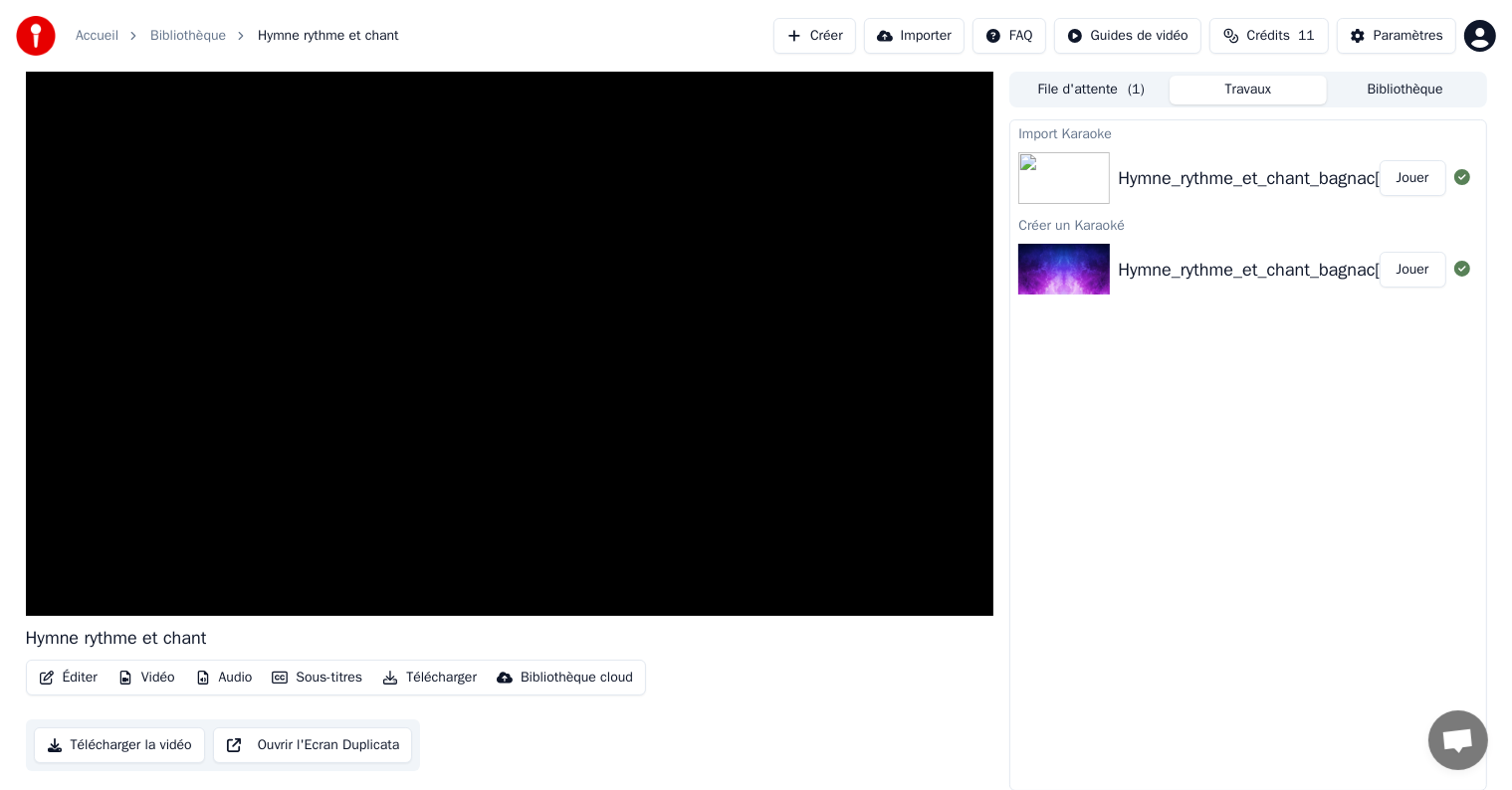 click on "Sous-titres" at bounding box center (317, 678) 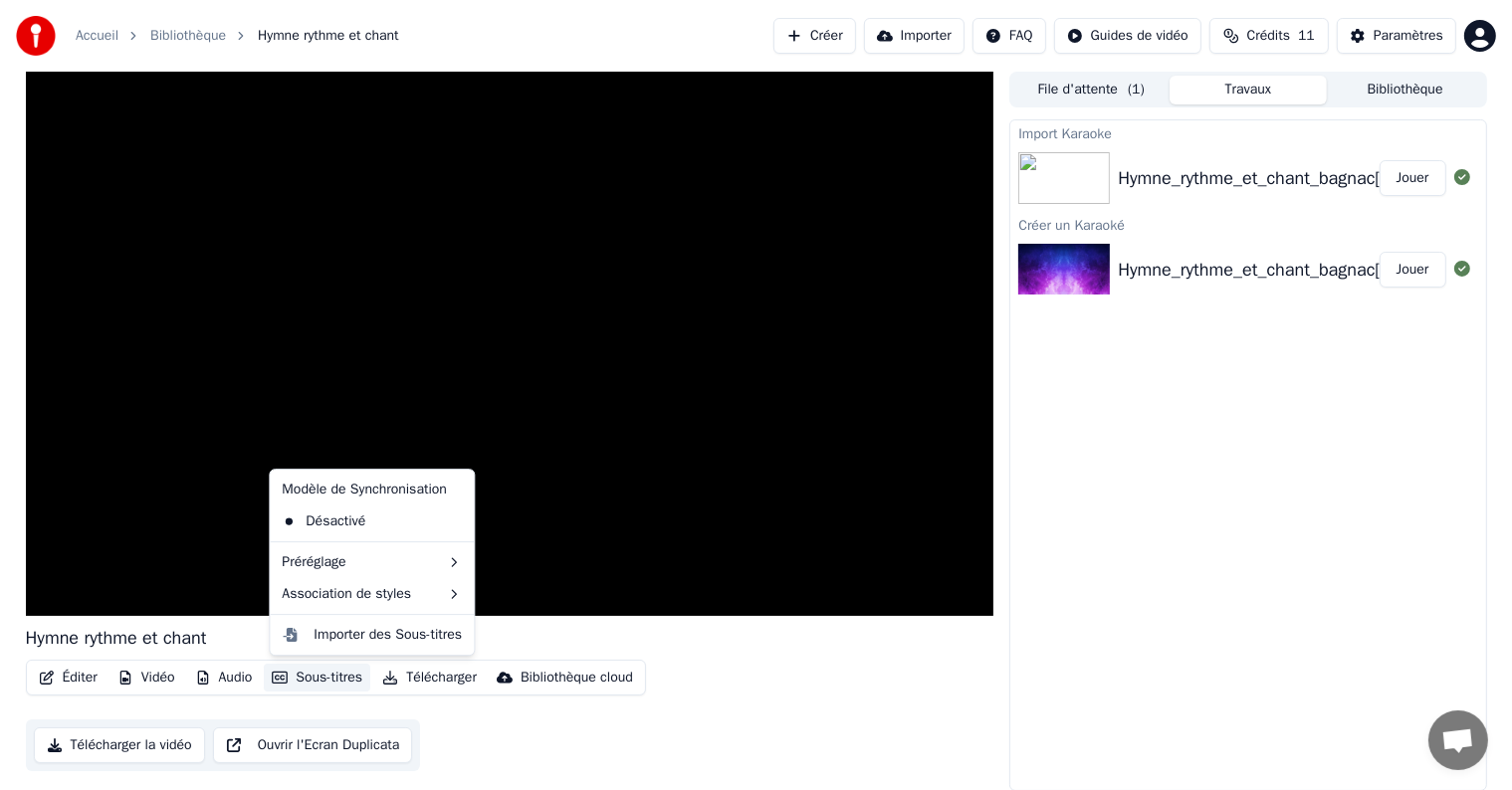 click on "Sous-titres" at bounding box center (317, 678) 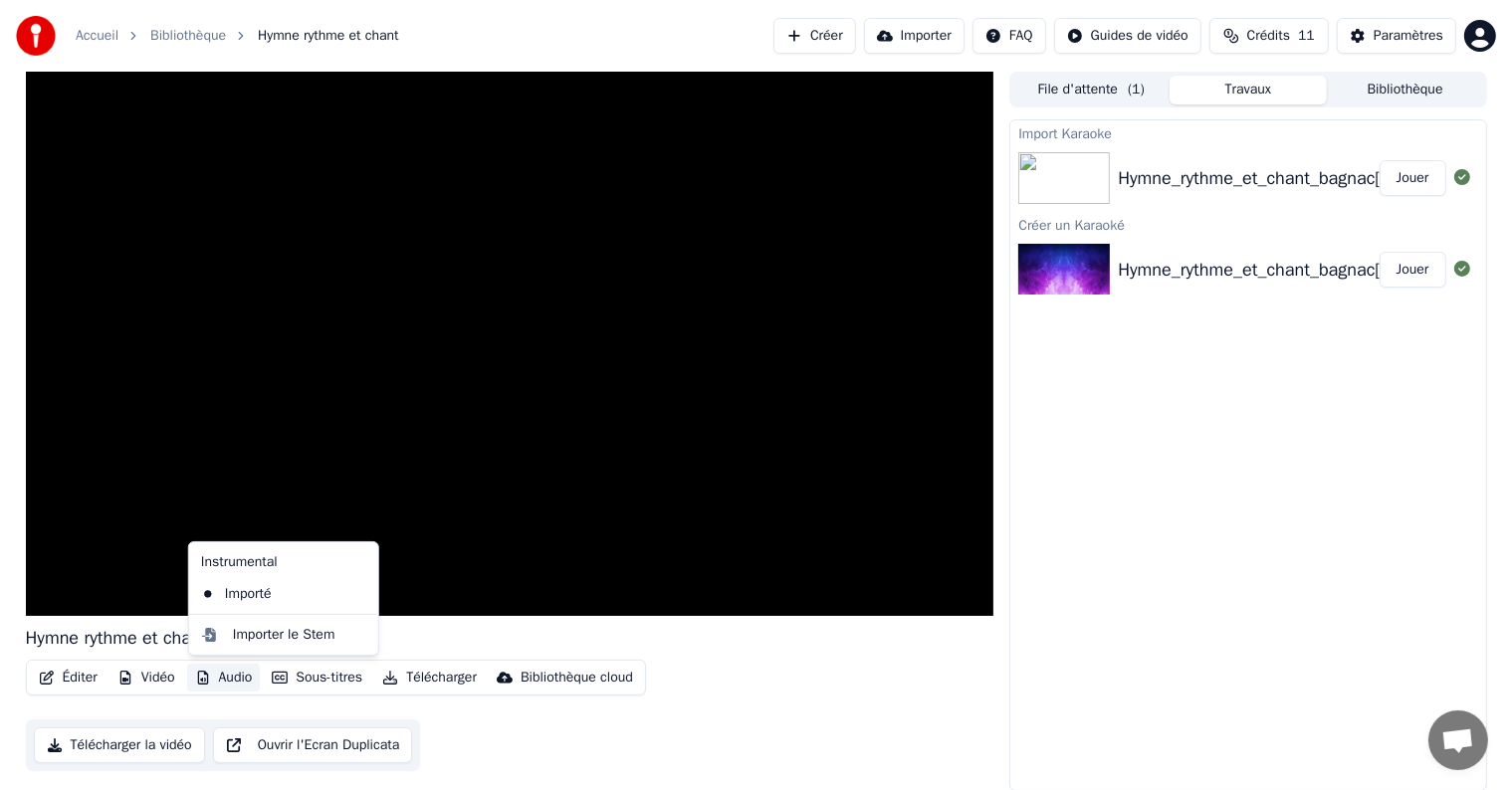 click 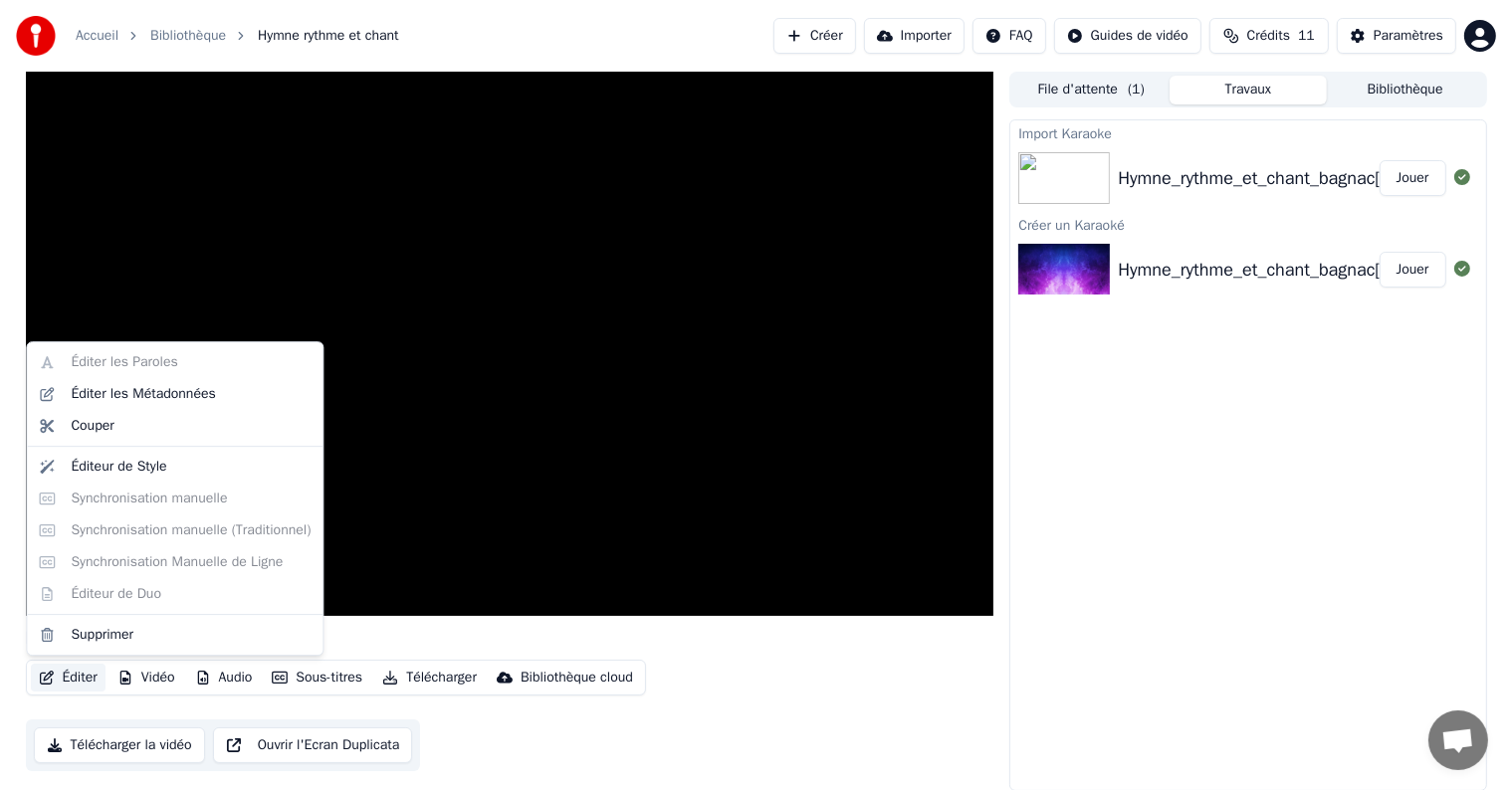 click on "Éditer" at bounding box center [68, 678] 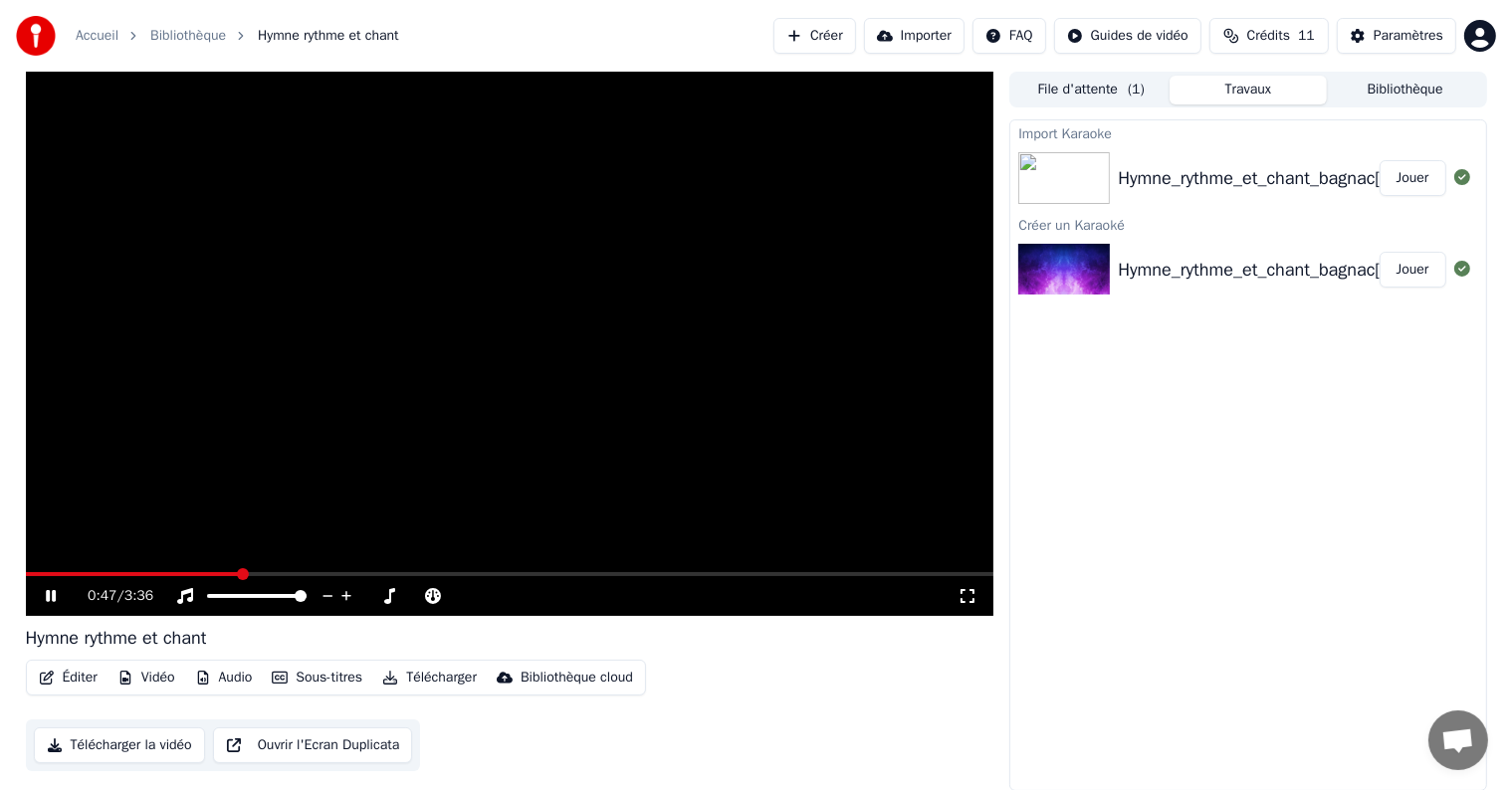 click 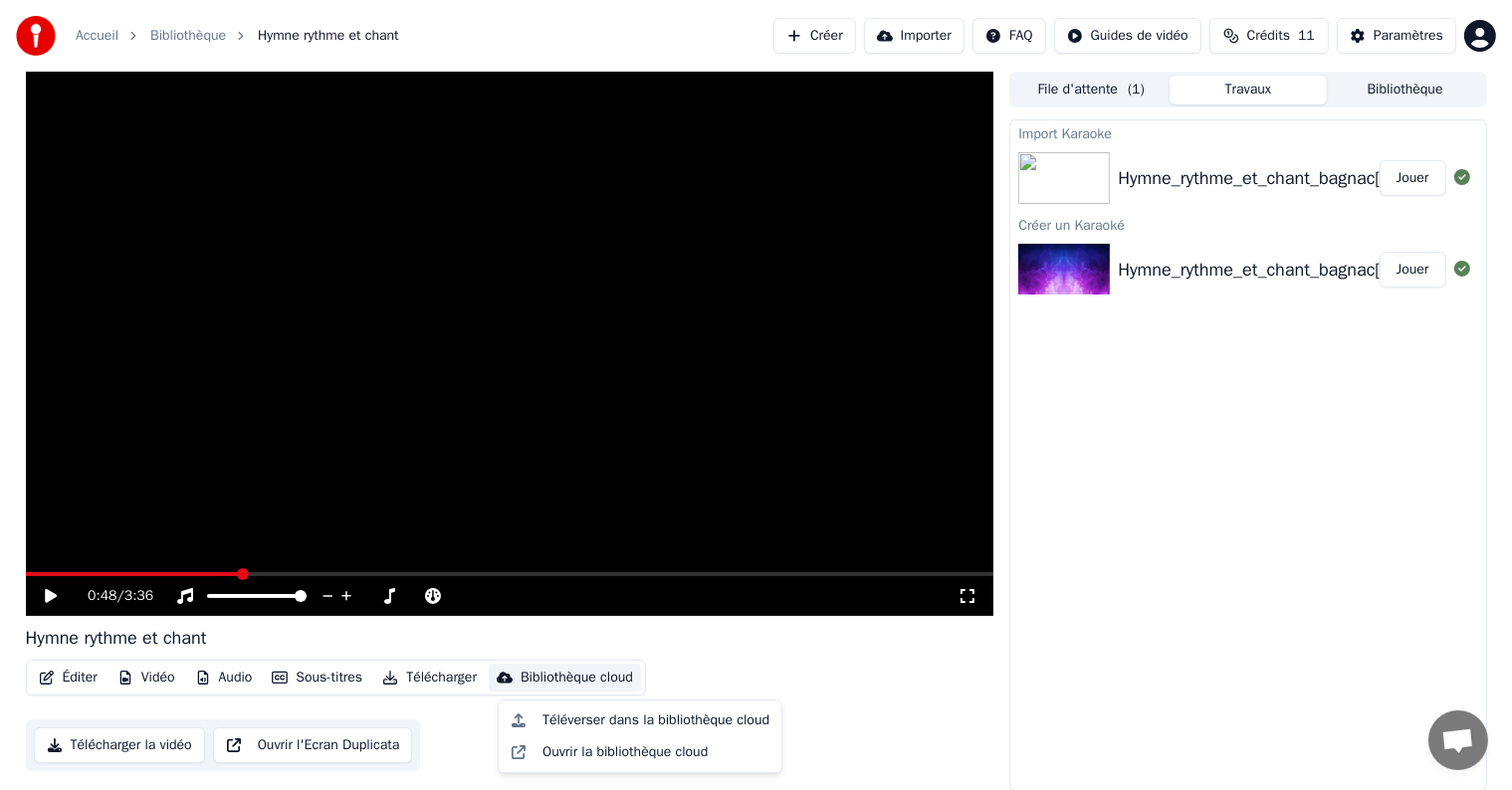 click on "Bibliothèque cloud" at bounding box center (576, 678) 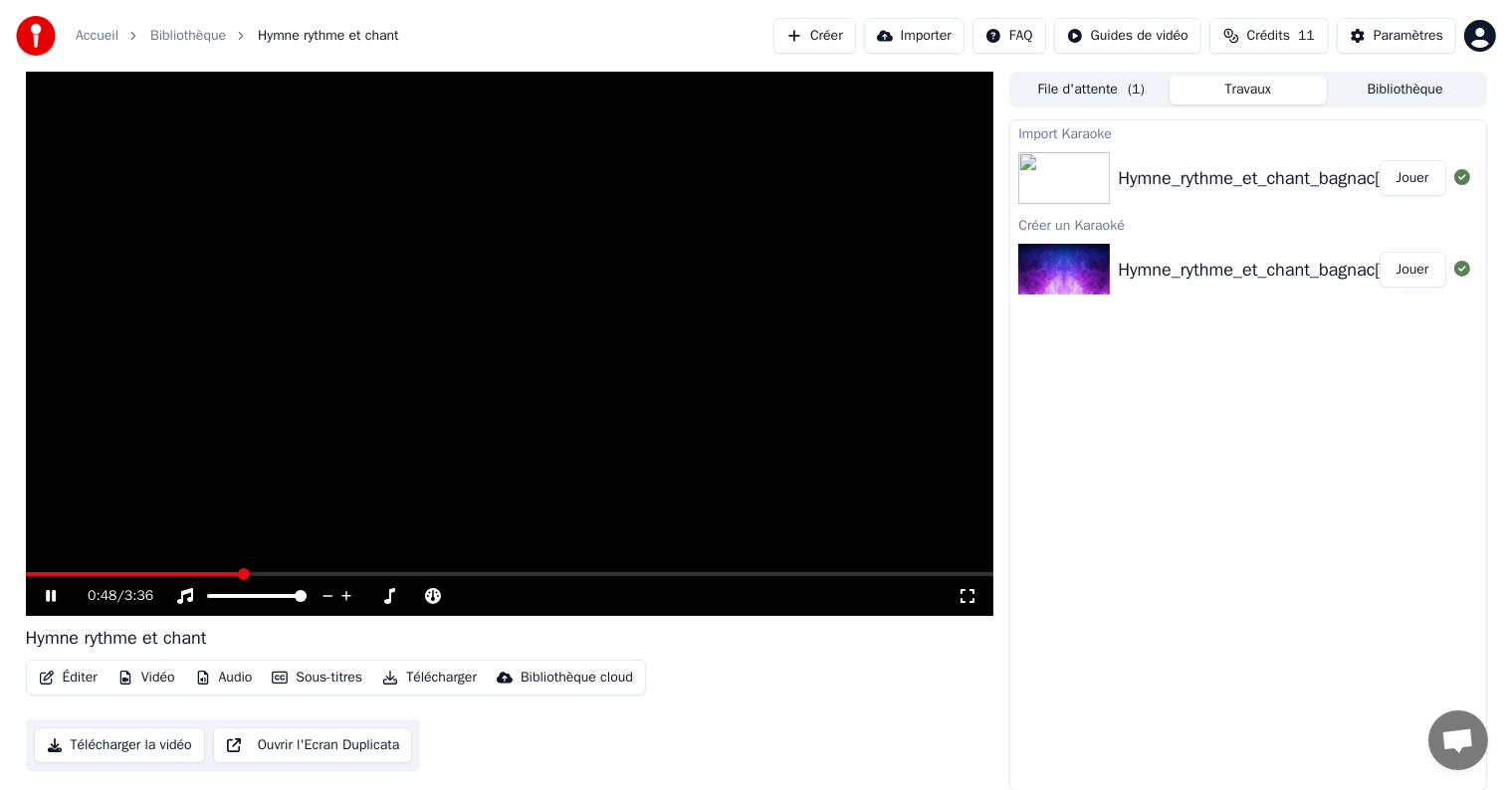 click at bounding box center (510, 343) 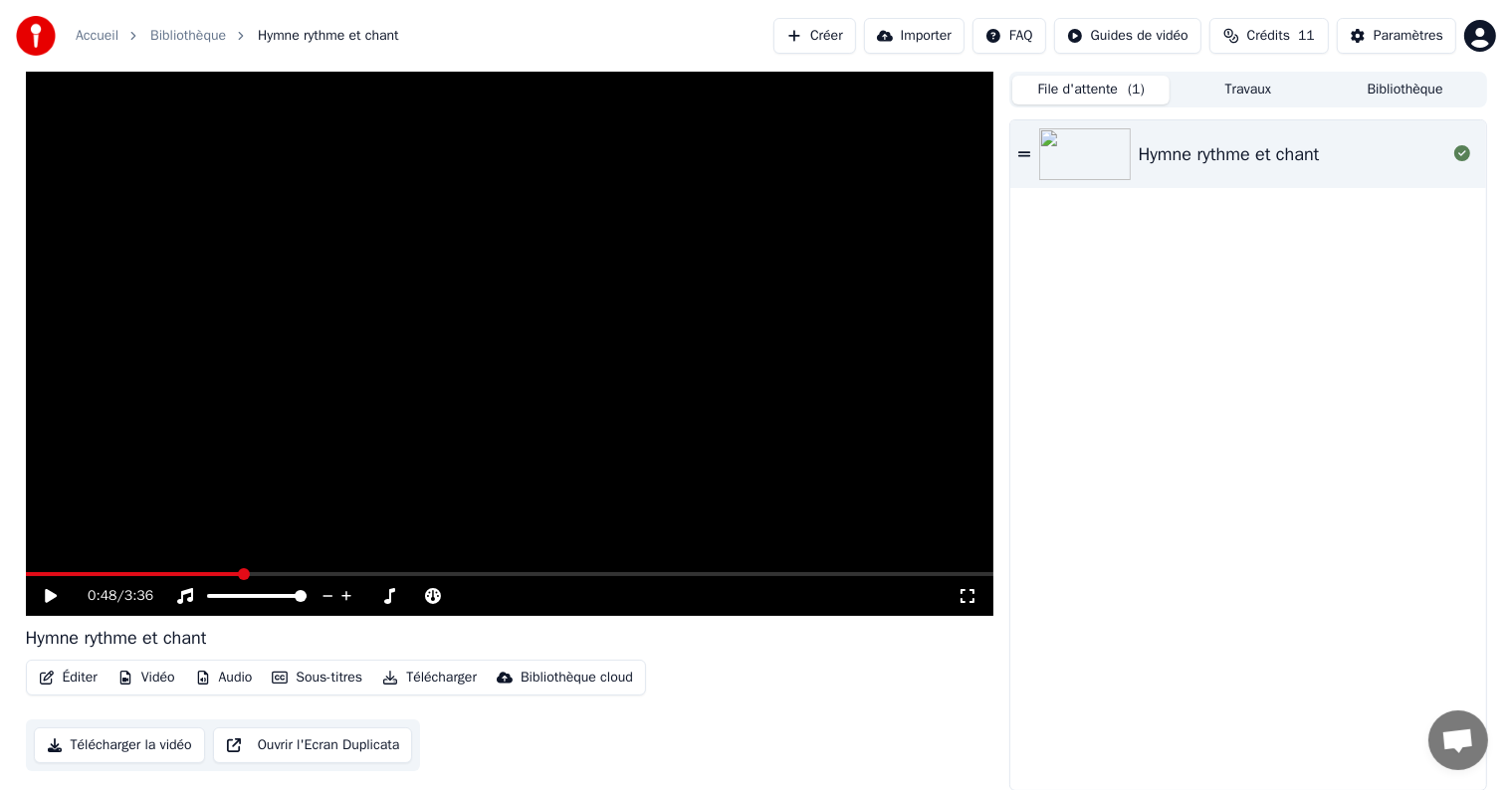 click on "File d'attente ( 1 )" at bounding box center (1091, 90) 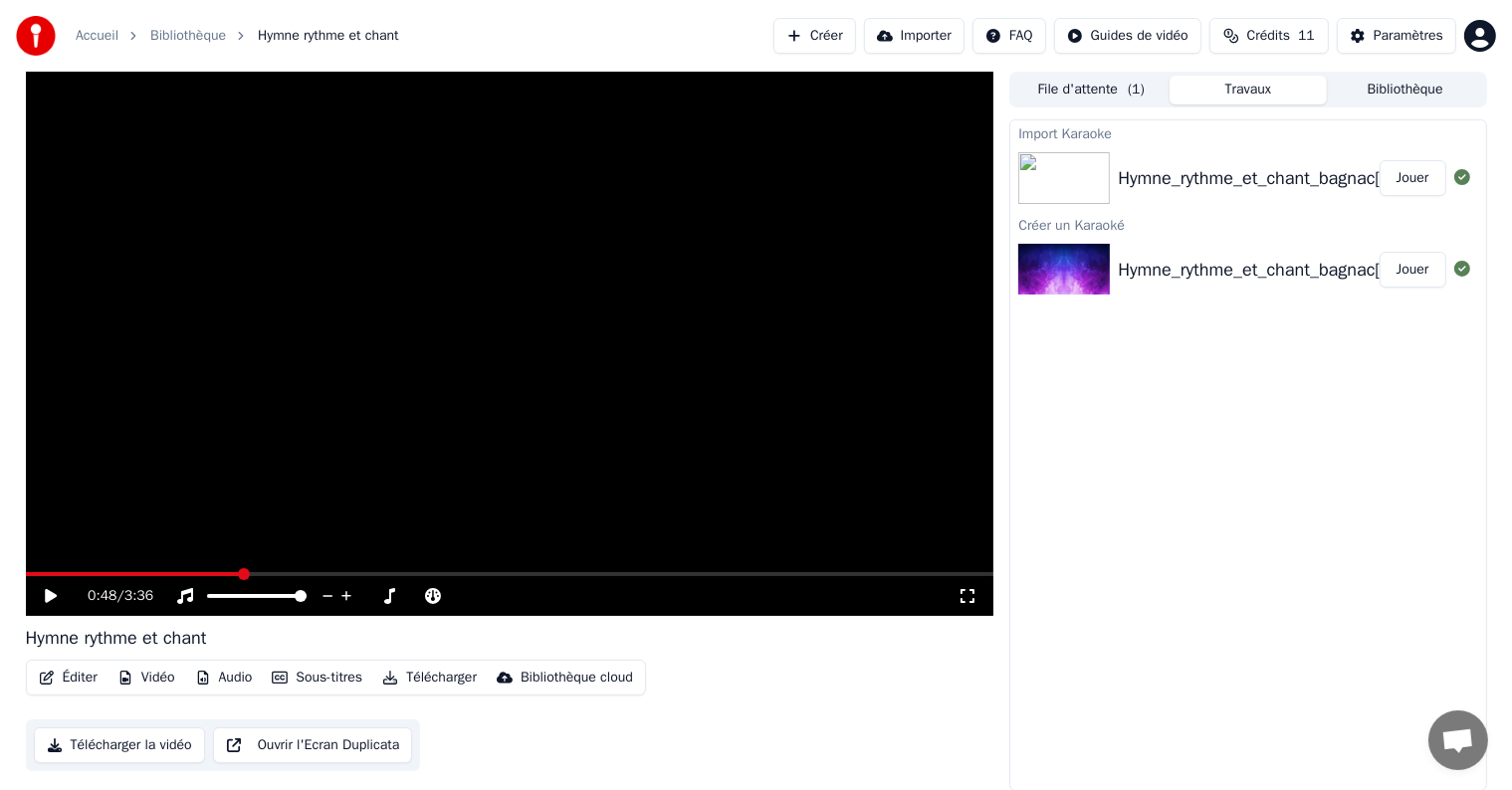 click on "Travaux" at bounding box center [1248, 90] 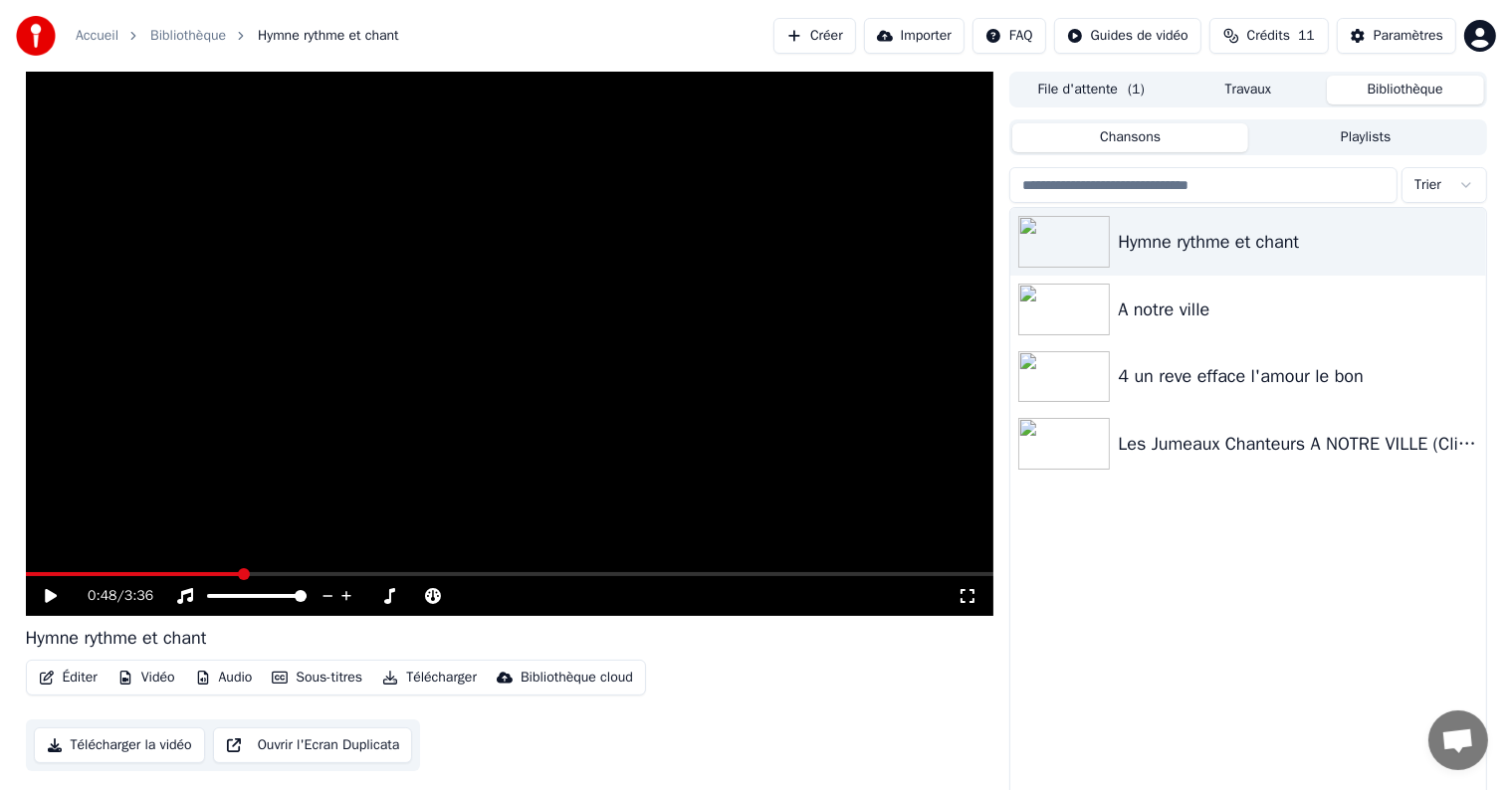 click on "Bibliothèque" at bounding box center [1405, 90] 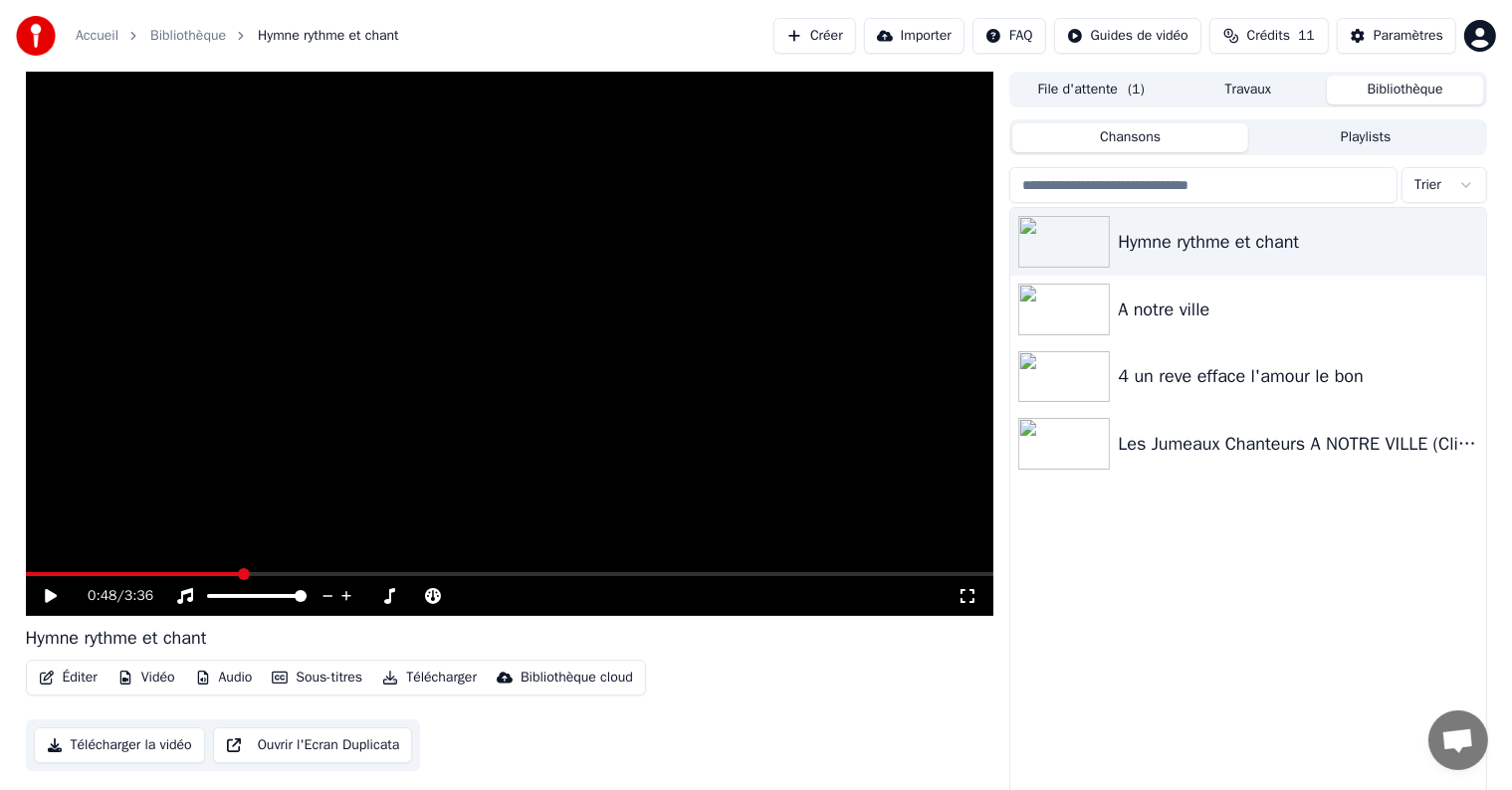 click on "Travaux" at bounding box center [1248, 90] 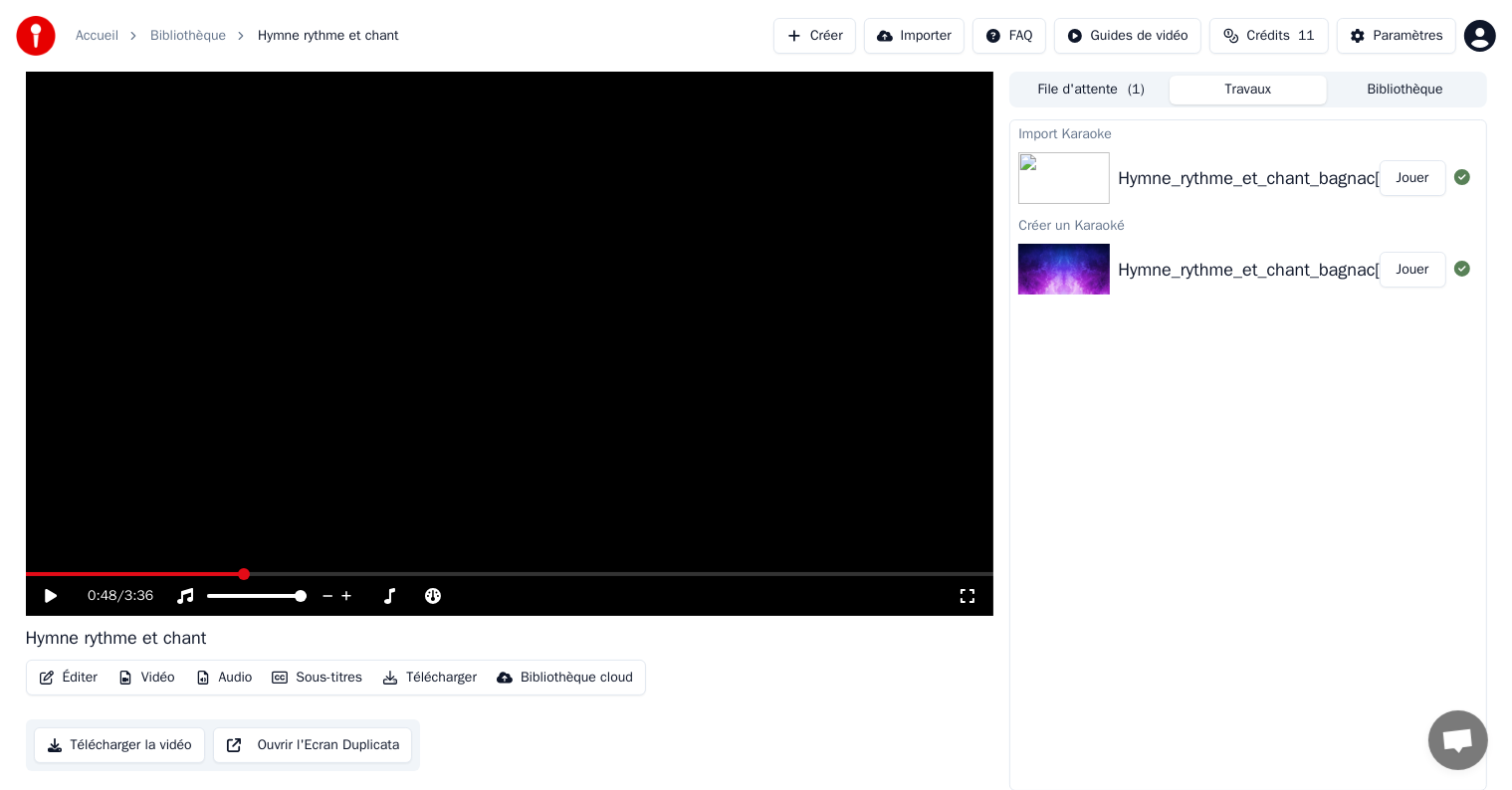 click on "Ouvrir l'Ecran Duplicata" at bounding box center [313, 745] 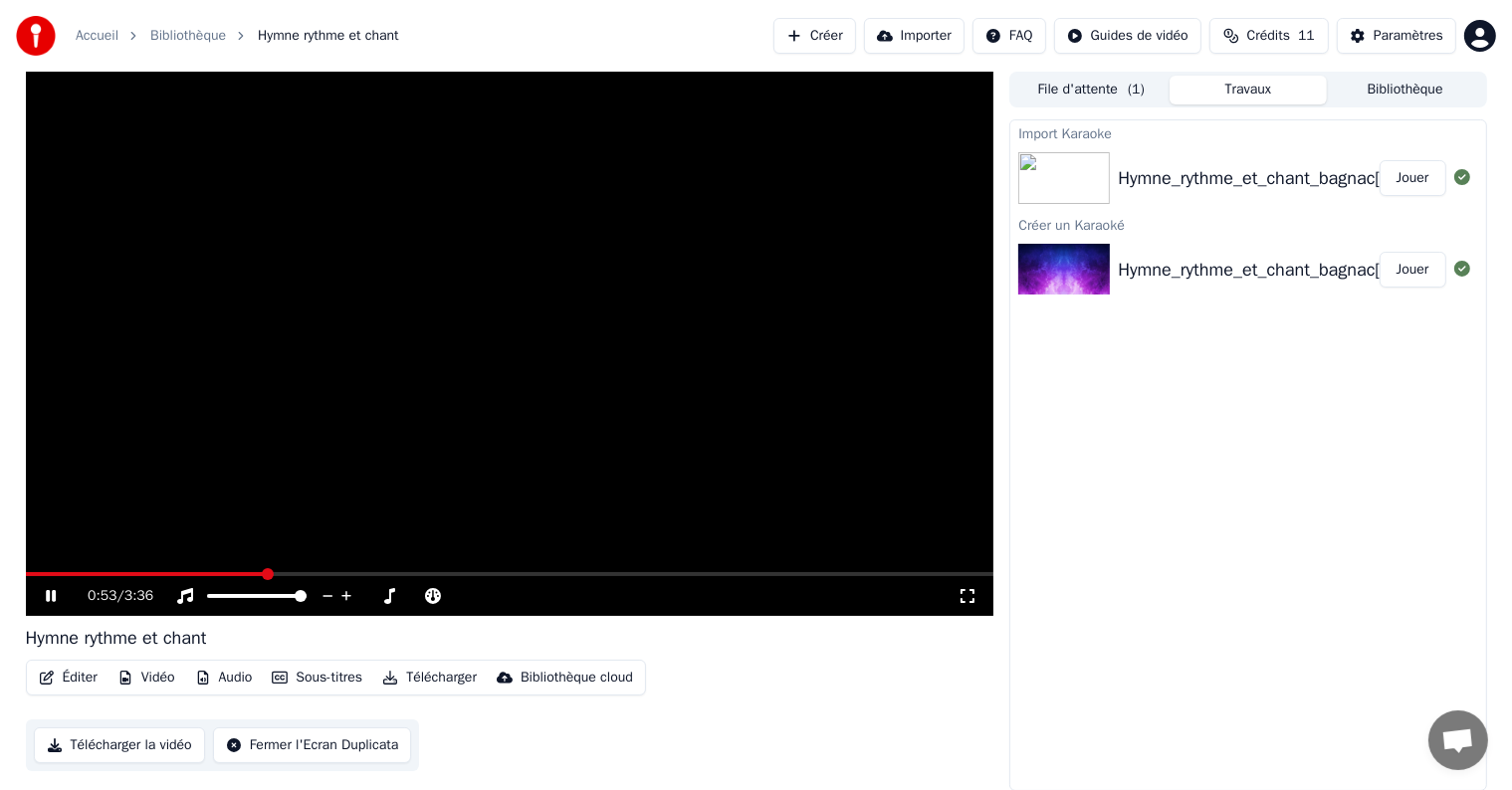 click 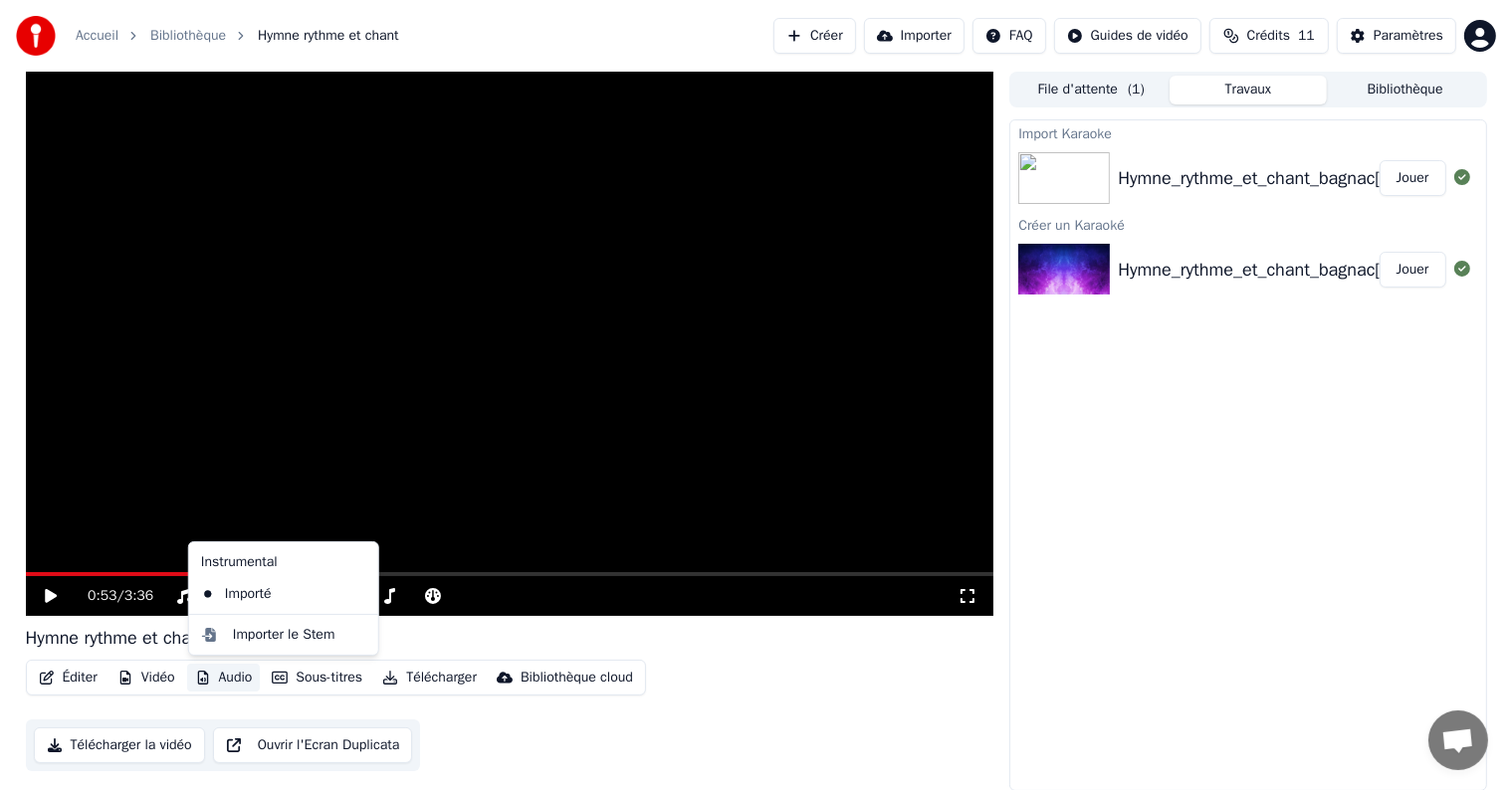 click on "Audio" at bounding box center (224, 678) 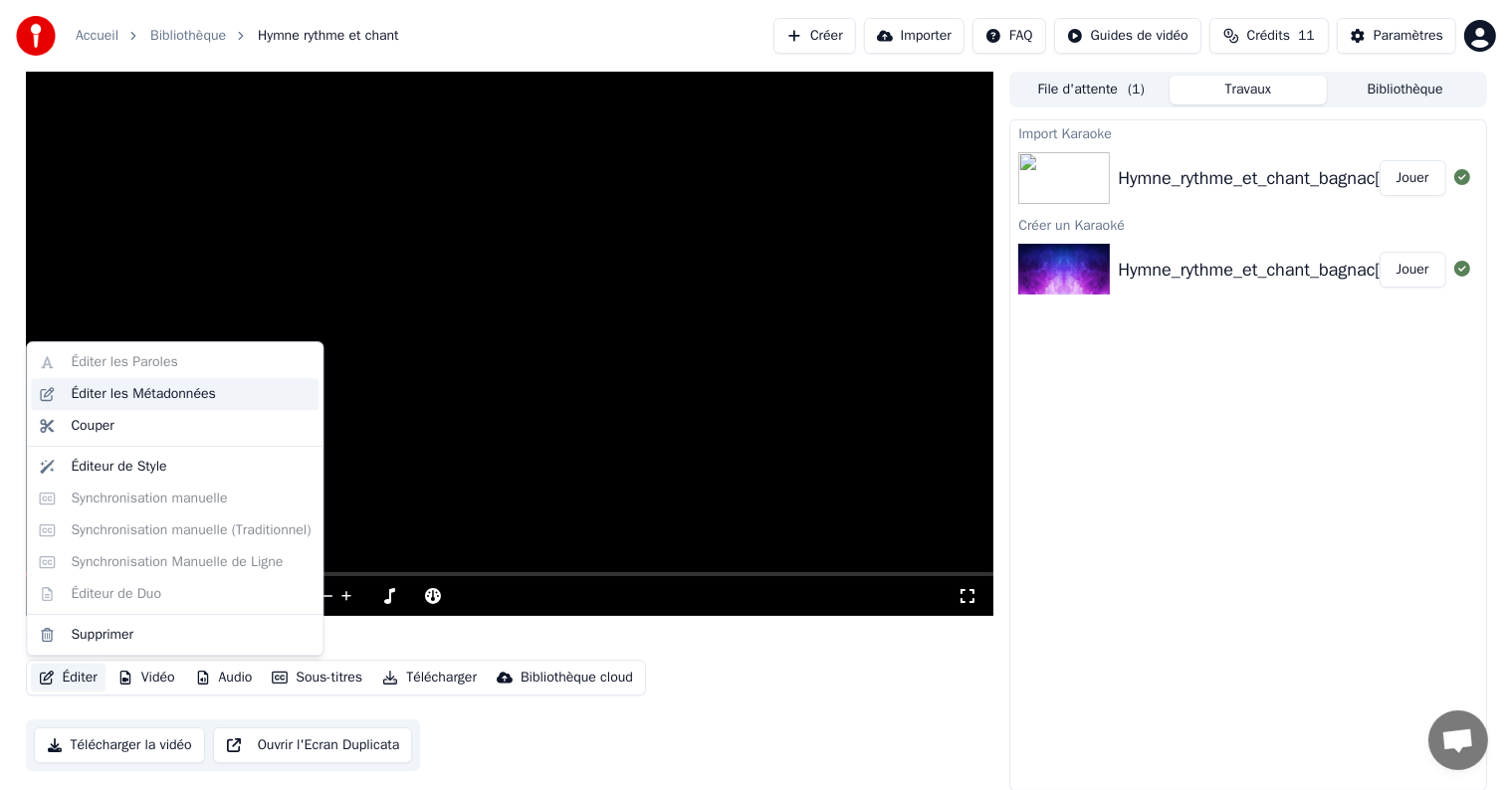 click on "Éditer les Métadonnées" at bounding box center (142, 394) 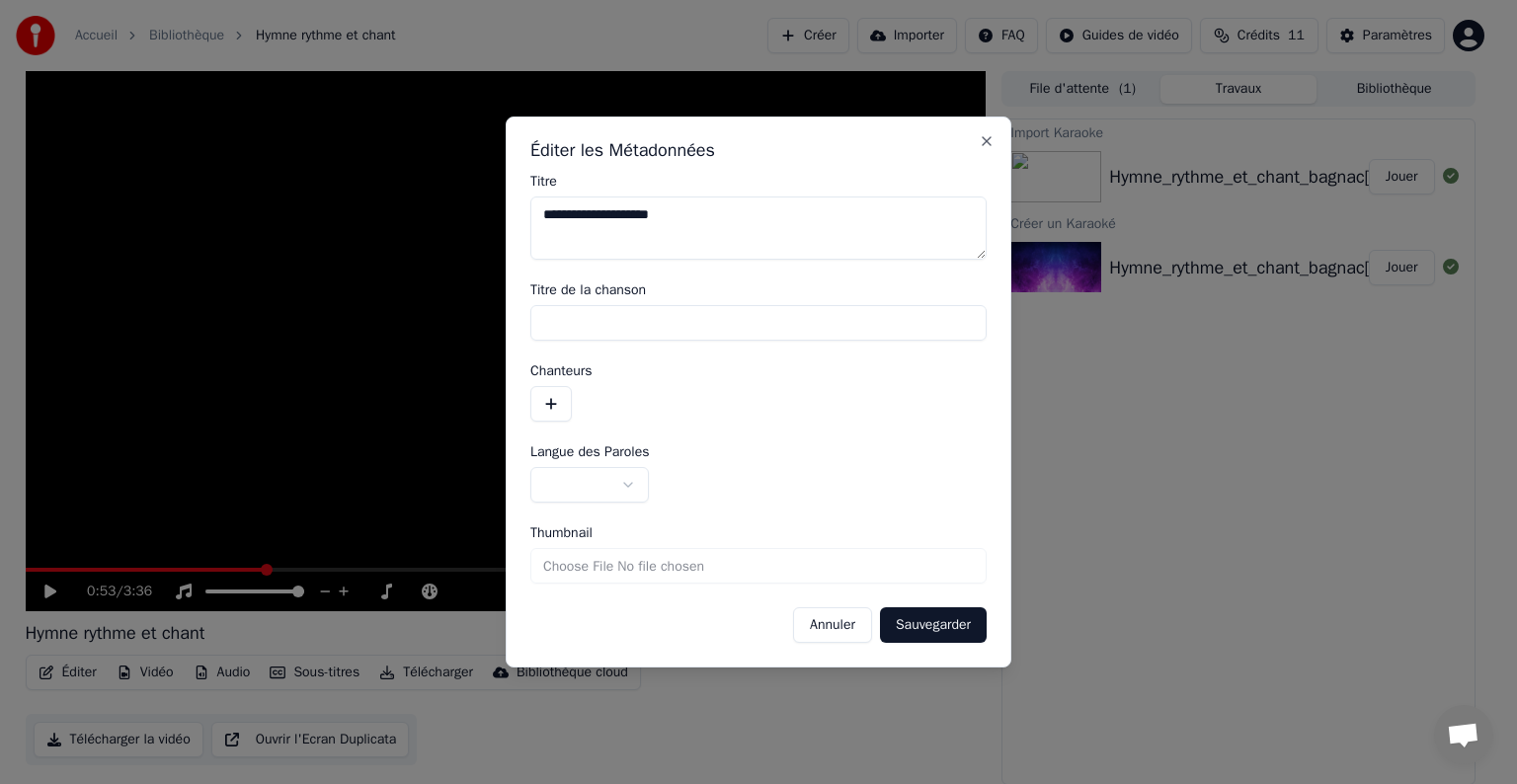 click on "**********" at bounding box center (750, 392) 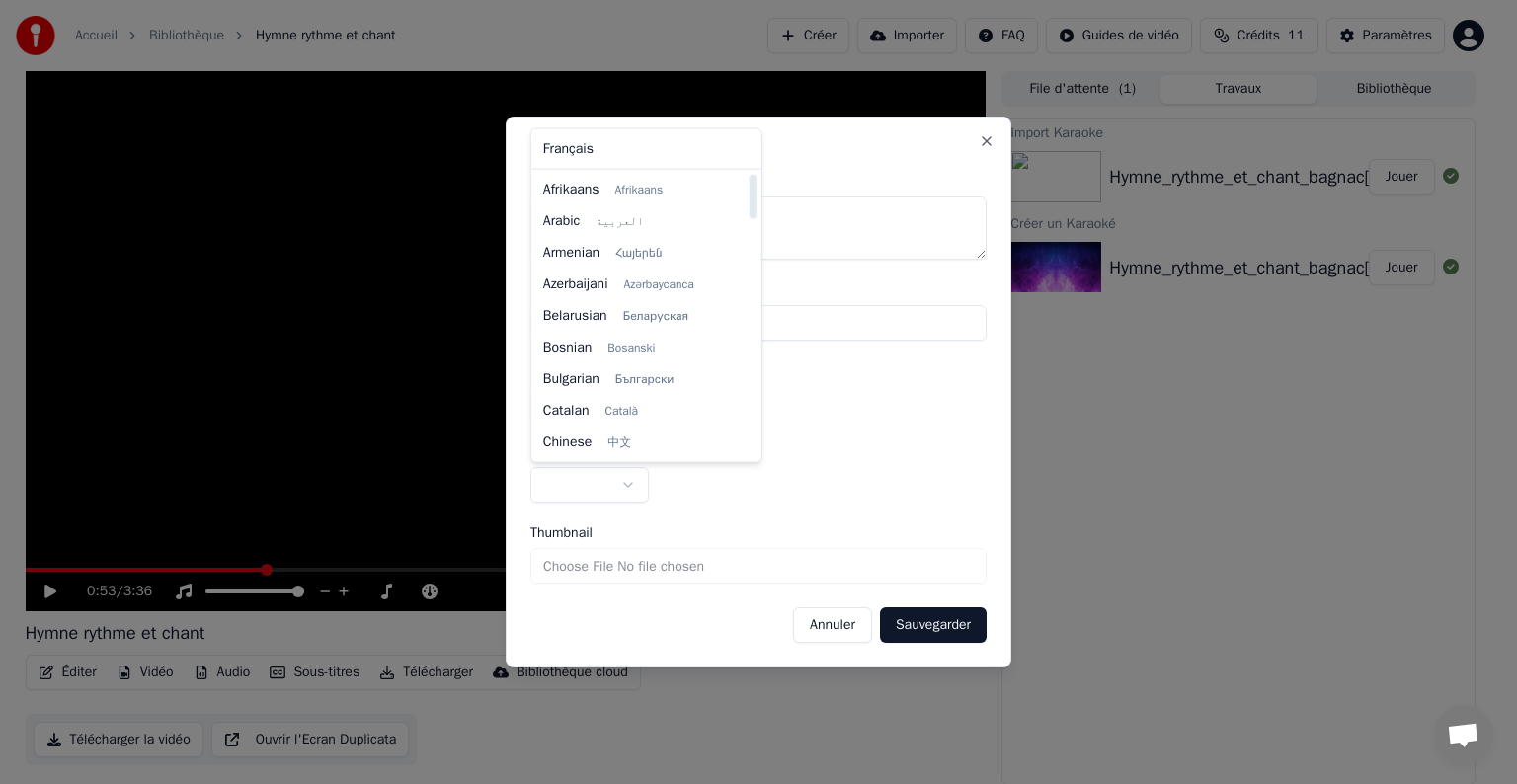 select on "**" 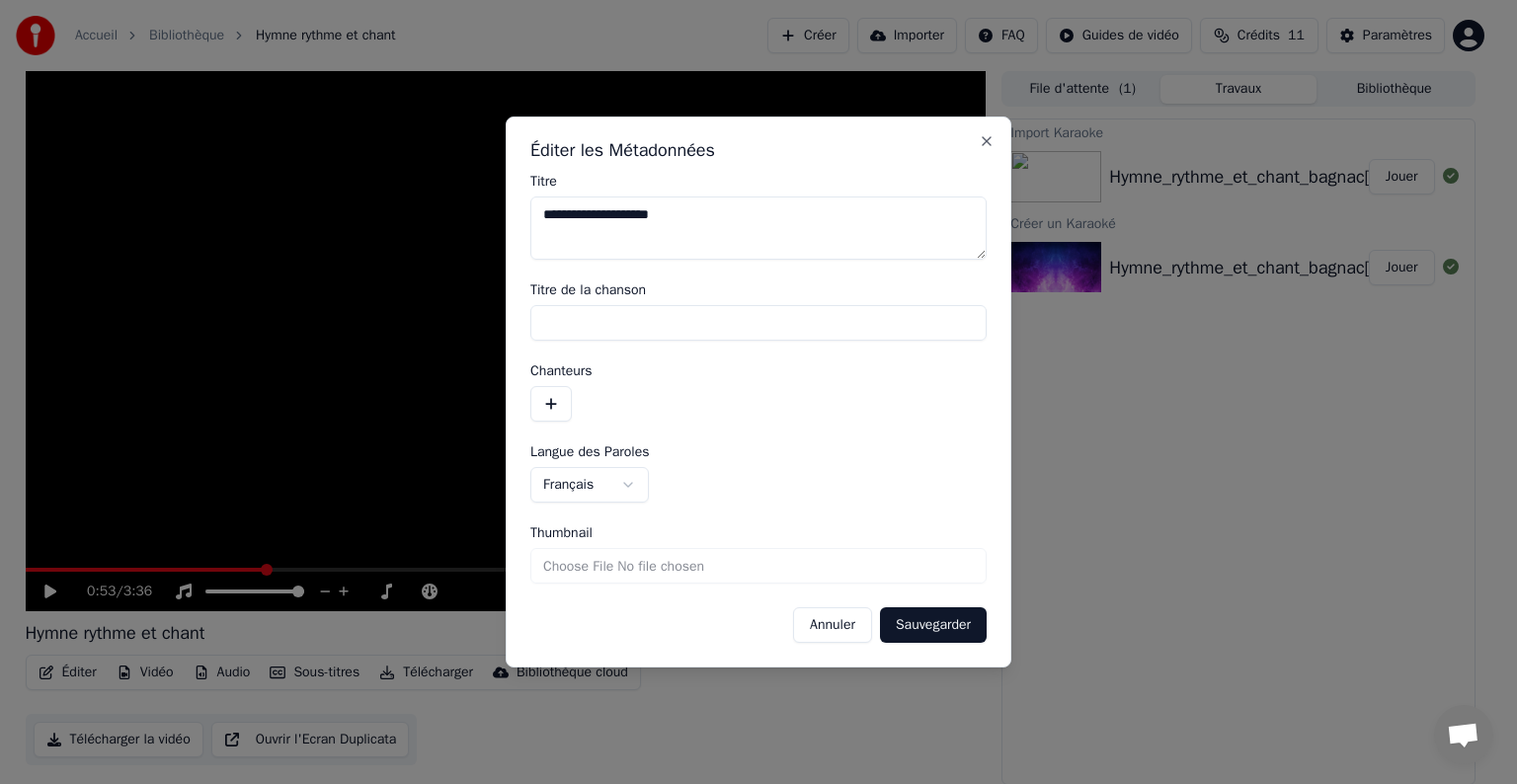 click on "Sauvegarder" at bounding box center (933, 625) 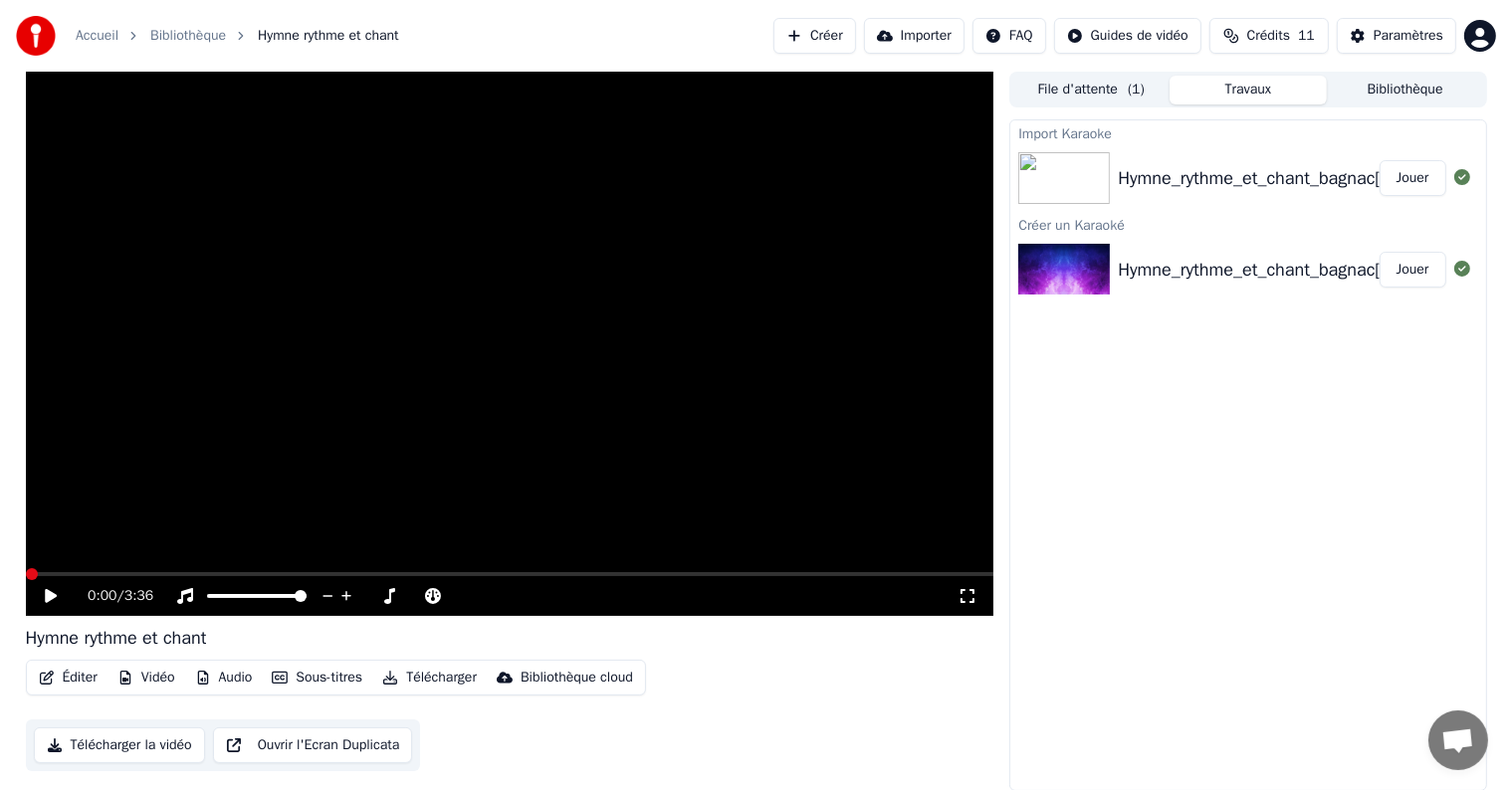 click 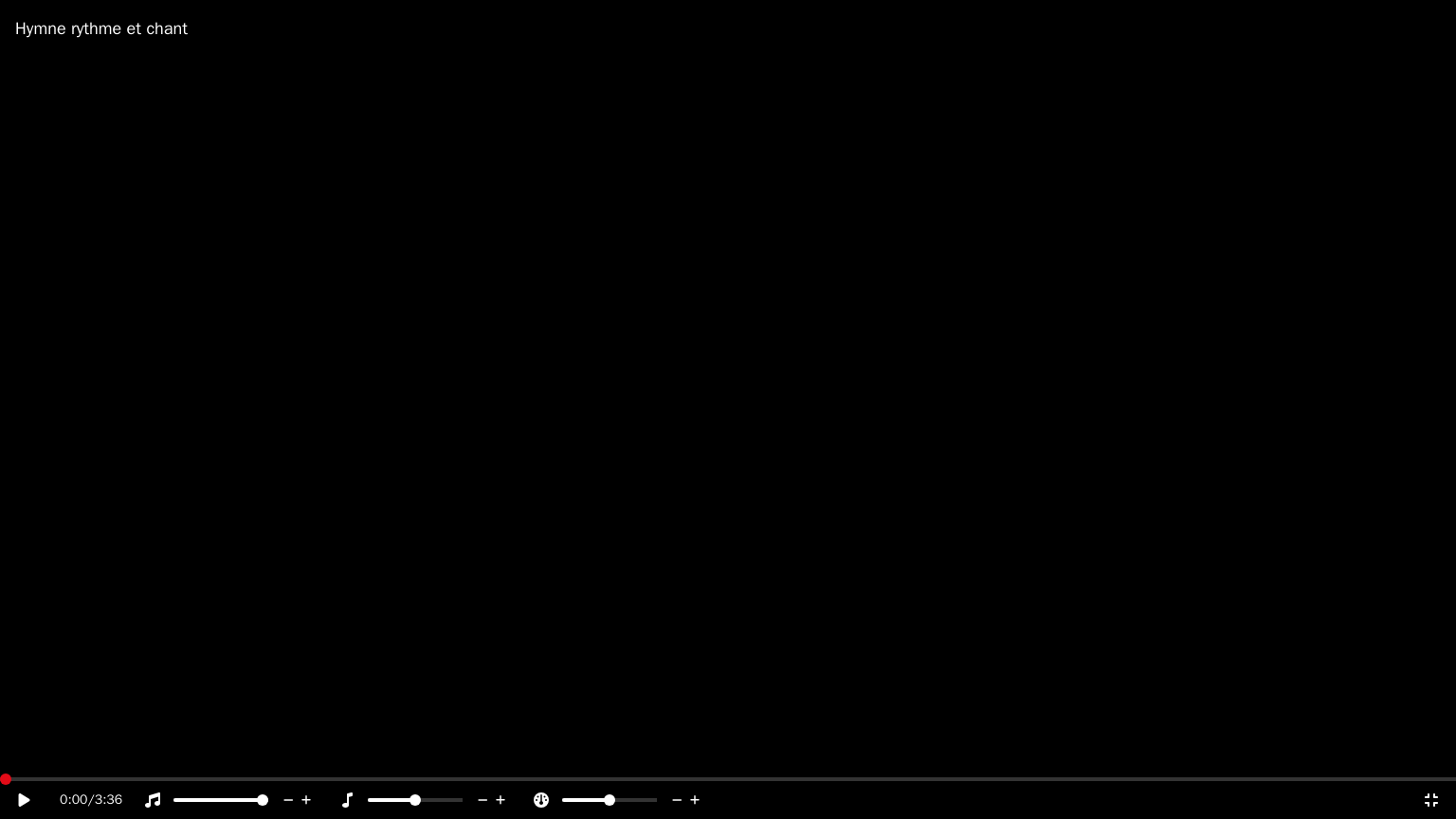 click 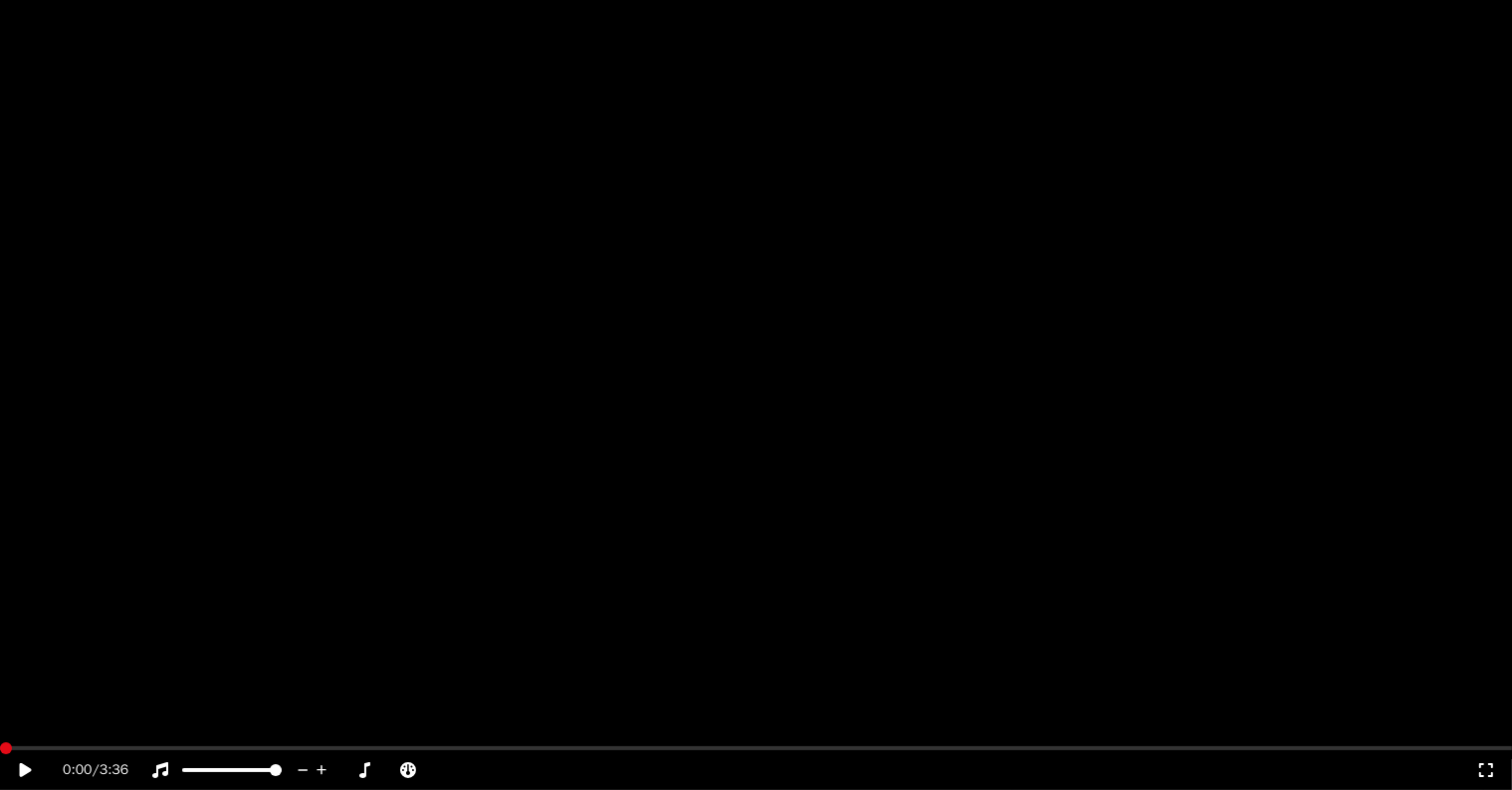 click 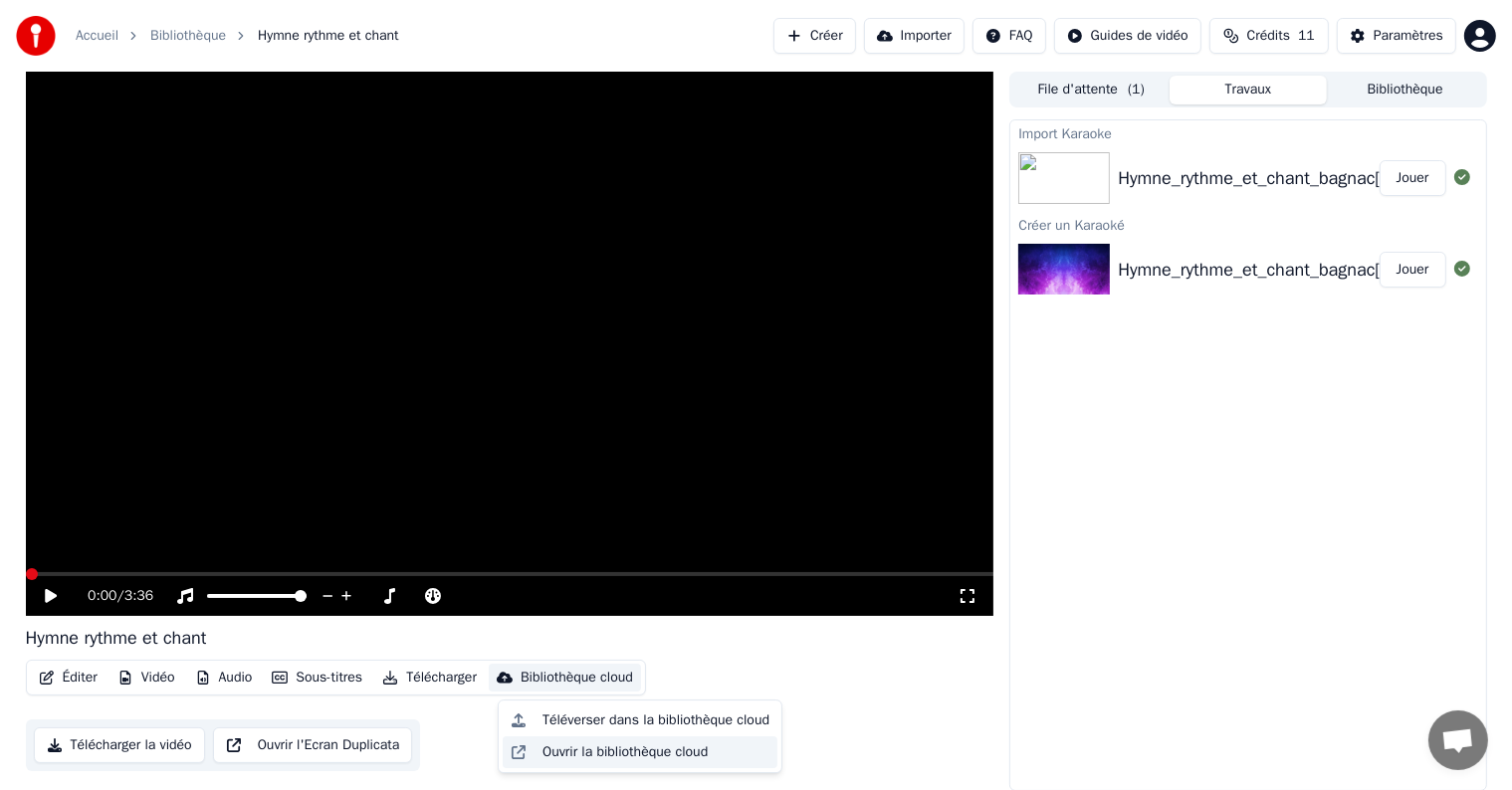 click on "Ouvrir la bibliothèque cloud" at bounding box center [625, 752] 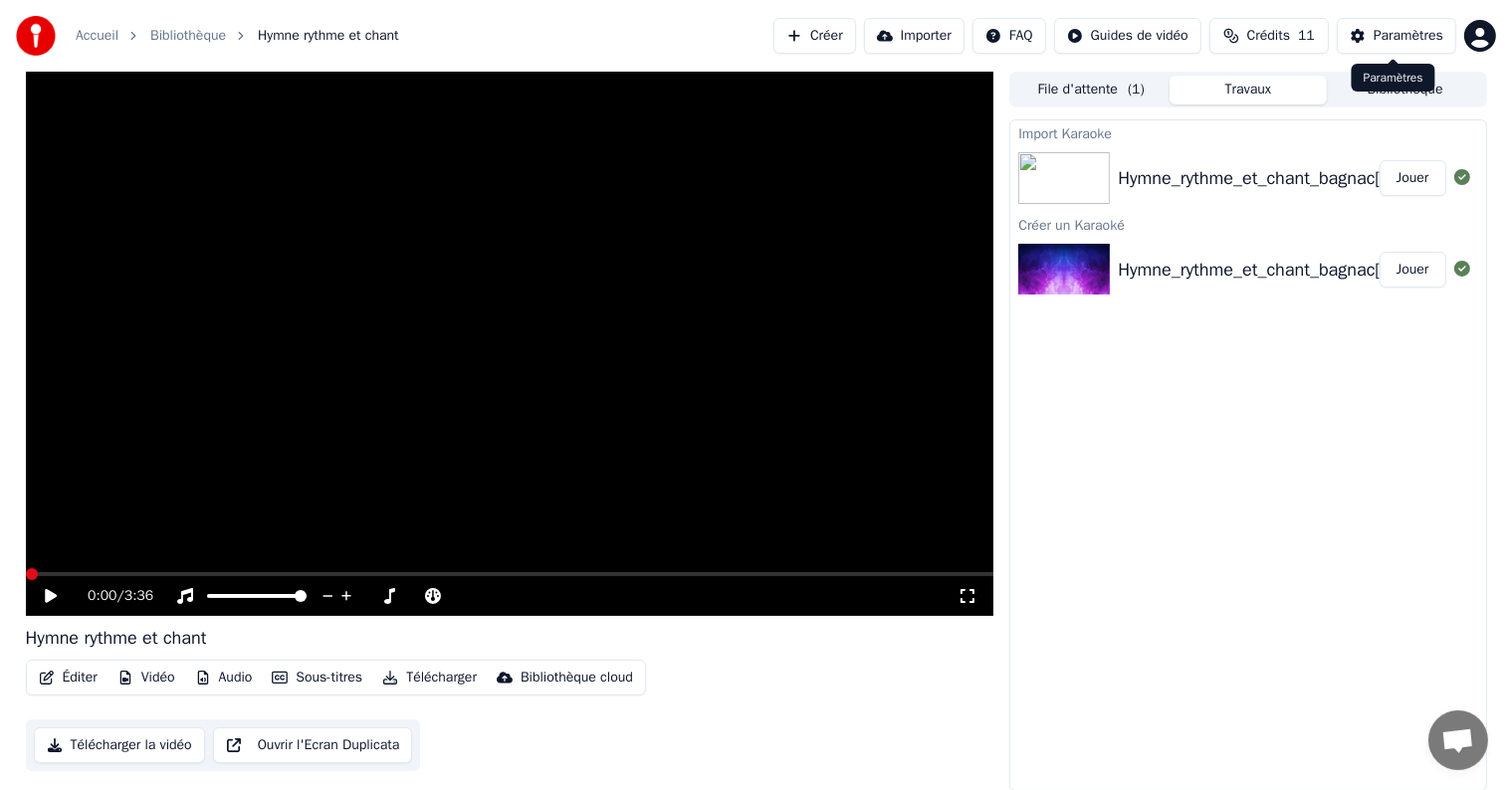 click on "Paramètres" at bounding box center (1408, 36) 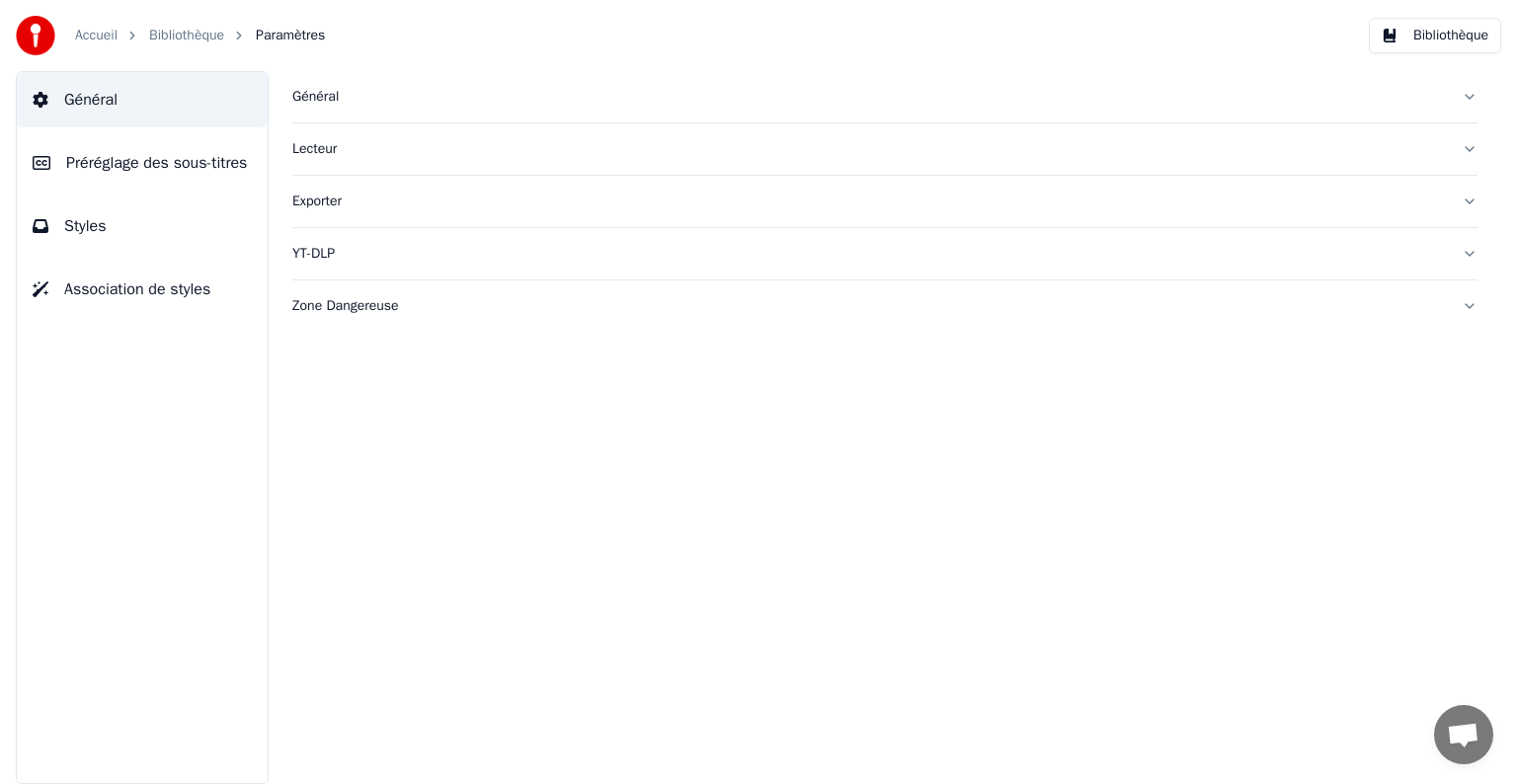 click on "Général" at bounding box center [869, 97] 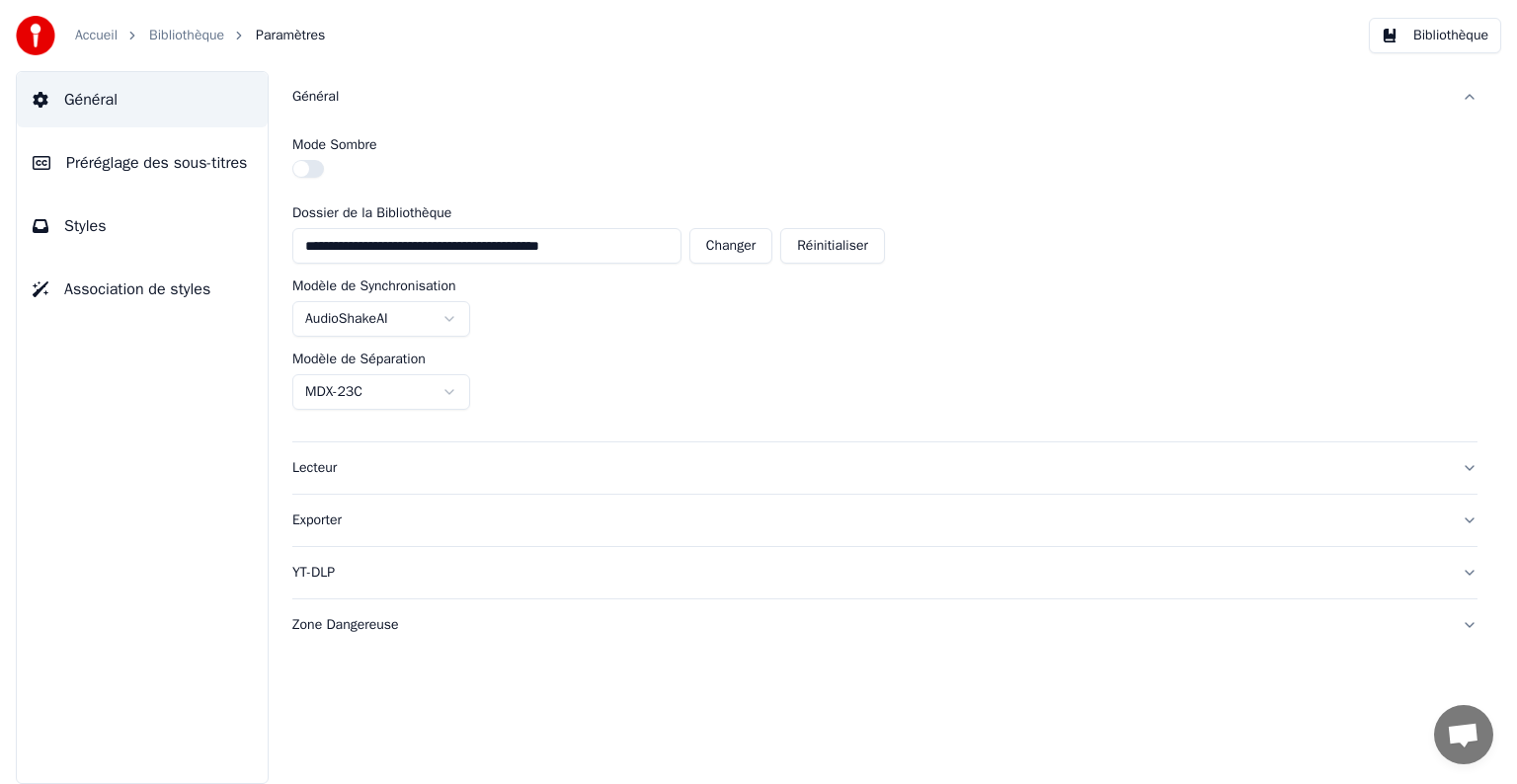 click on "Préréglage des sous-titres" at bounding box center [156, 163] 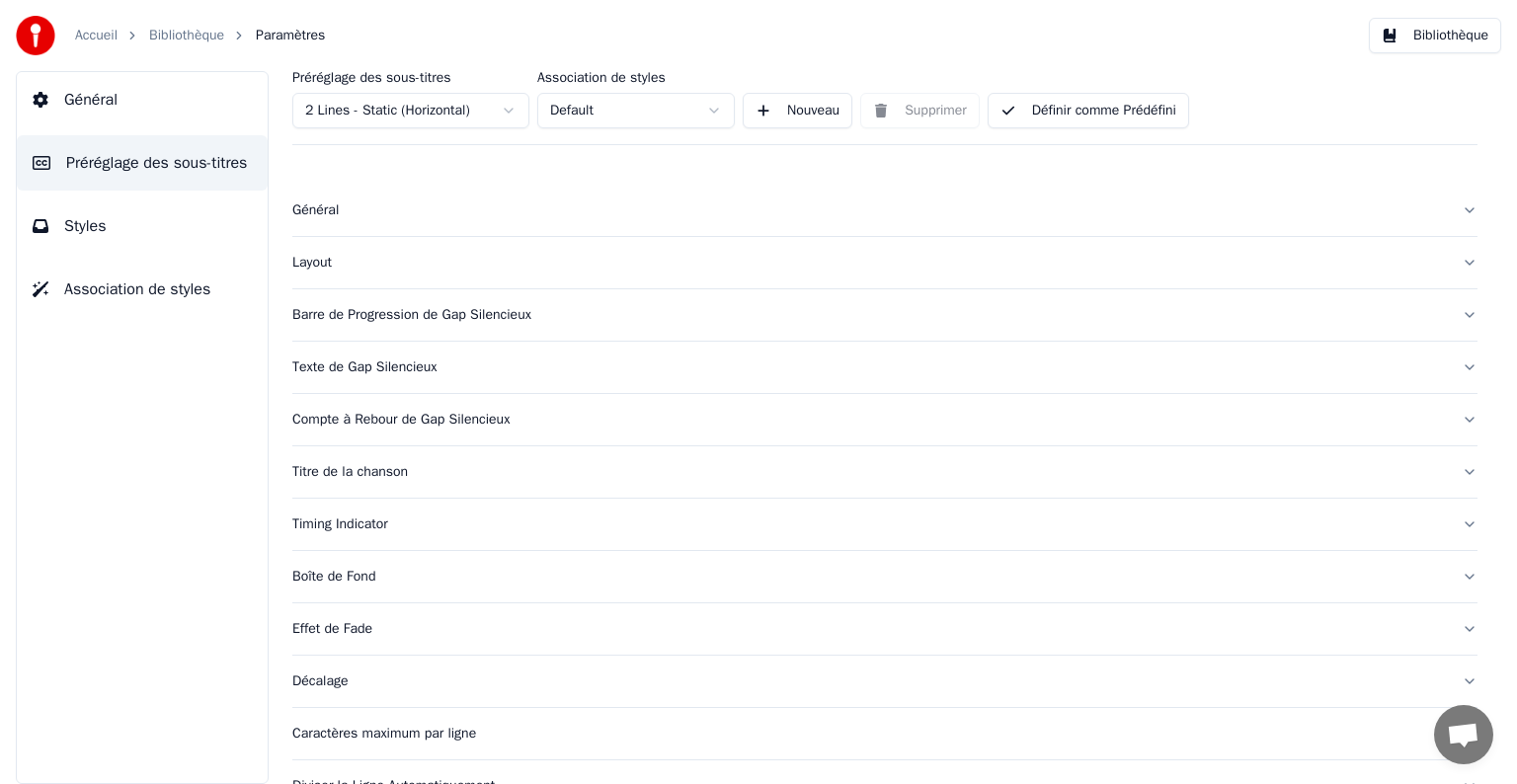 click on "Général" at bounding box center [869, 210] 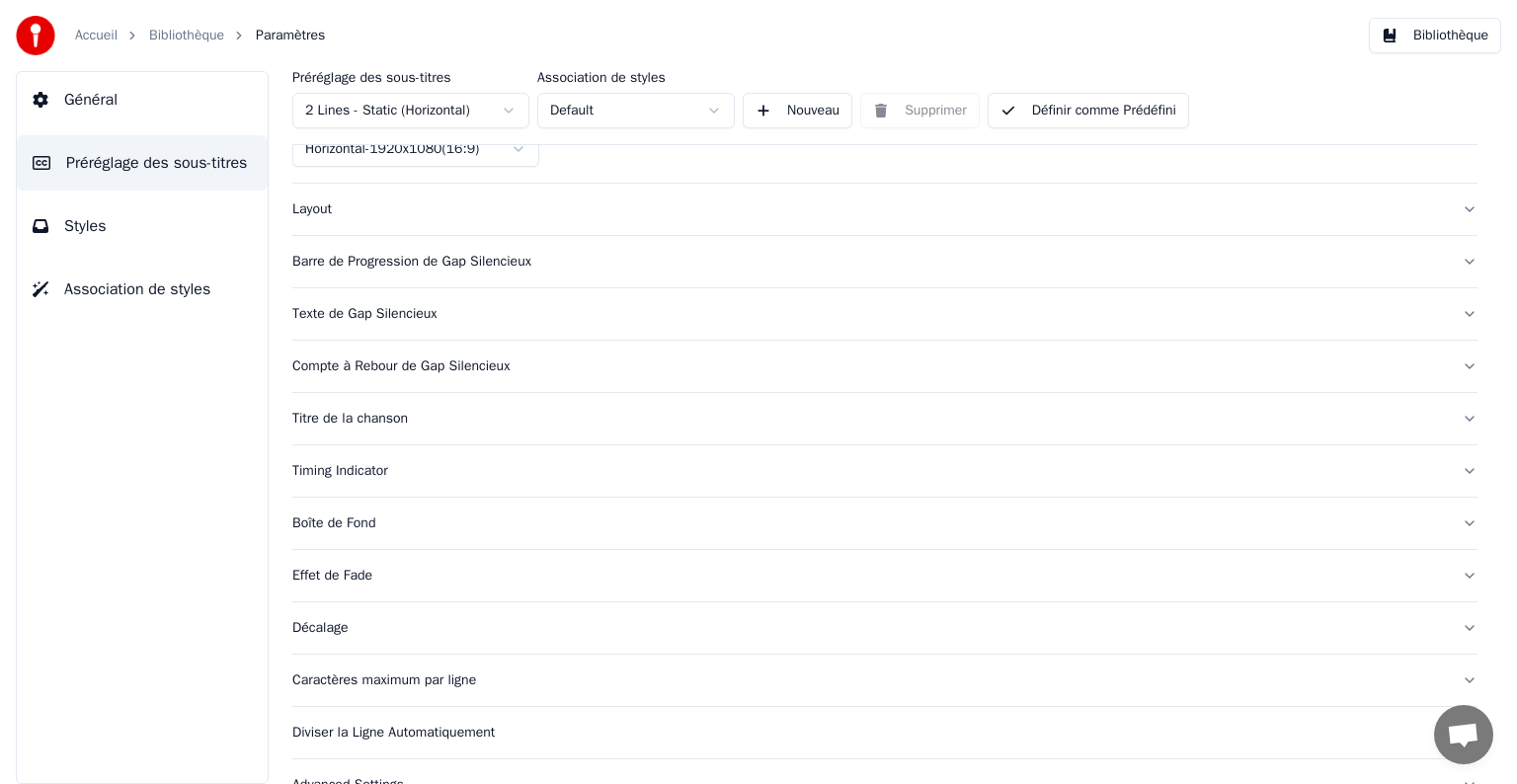 scroll, scrollTop: 250, scrollLeft: 0, axis: vertical 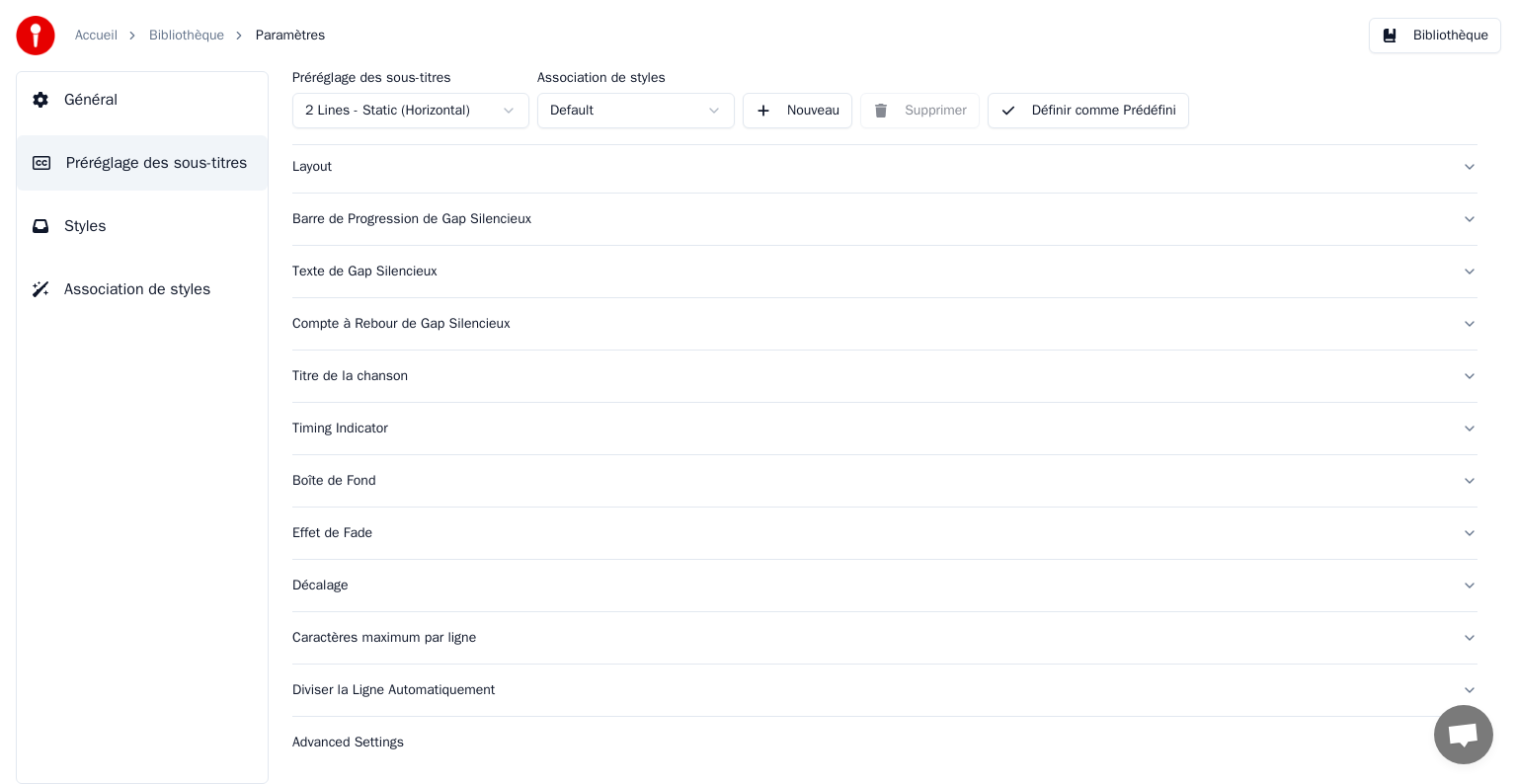 click on "Styles" at bounding box center [85, 226] 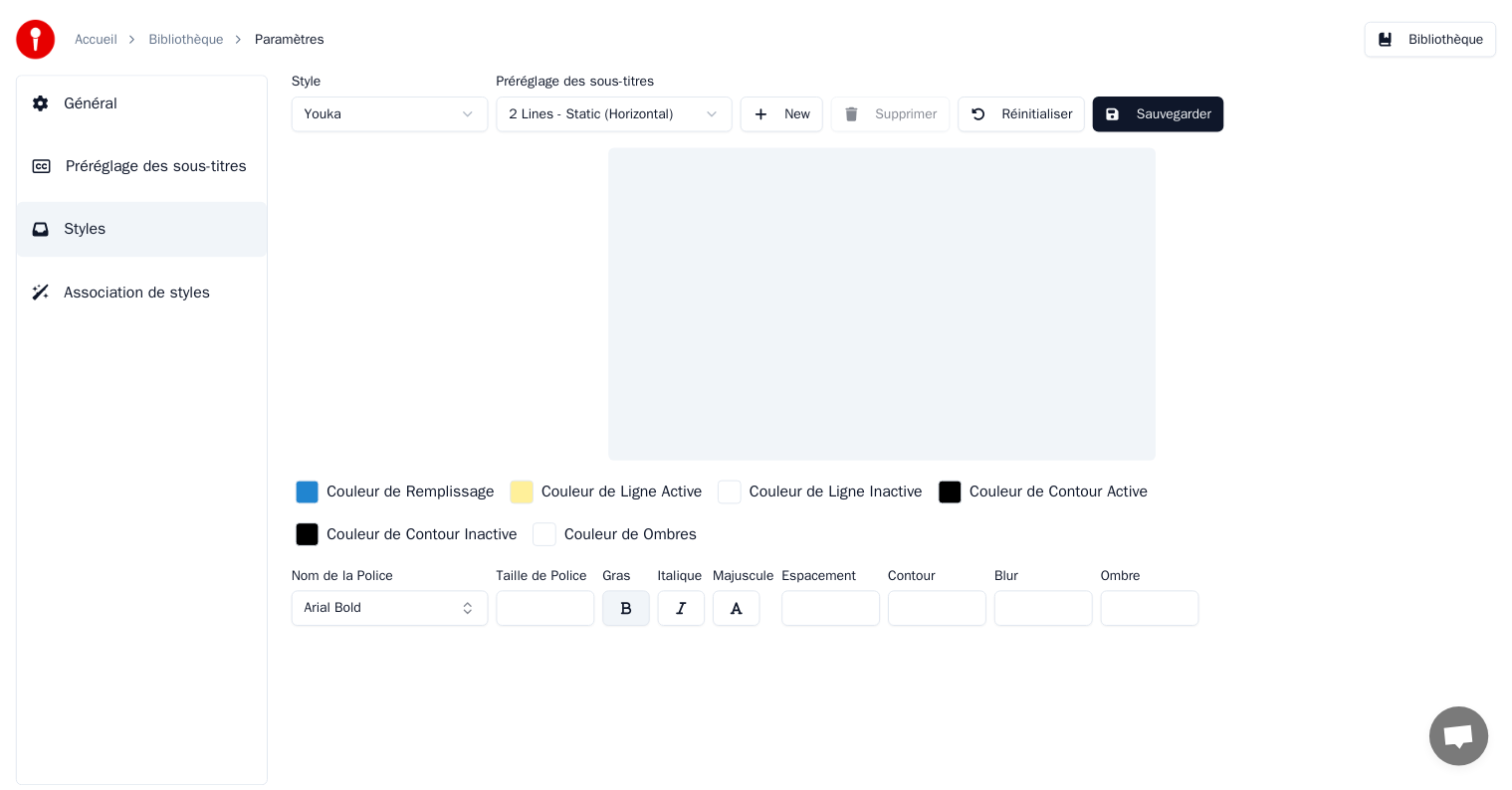 scroll, scrollTop: 0, scrollLeft: 0, axis: both 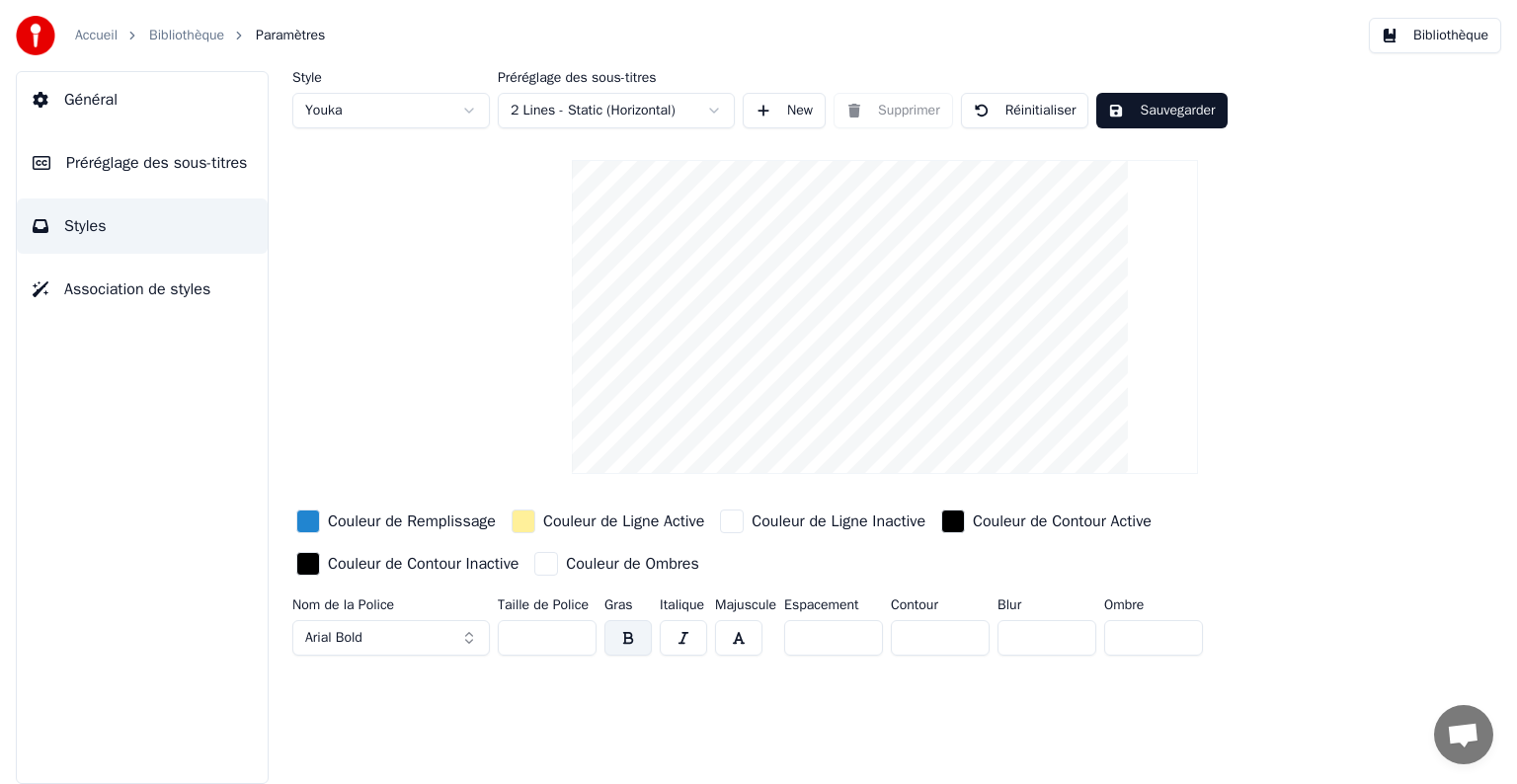 click on "Association de styles" at bounding box center (137, 289) 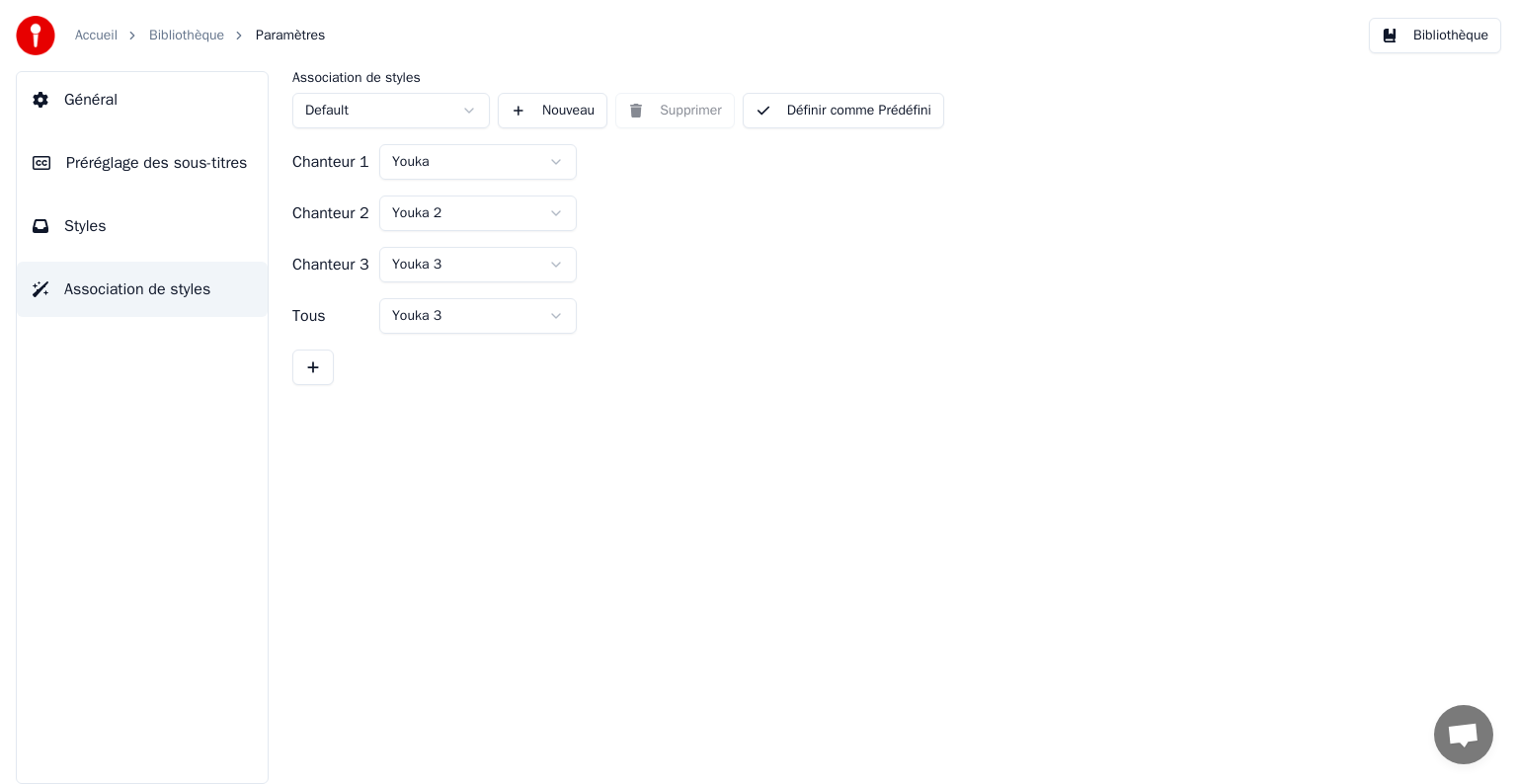 click on "Général" at bounding box center (91, 100) 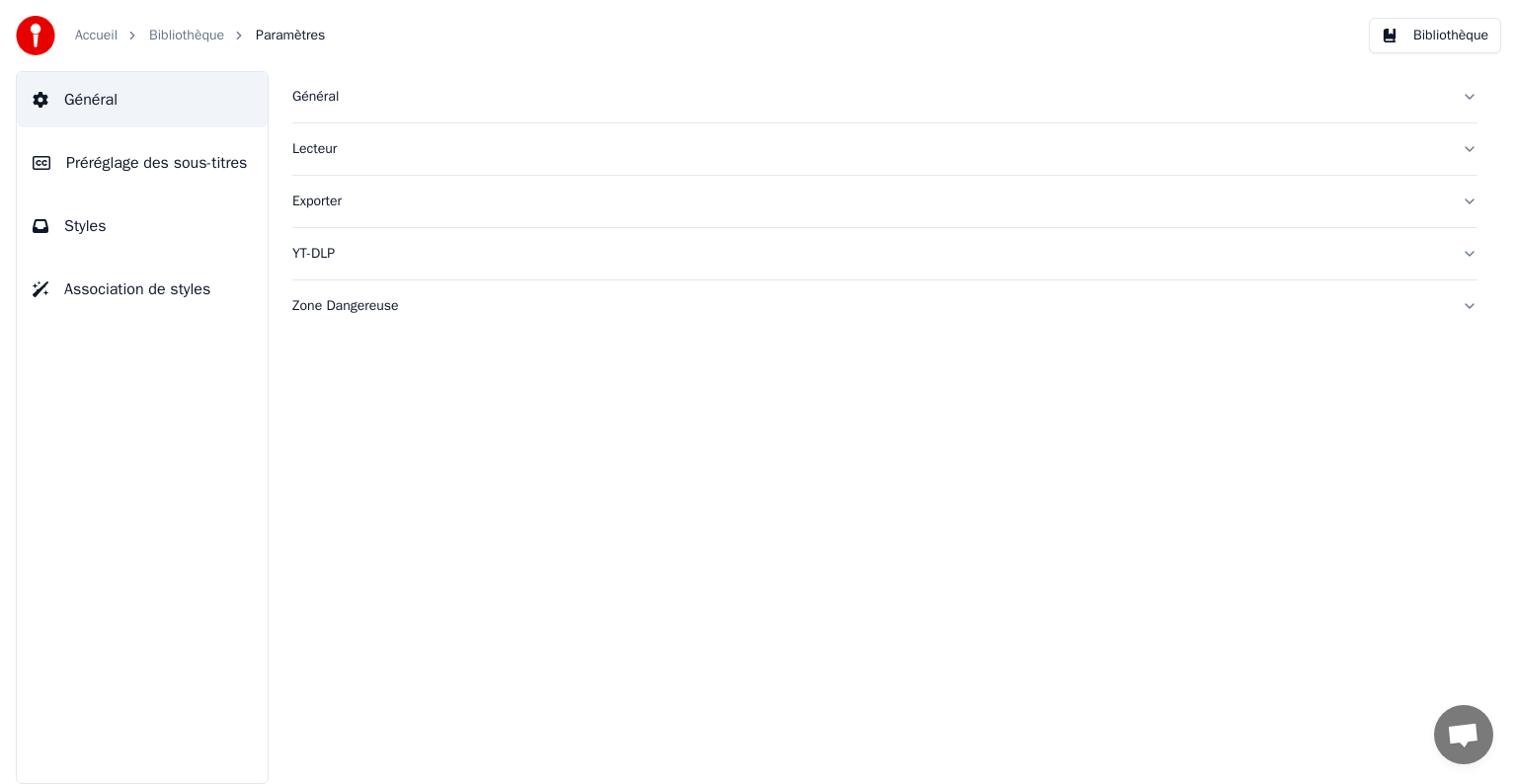 click on "Bibliothèque" at bounding box center (187, 36) 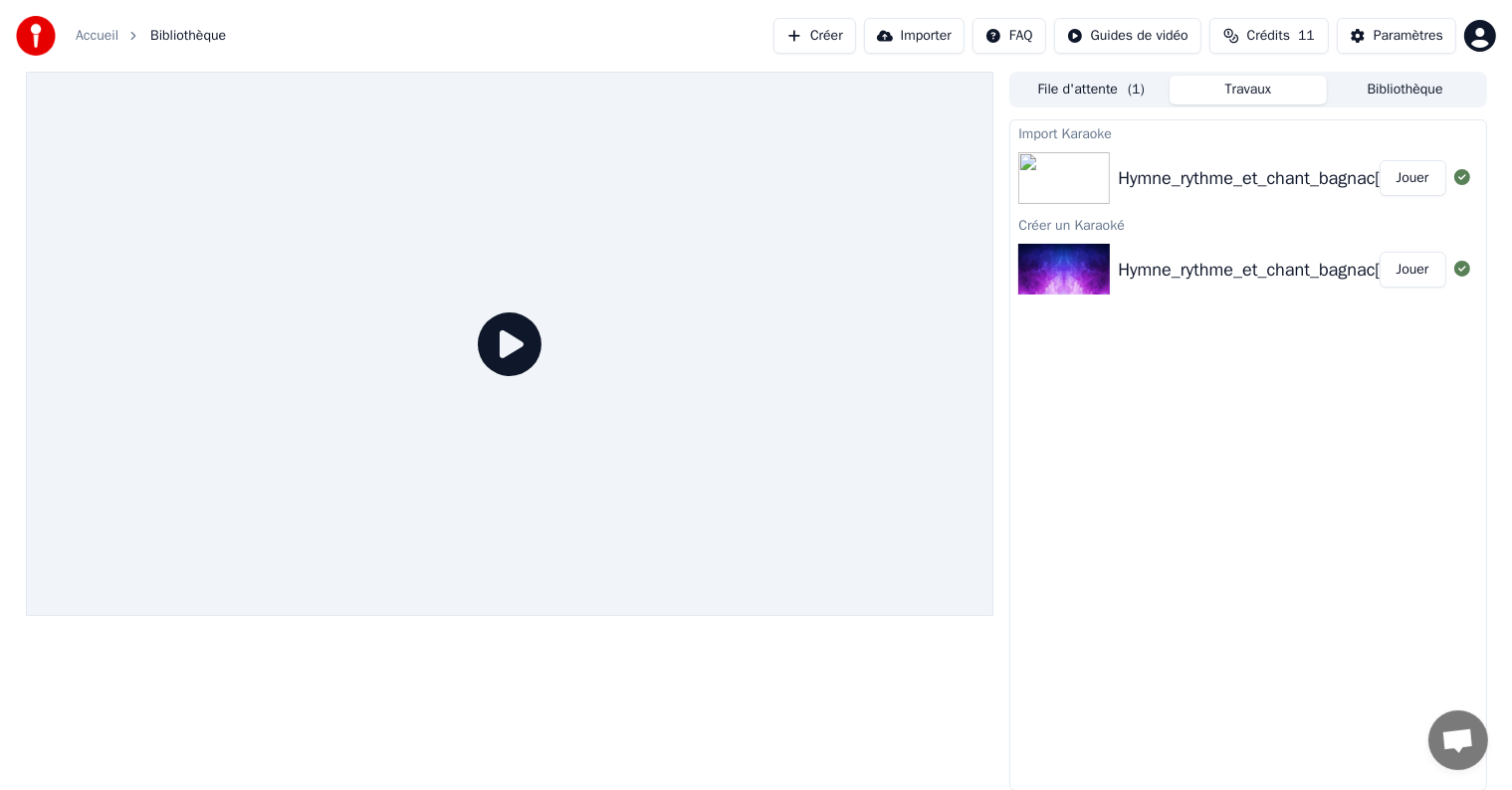 click at bounding box center (1064, 270) 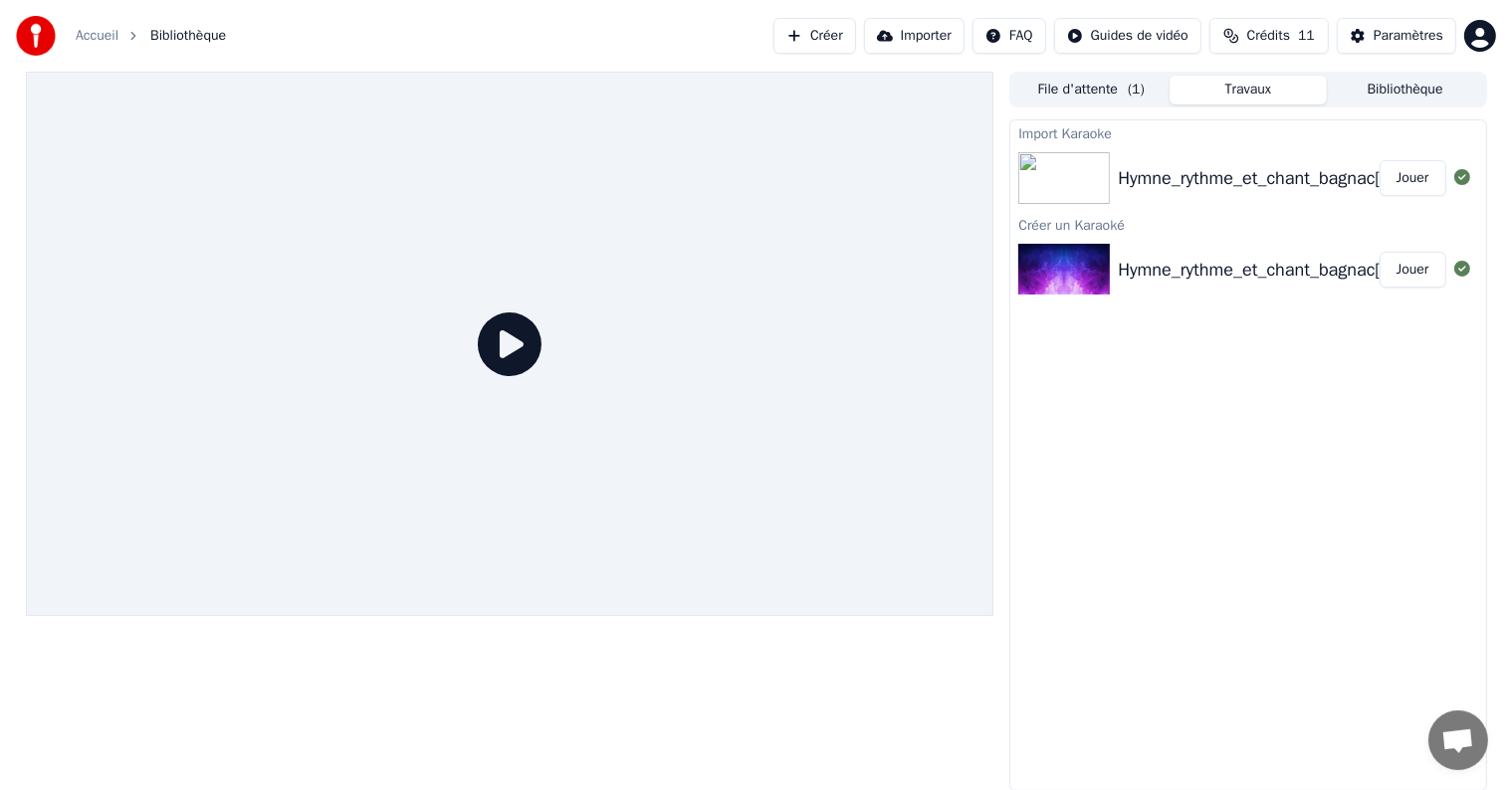 click on "Jouer" at bounding box center [1412, 270] 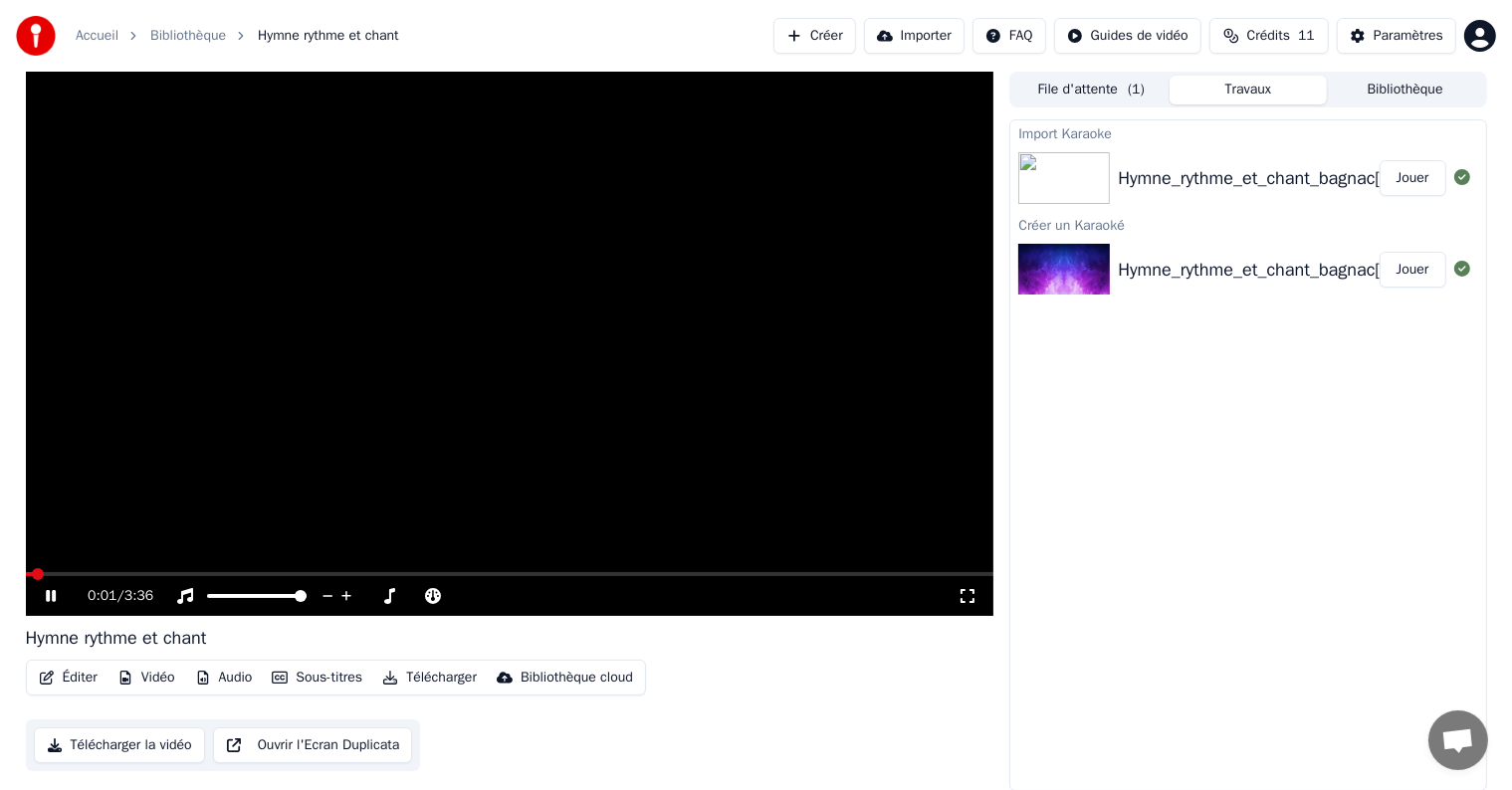 click on "Éditer" at bounding box center (68, 678) 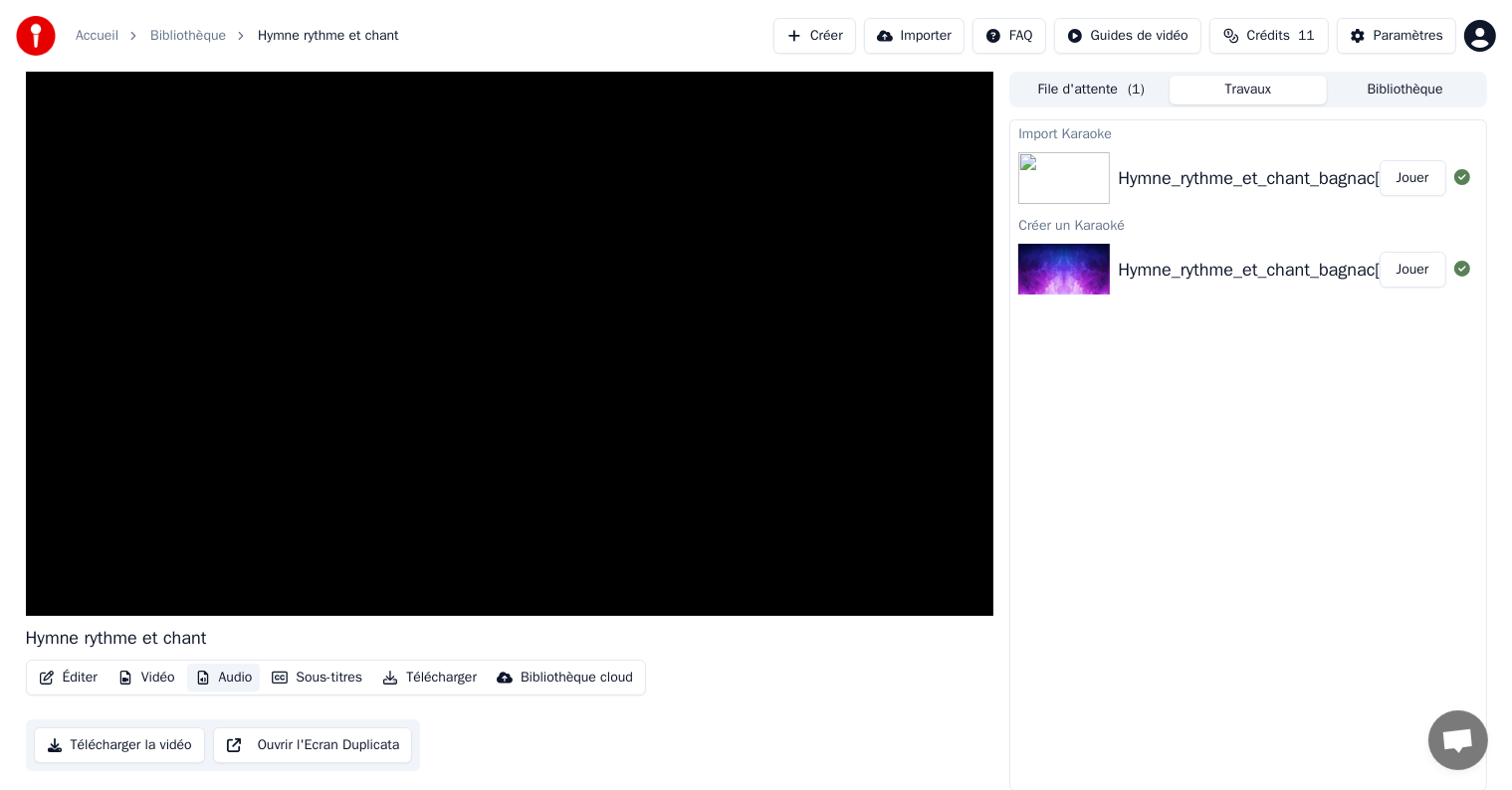 click on "Audio" at bounding box center [224, 678] 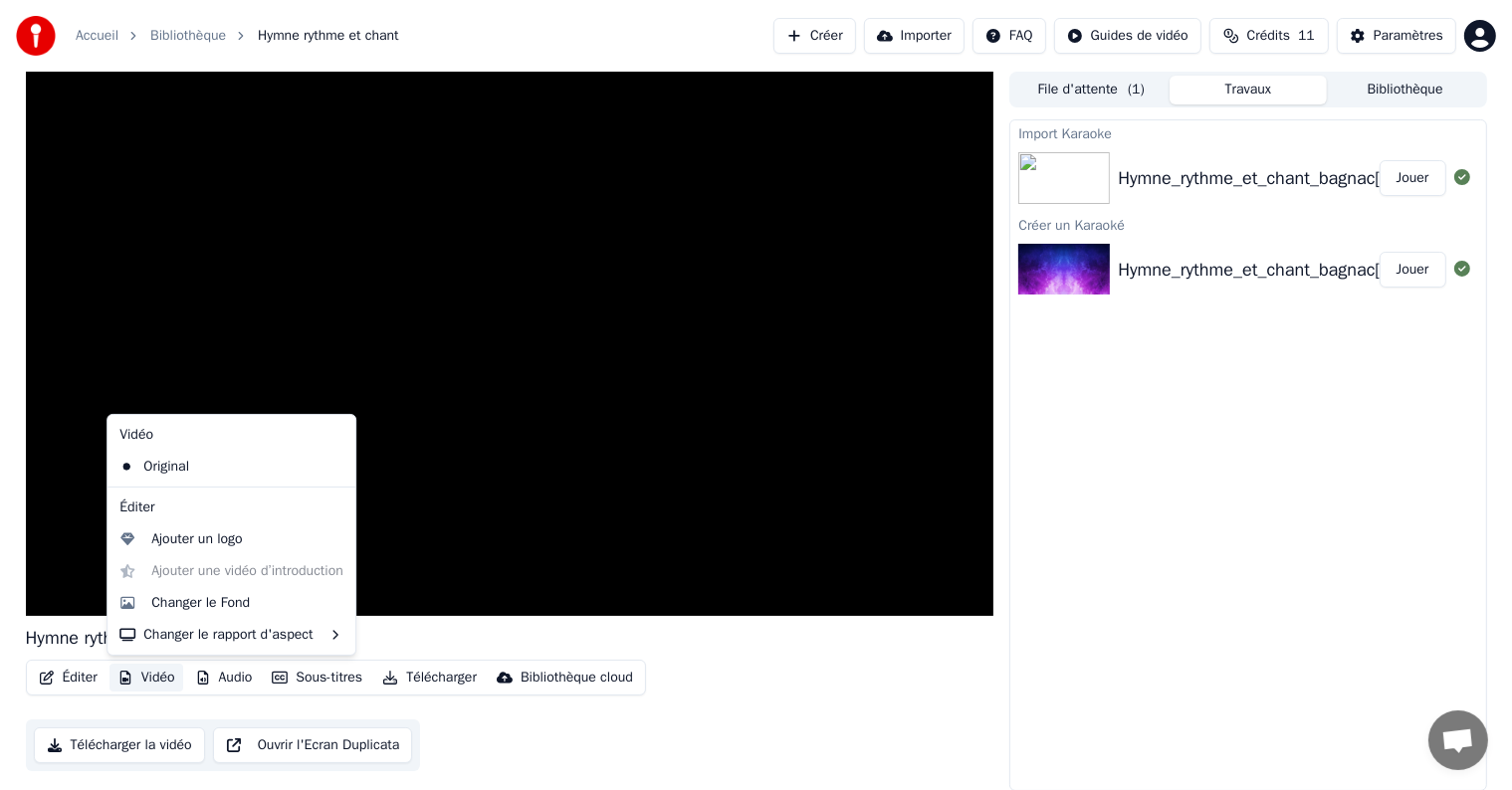 click on "Vidéo" at bounding box center [146, 678] 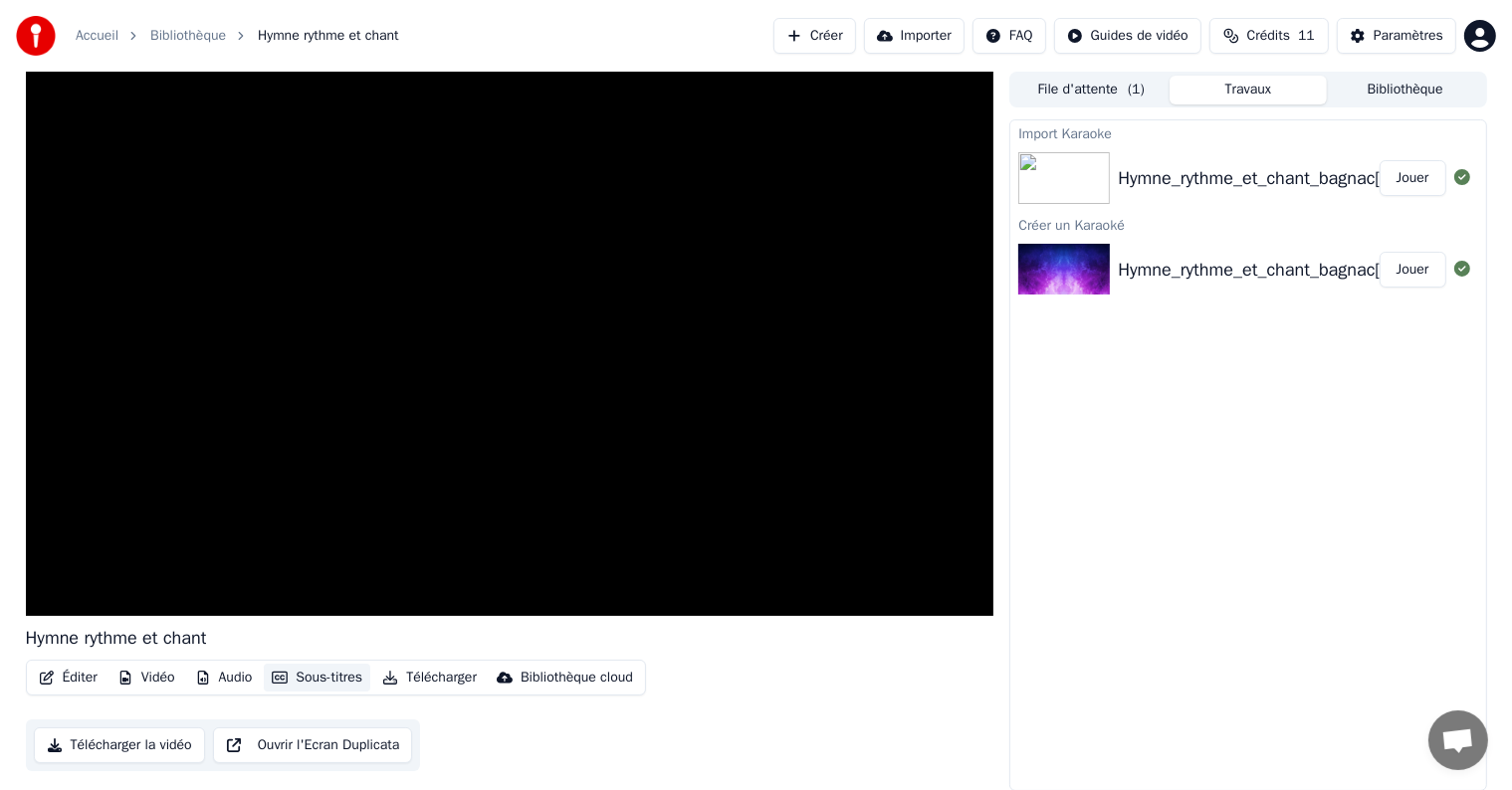 click on "Sous-titres" at bounding box center (317, 678) 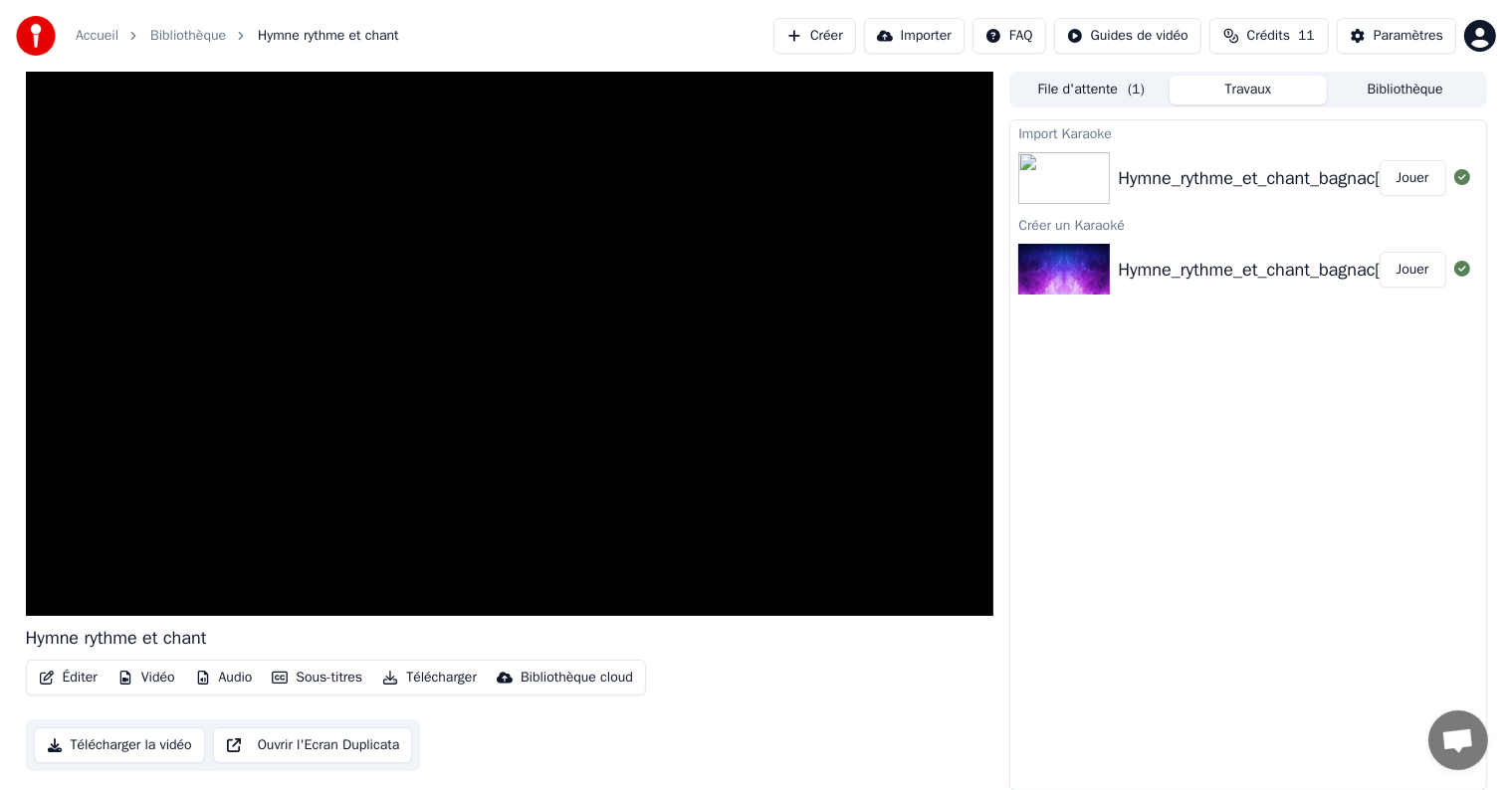 click on "Sous-titres" at bounding box center (317, 678) 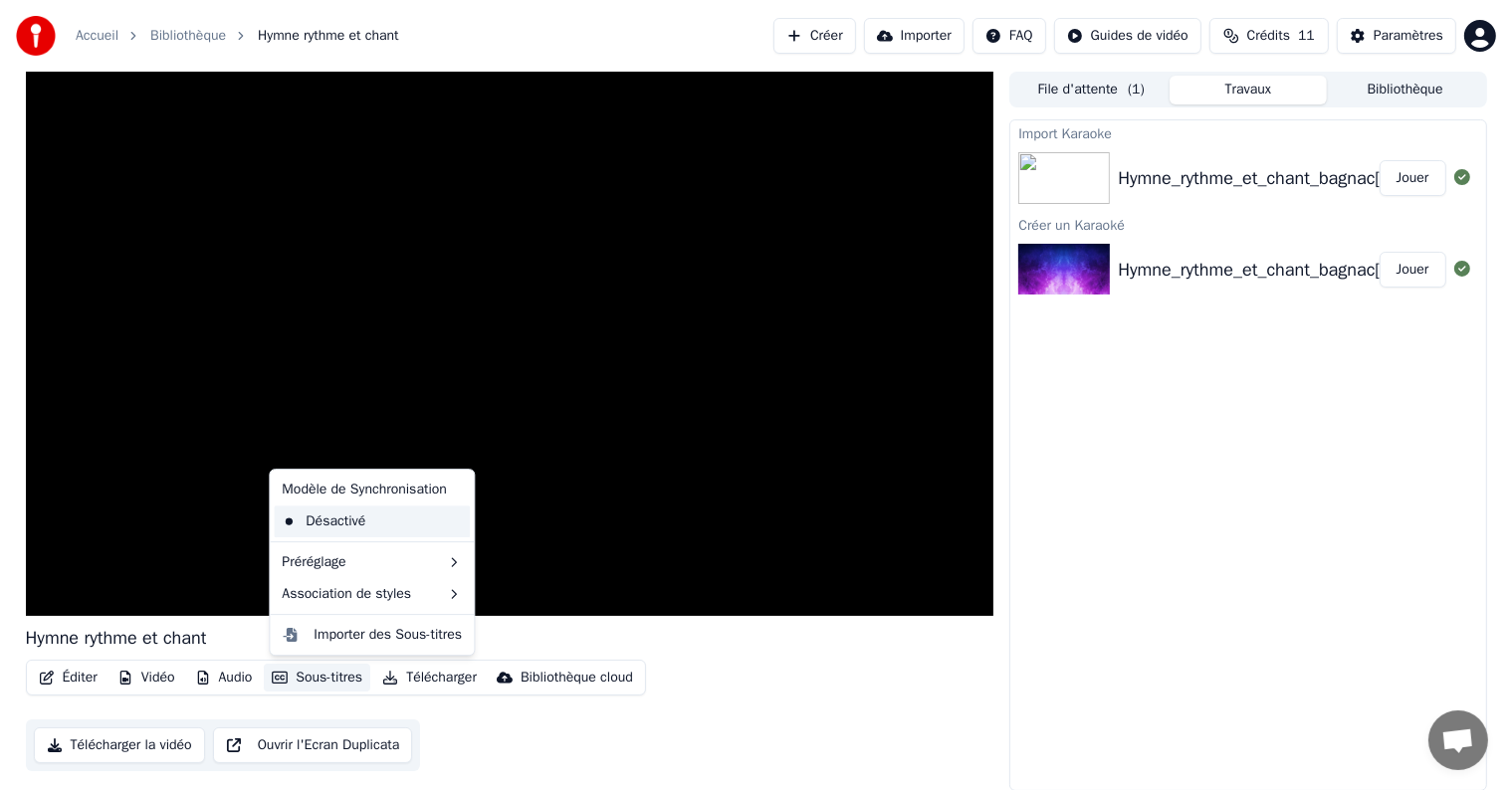 click on "Désactivé" at bounding box center (371, 521) 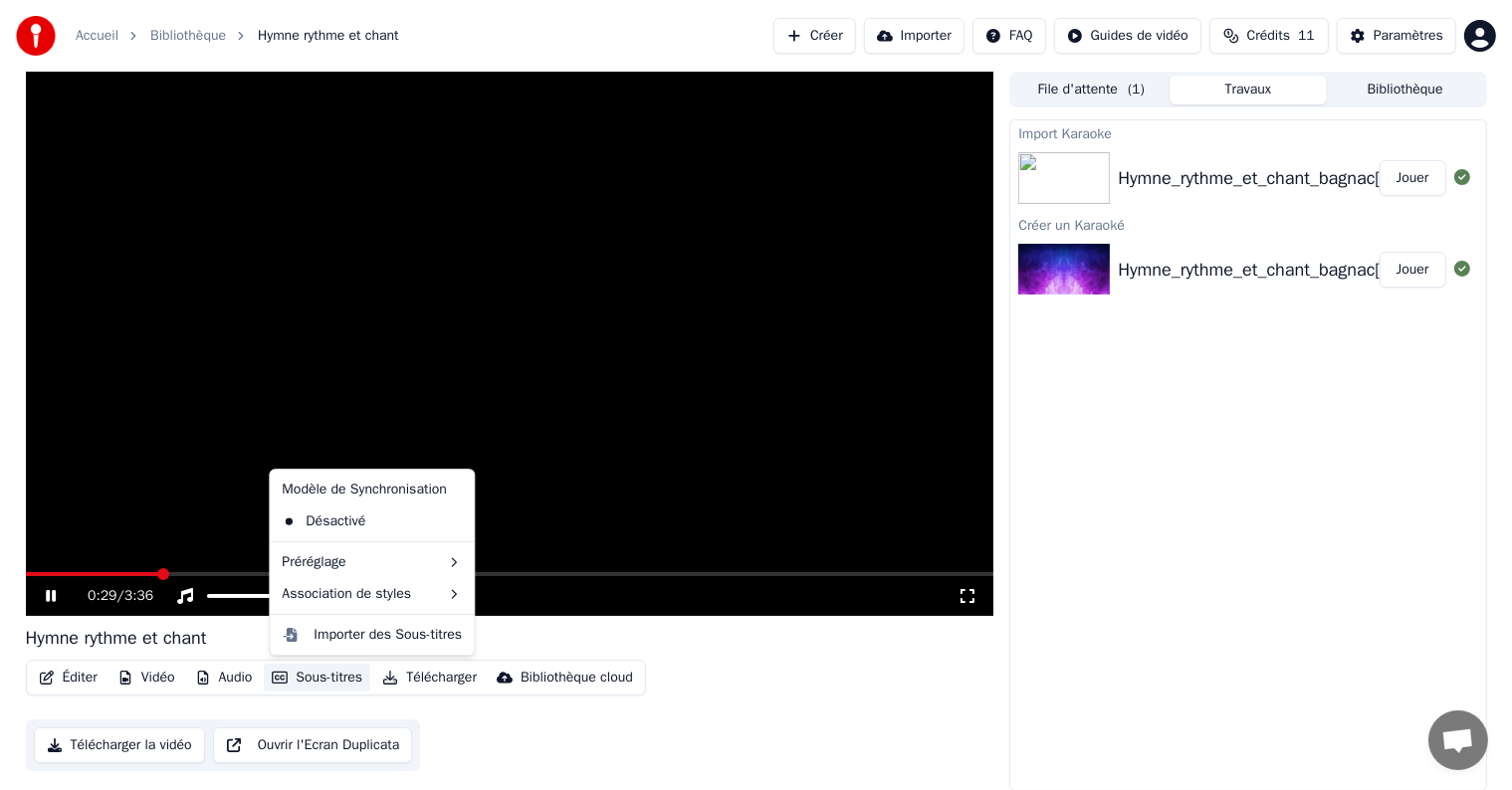 click on "Sous-titres" at bounding box center [317, 678] 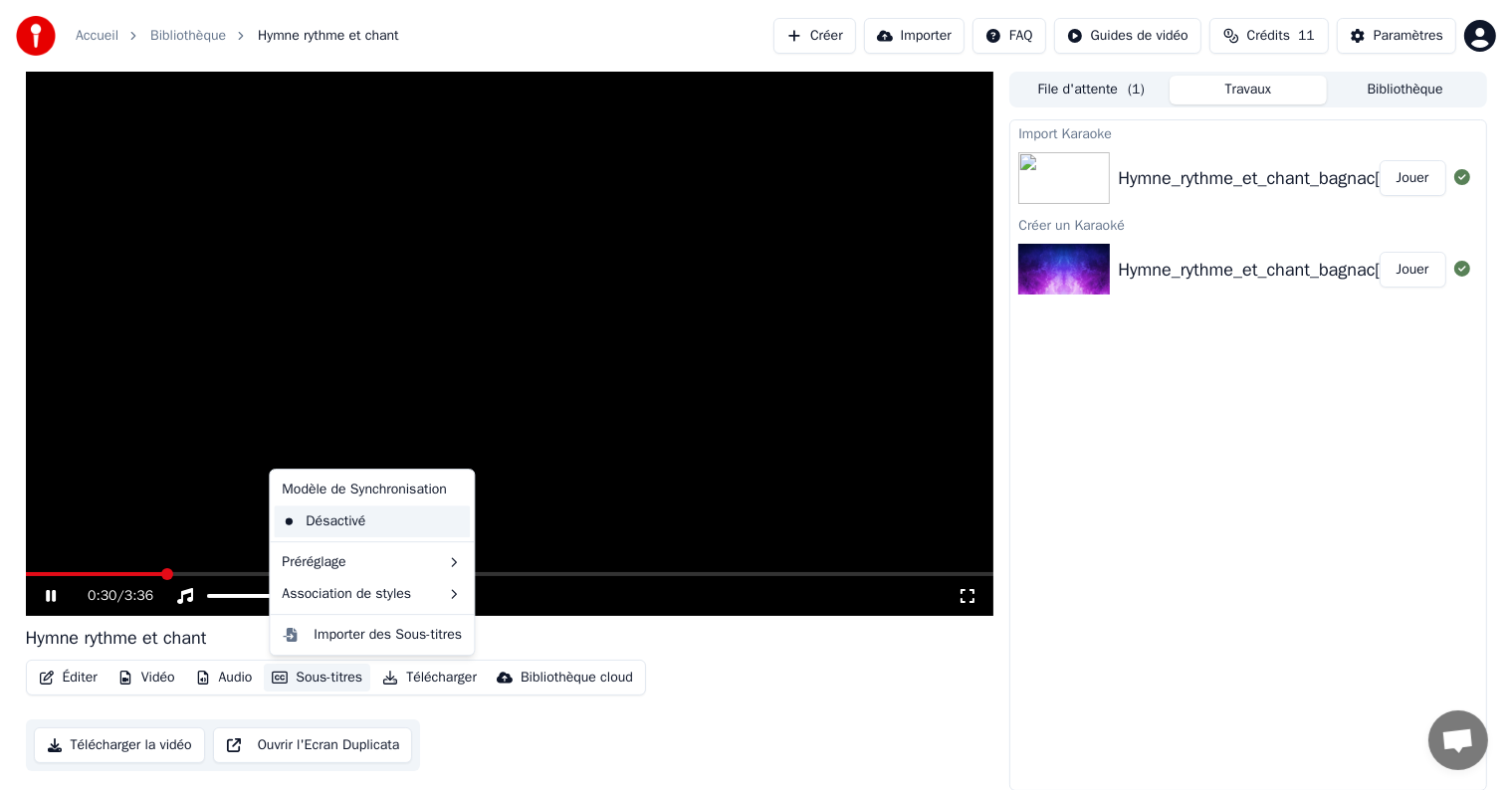 click on "Désactivé" at bounding box center (371, 521) 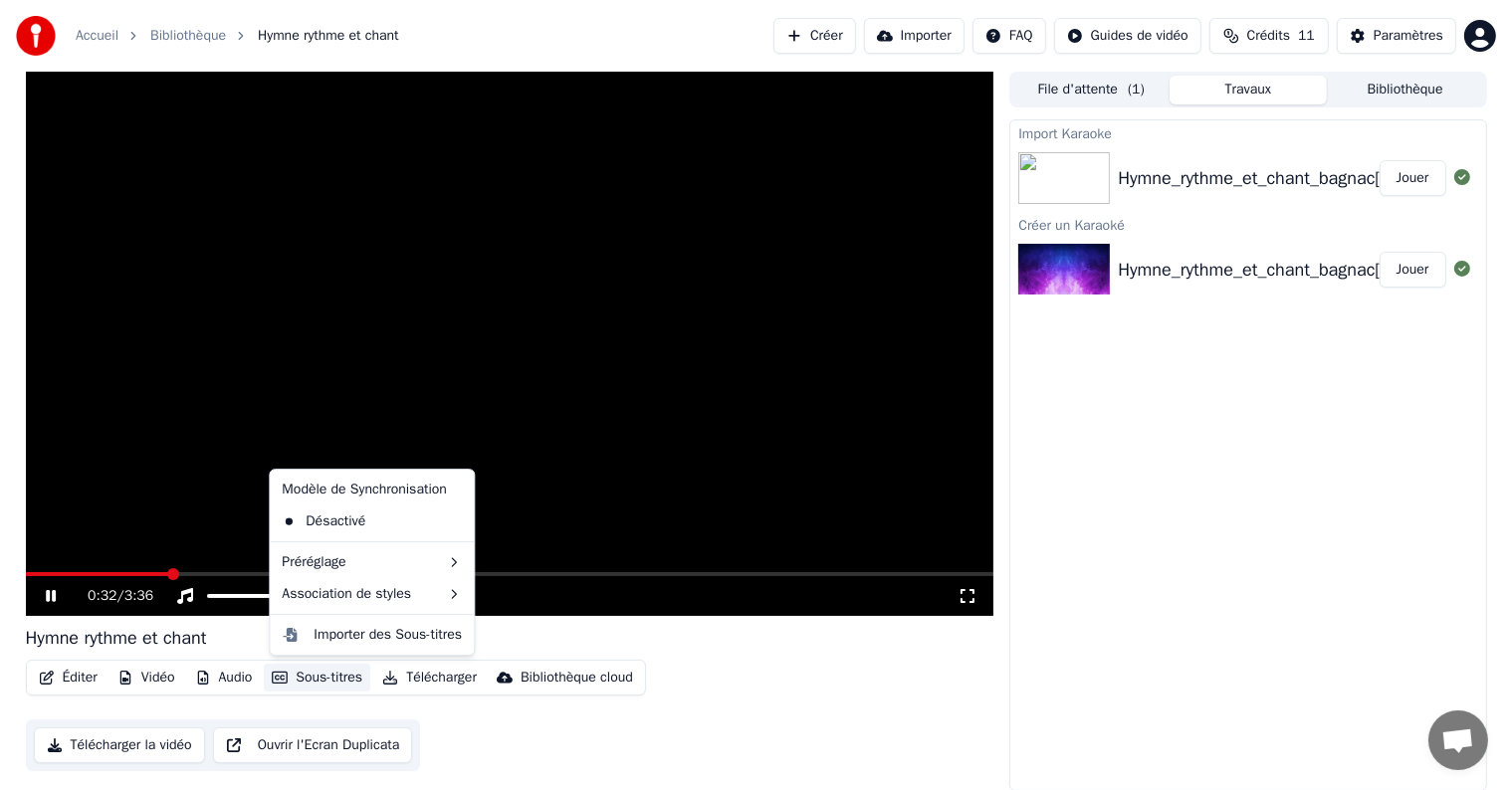 click on "Sous-titres" at bounding box center (317, 678) 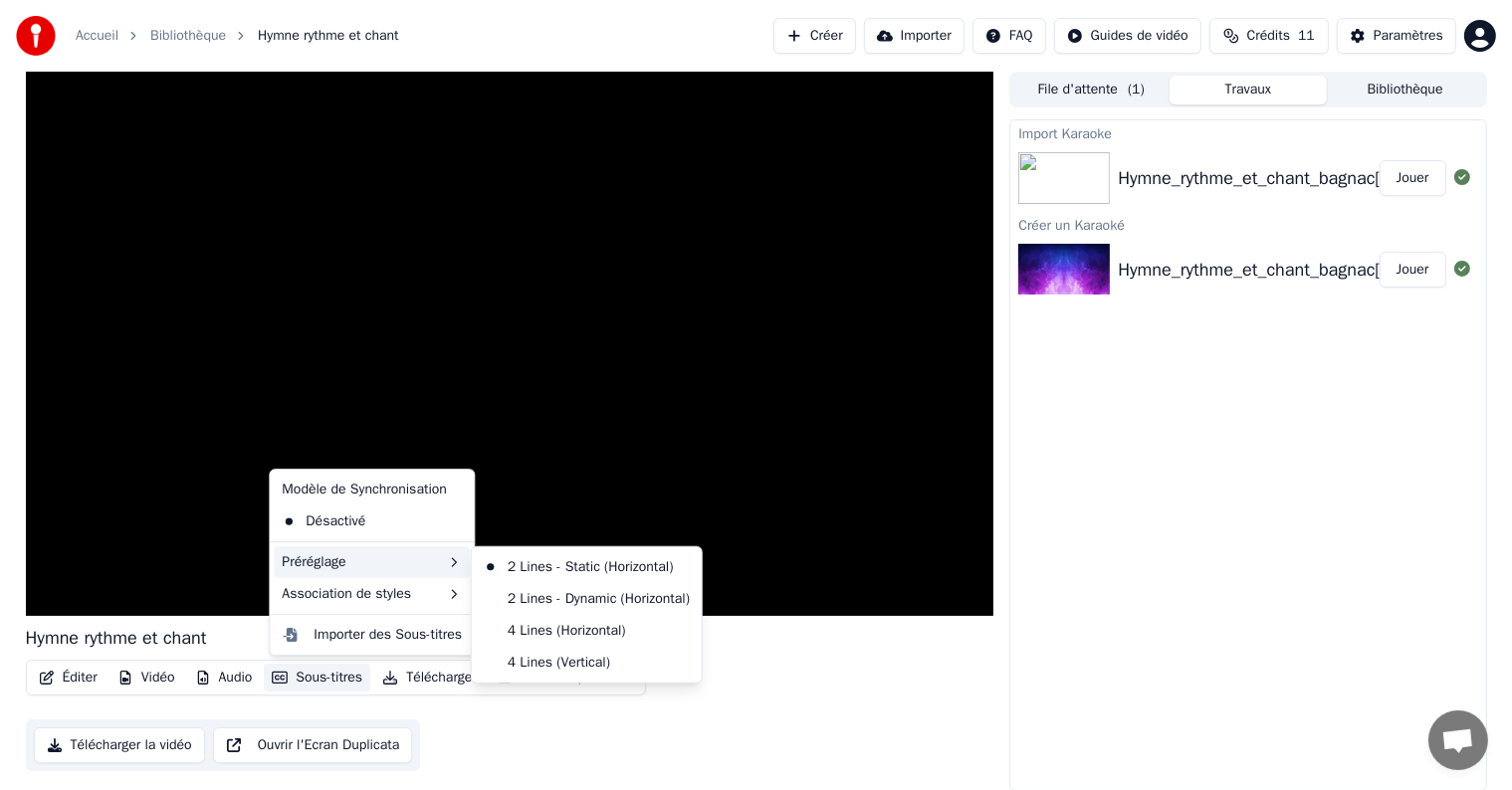 click on "Préréglage" at bounding box center [371, 562] 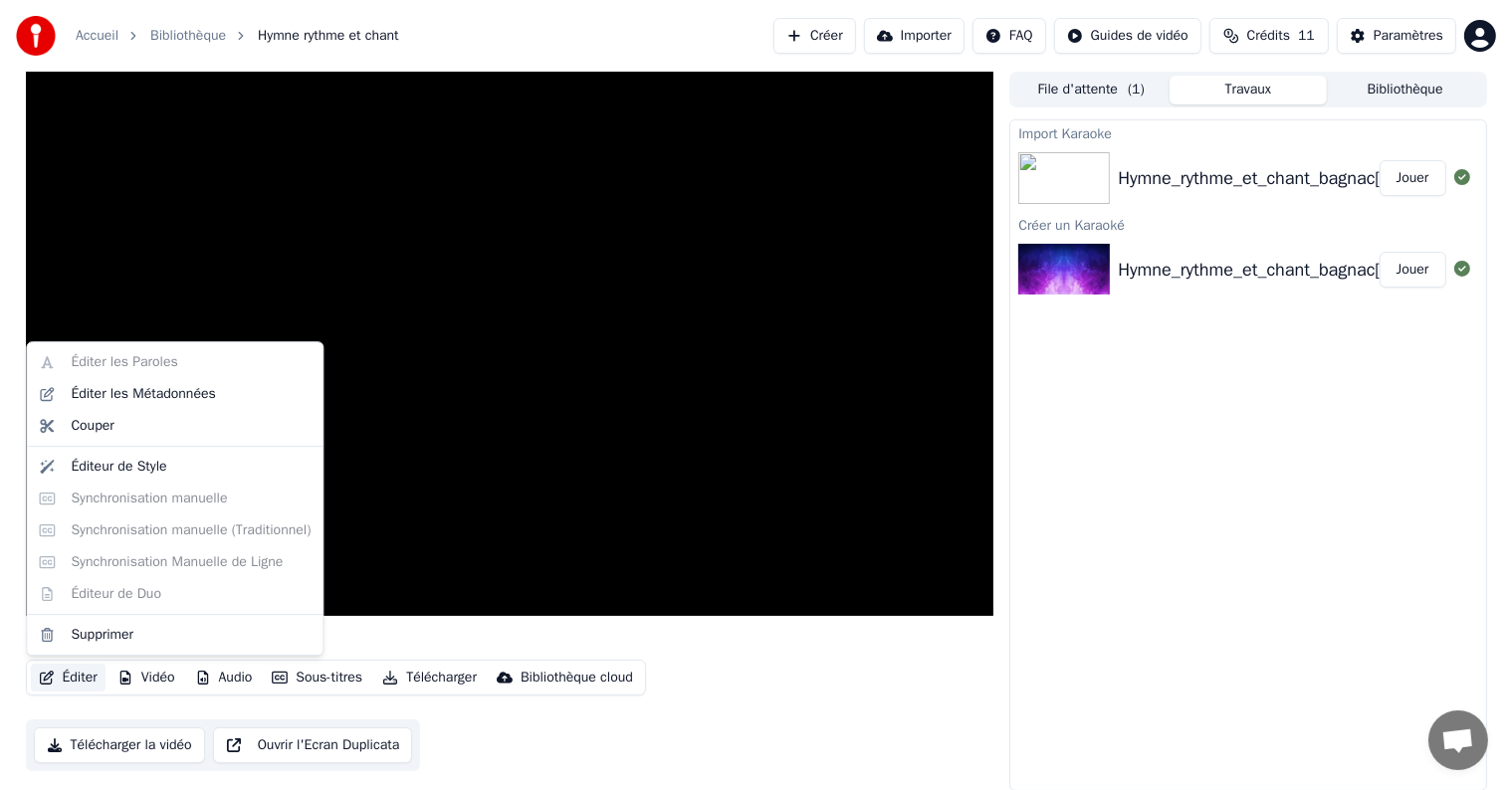 click on "Éditer" at bounding box center [68, 678] 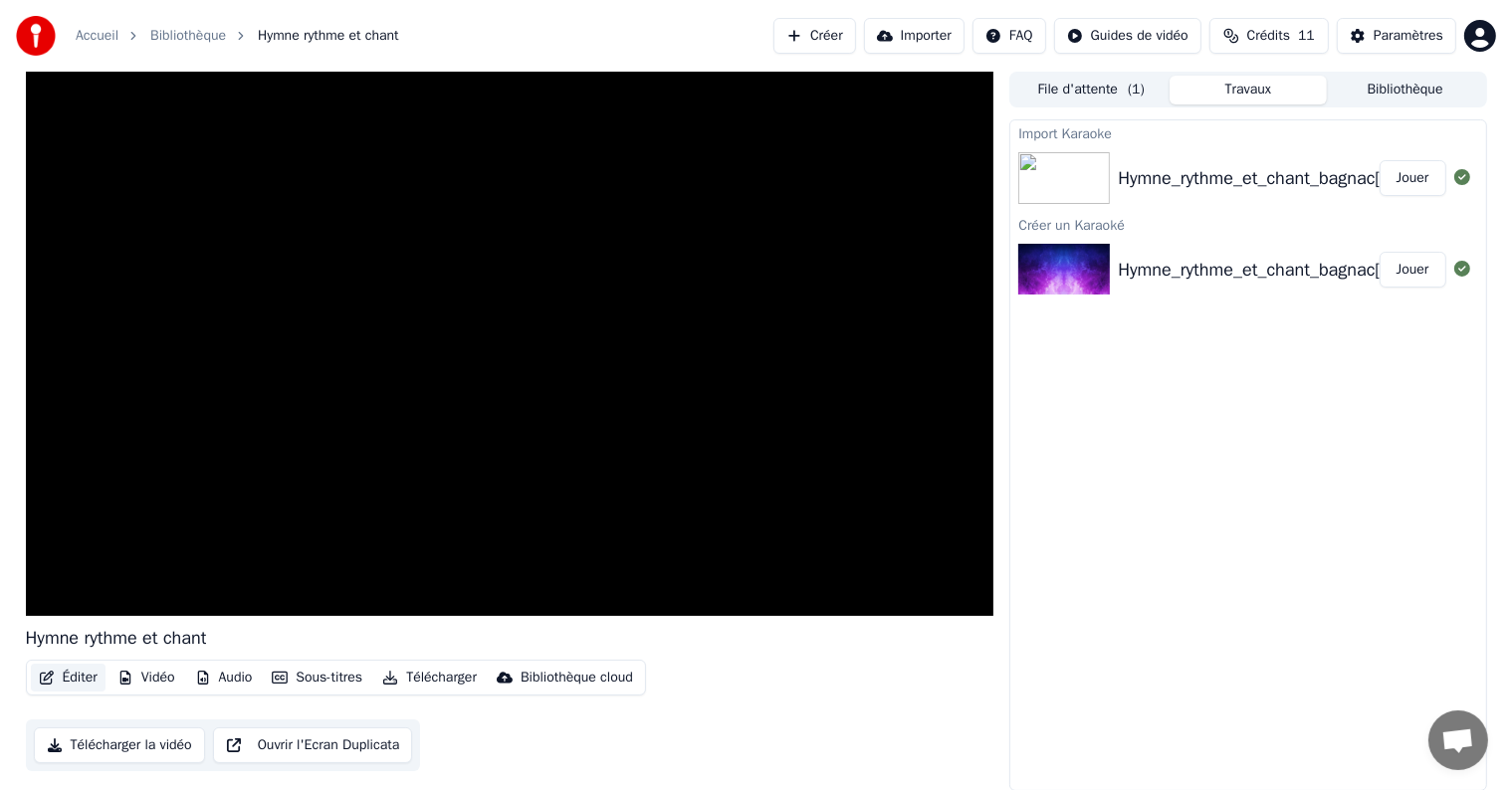 click on "Éditer" at bounding box center (68, 678) 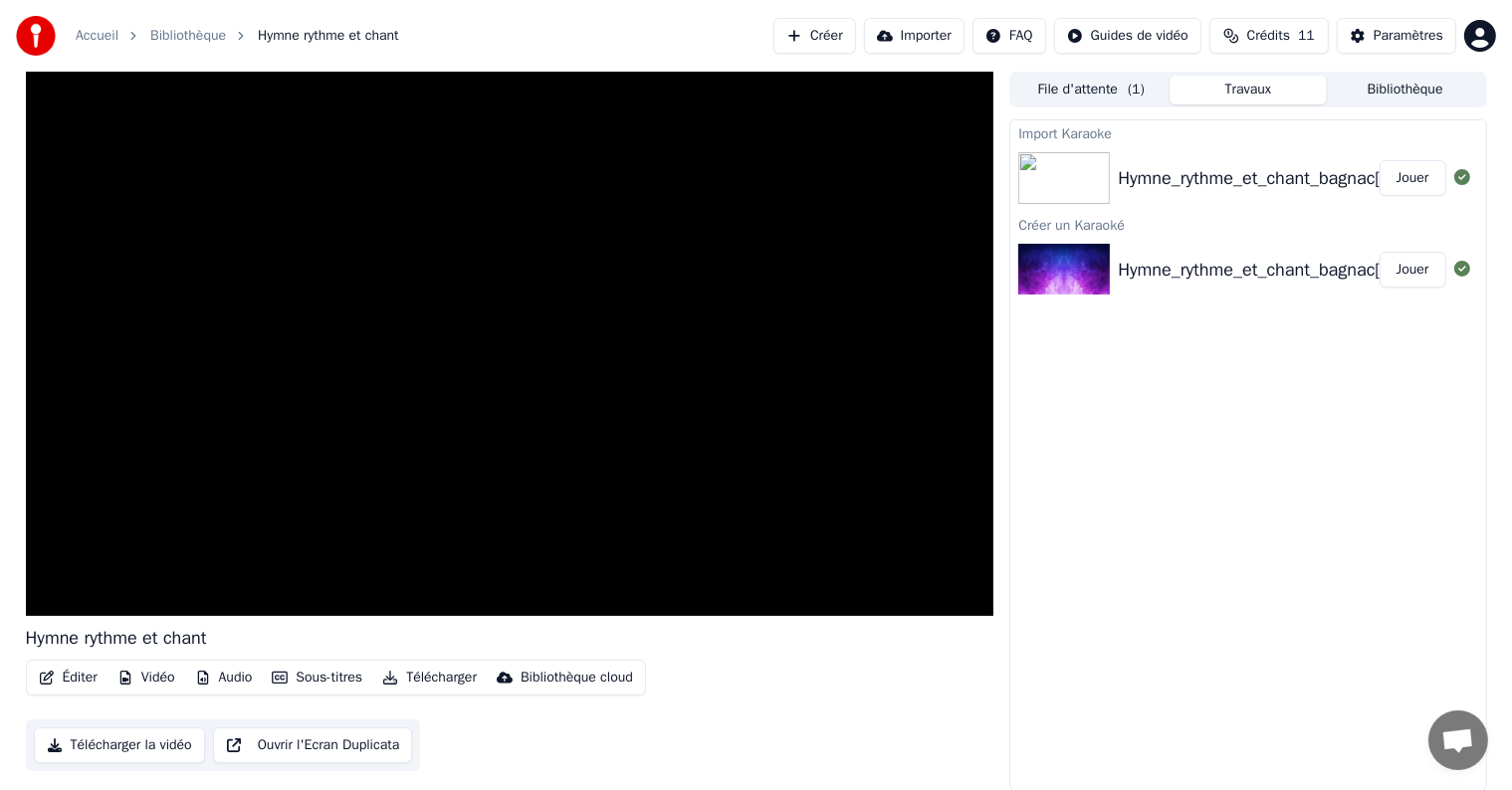 click on "Éditer" at bounding box center [68, 678] 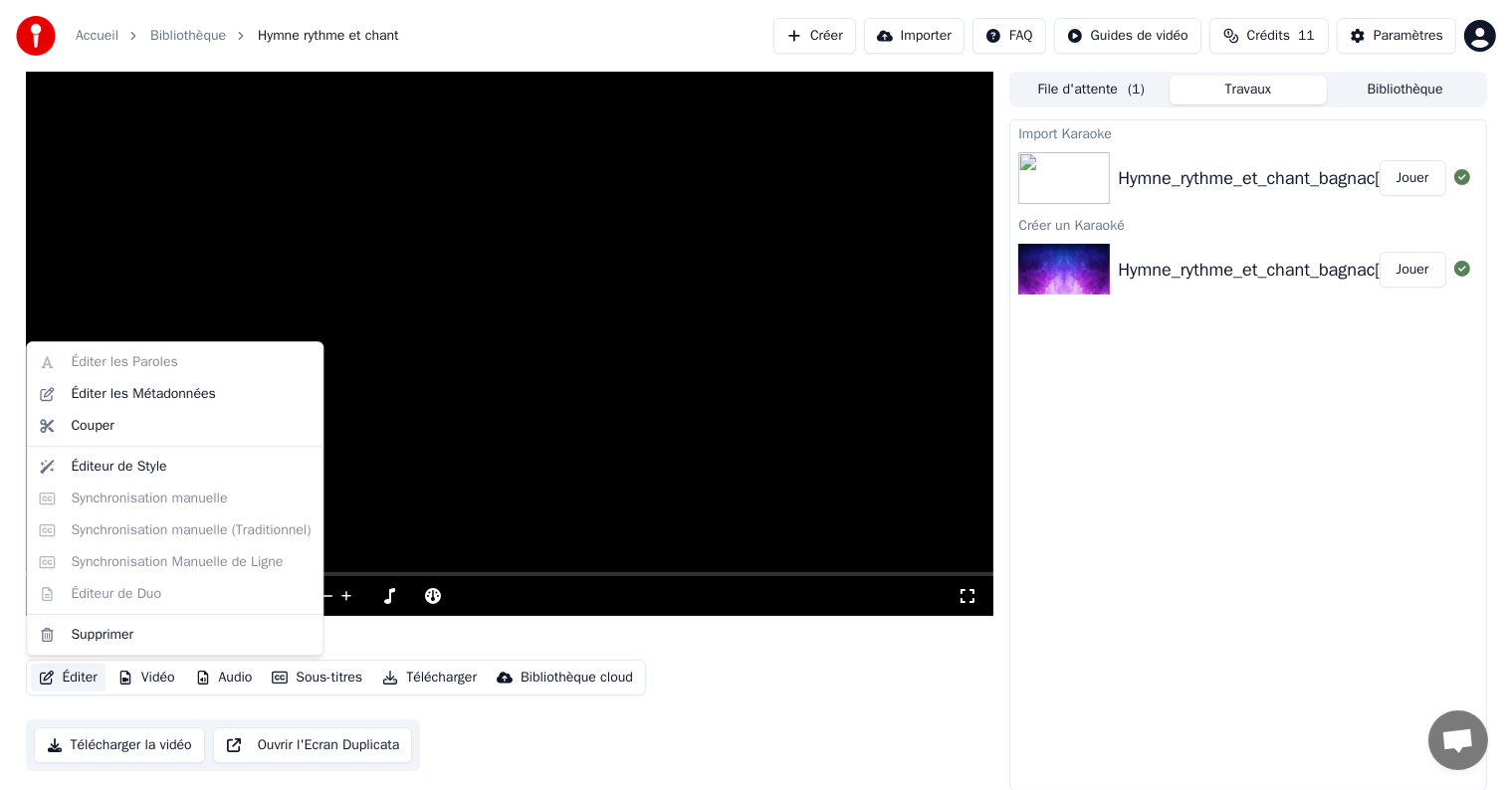 click on "Import Karaoke Hymne_rythme_et_chant_bagnac[1] Jouer Créer un Karaoké Hymne_rythme_et_chant_bagnac[1] Jouer" at bounding box center (1247, 455) 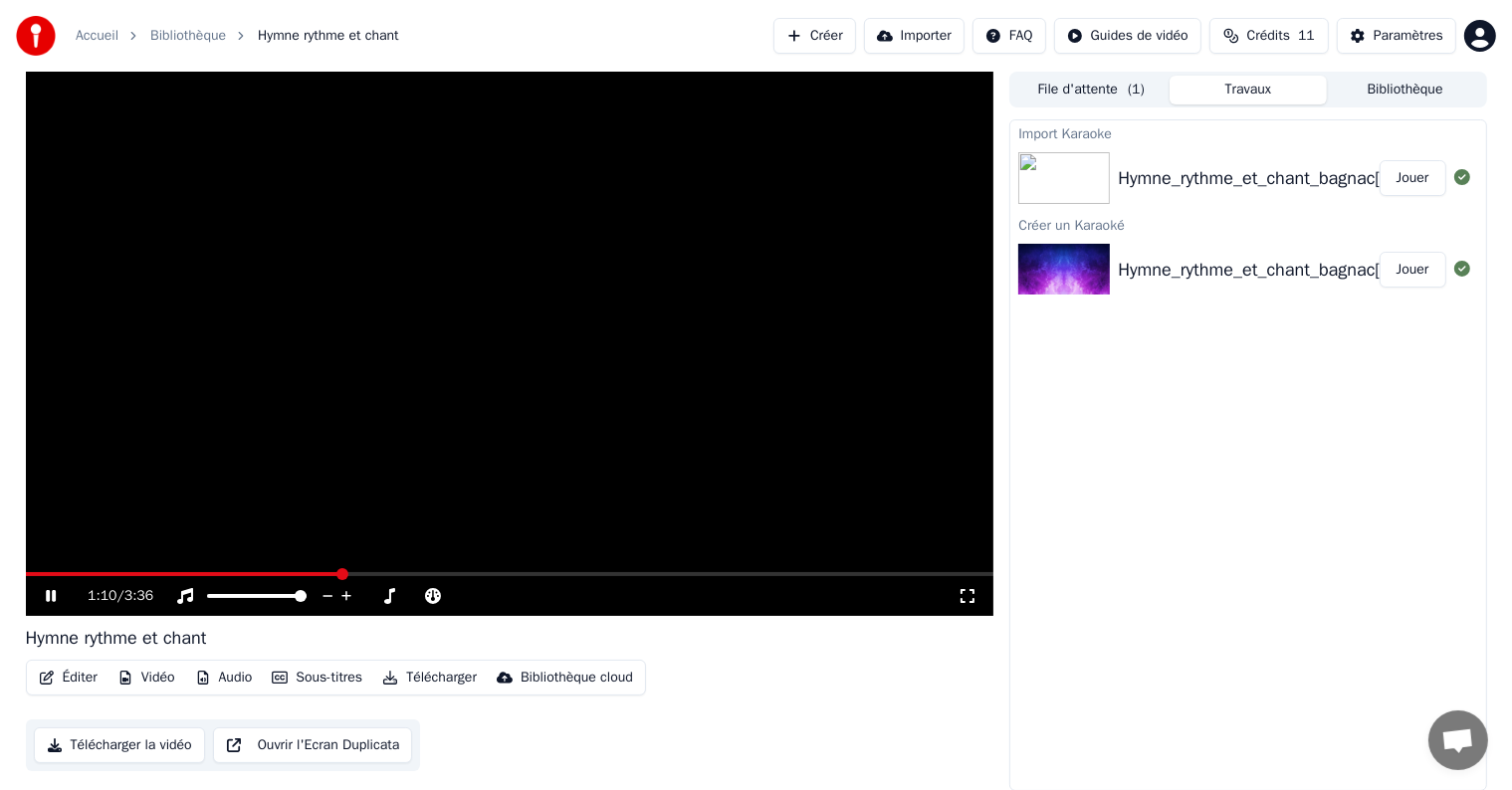 click 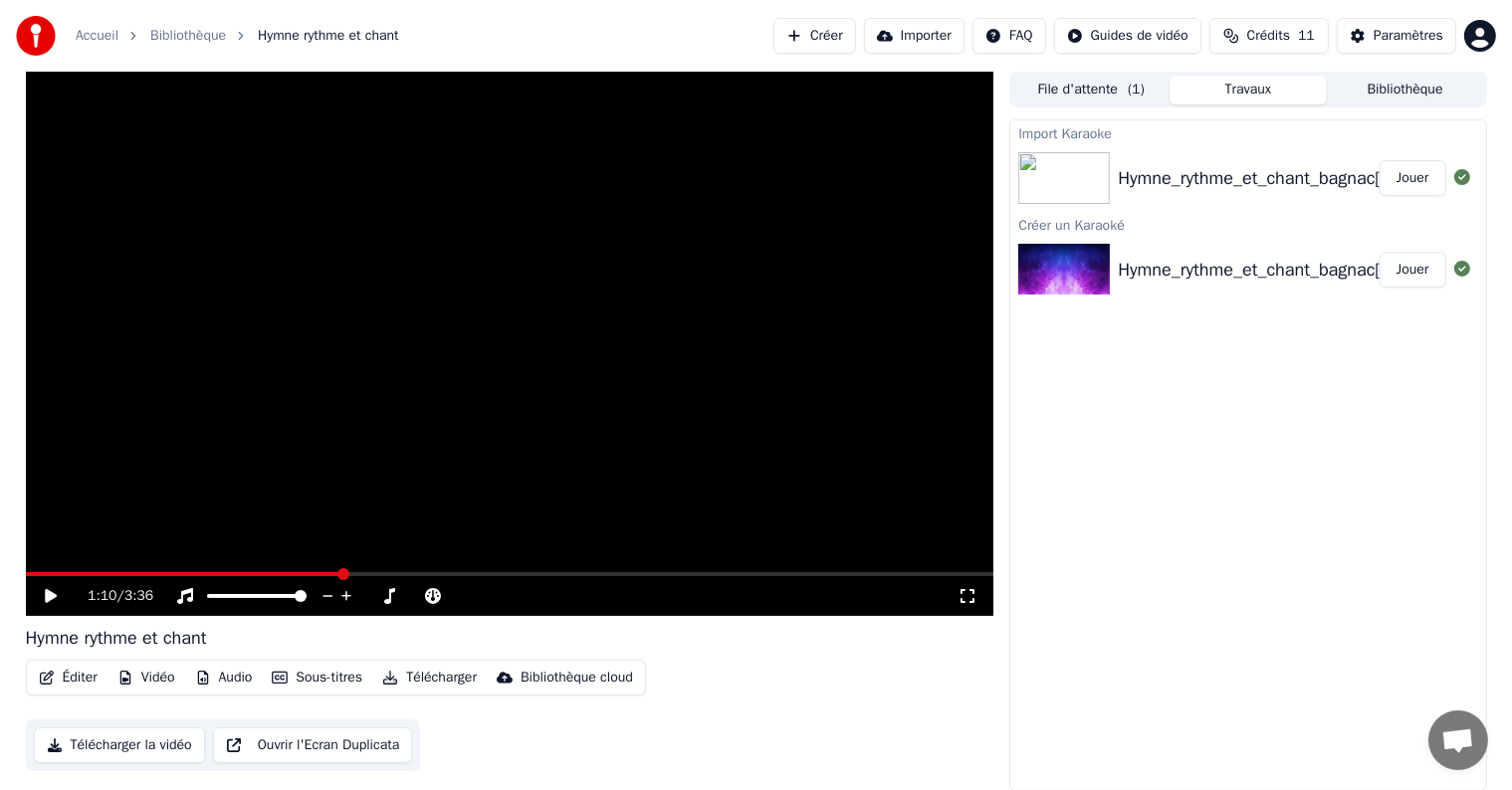 click on "Accueil Bibliothèque Hymne rythme et chant Créer Importer FAQ Guides de vidéo Crédits 11 Paramètres 1:10  /  3:36 Hymne rythme et chant Éditer Vidéo Audio Sous-titres Télécharger Bibliothèque cloud Télécharger la vidéo Ouvrir l'Ecran Duplicata File d'attente ( 1 ) Travaux Bibliothèque Import Karaoke Hymne_rythme_et_chant_bagnac[1] Jouer Créer un Karaoké Hymne_rythme_et_chant_bagnac[1] Jouer" at bounding box center [756, 395] 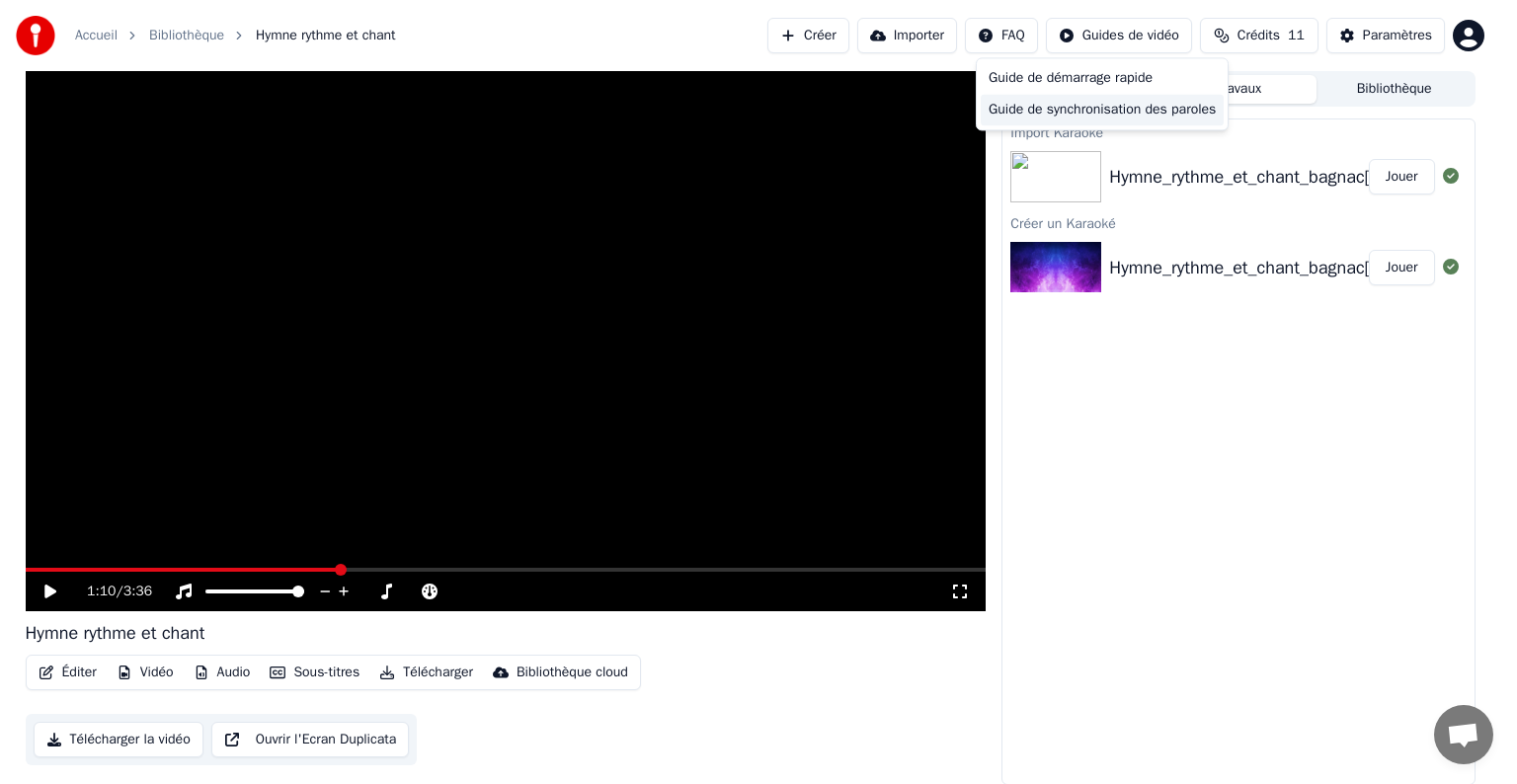click on "Guide de synchronisation des paroles" at bounding box center (1102, 110) 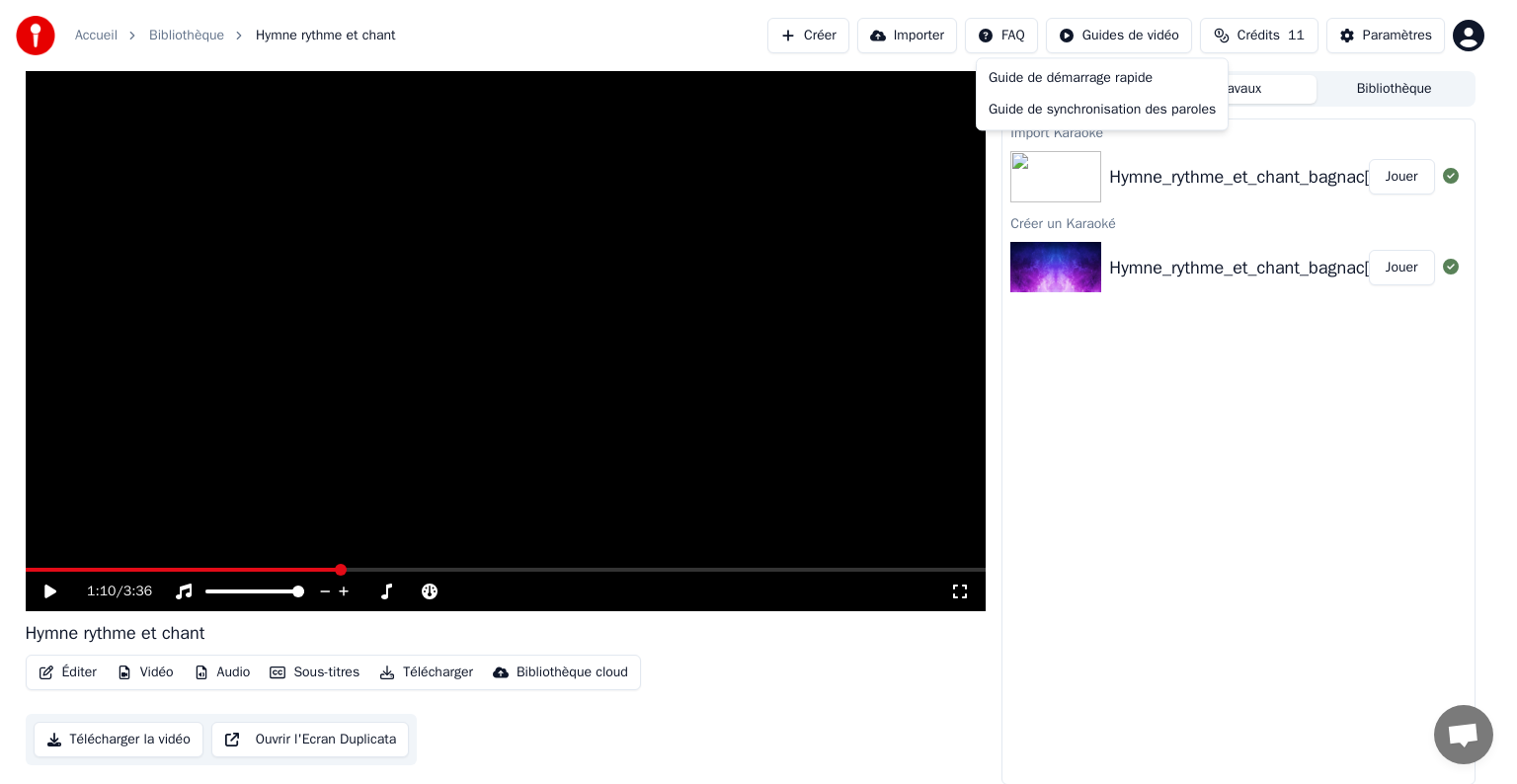 click on "Accueil Bibliothèque Hymne rythme et chant Créer Importer FAQ Guides de vidéo Crédits 11 Paramètres 1:10  /  3:36 Hymne rythme et chant Éditer Vidéo Audio Sous-titres Télécharger Bibliothèque cloud Télécharger la vidéo Ouvrir l'Ecran Duplicata File d'attente ( 1 ) Travaux Bibliothèque Import Karaoke Hymne_rythme_et_chant_bagnac[1] Jouer Créer un Karaoké Hymne_rythme_et_chant_bagnac[1] Jouer Guide de démarrage rapide Guide de synchronisation des paroles" at bounding box center (758, 392) 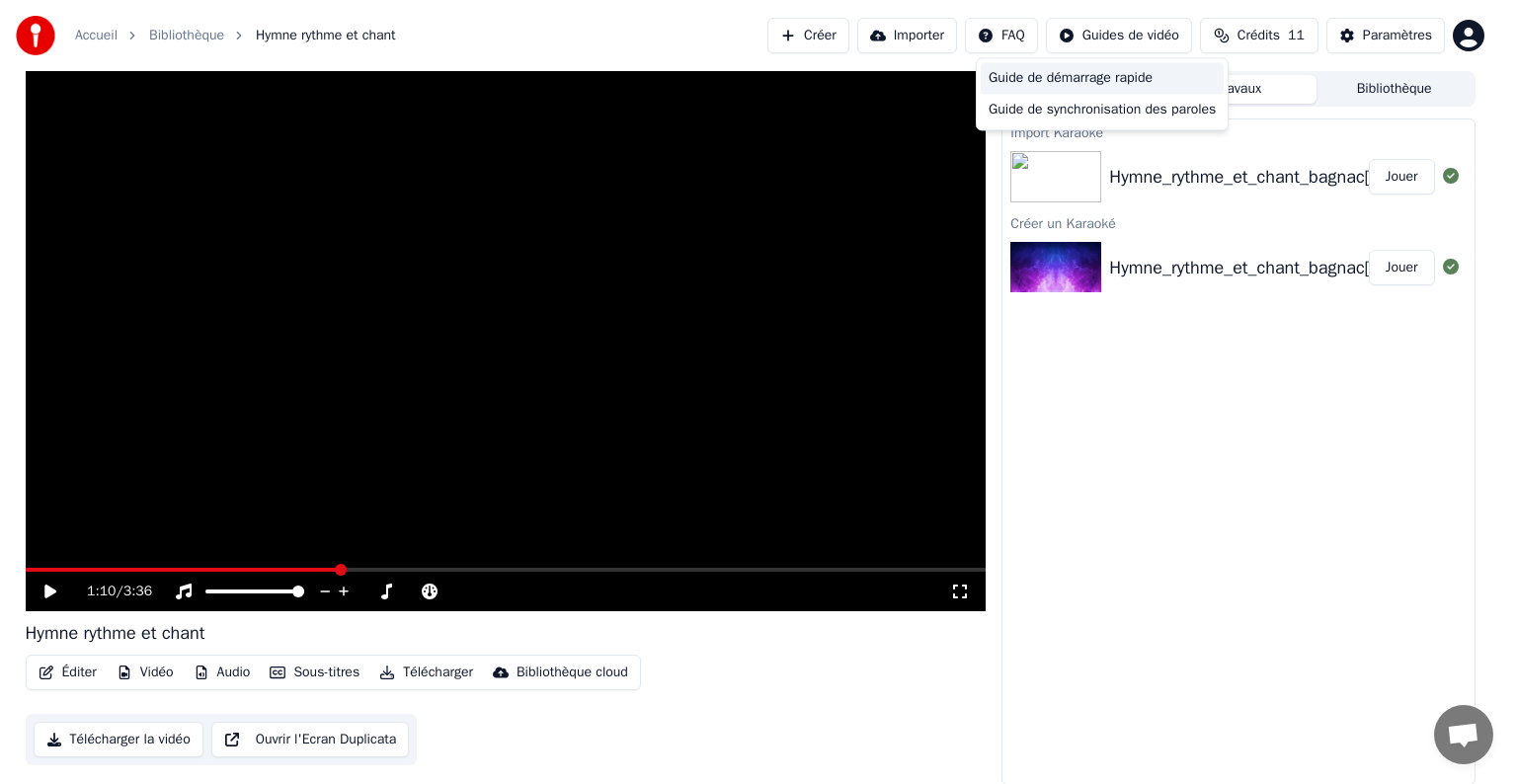 click on "Guide de démarrage rapide" at bounding box center (1102, 78) 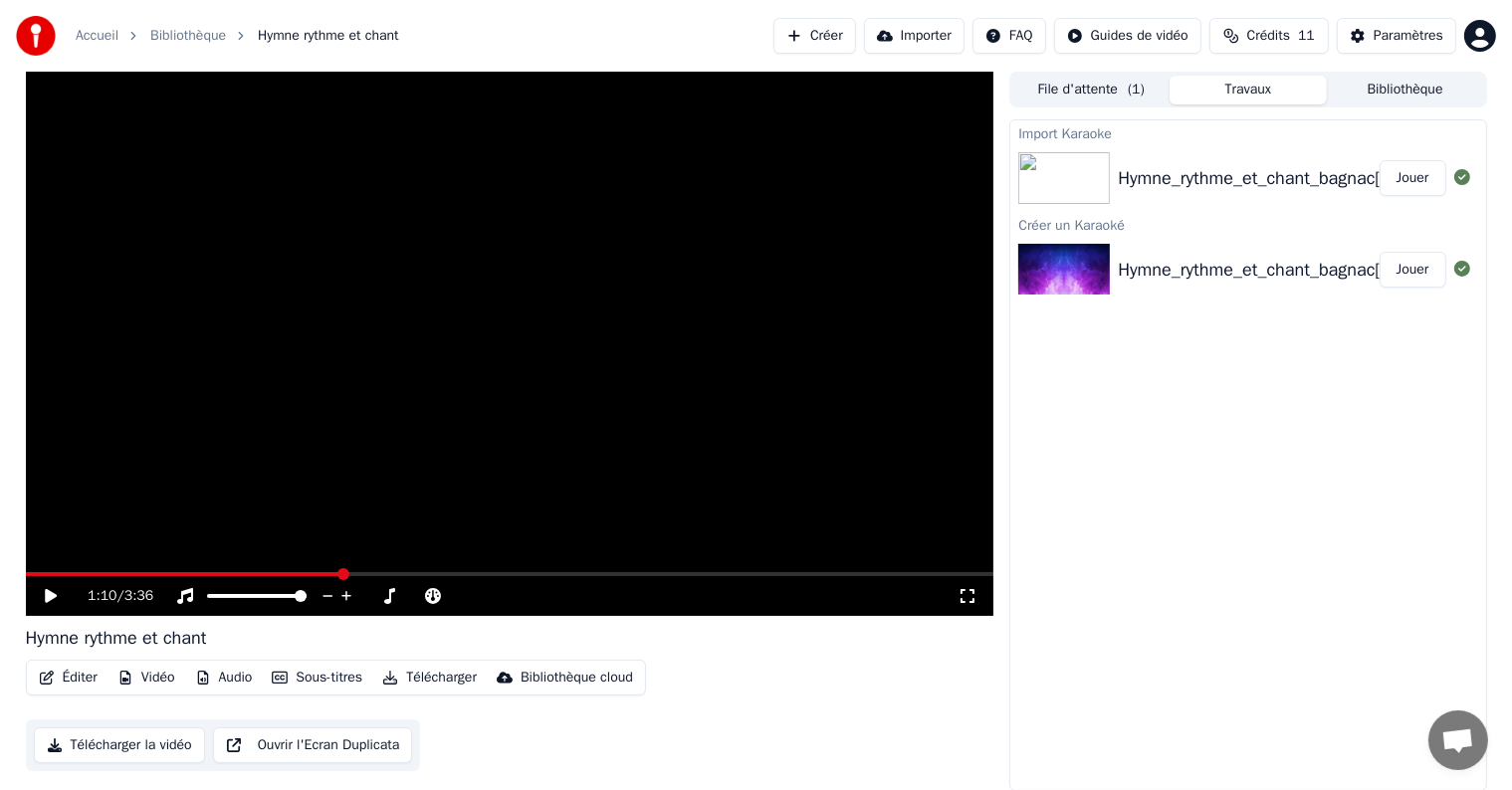 click on "File d'attente ( 1 )" at bounding box center (1091, 90) 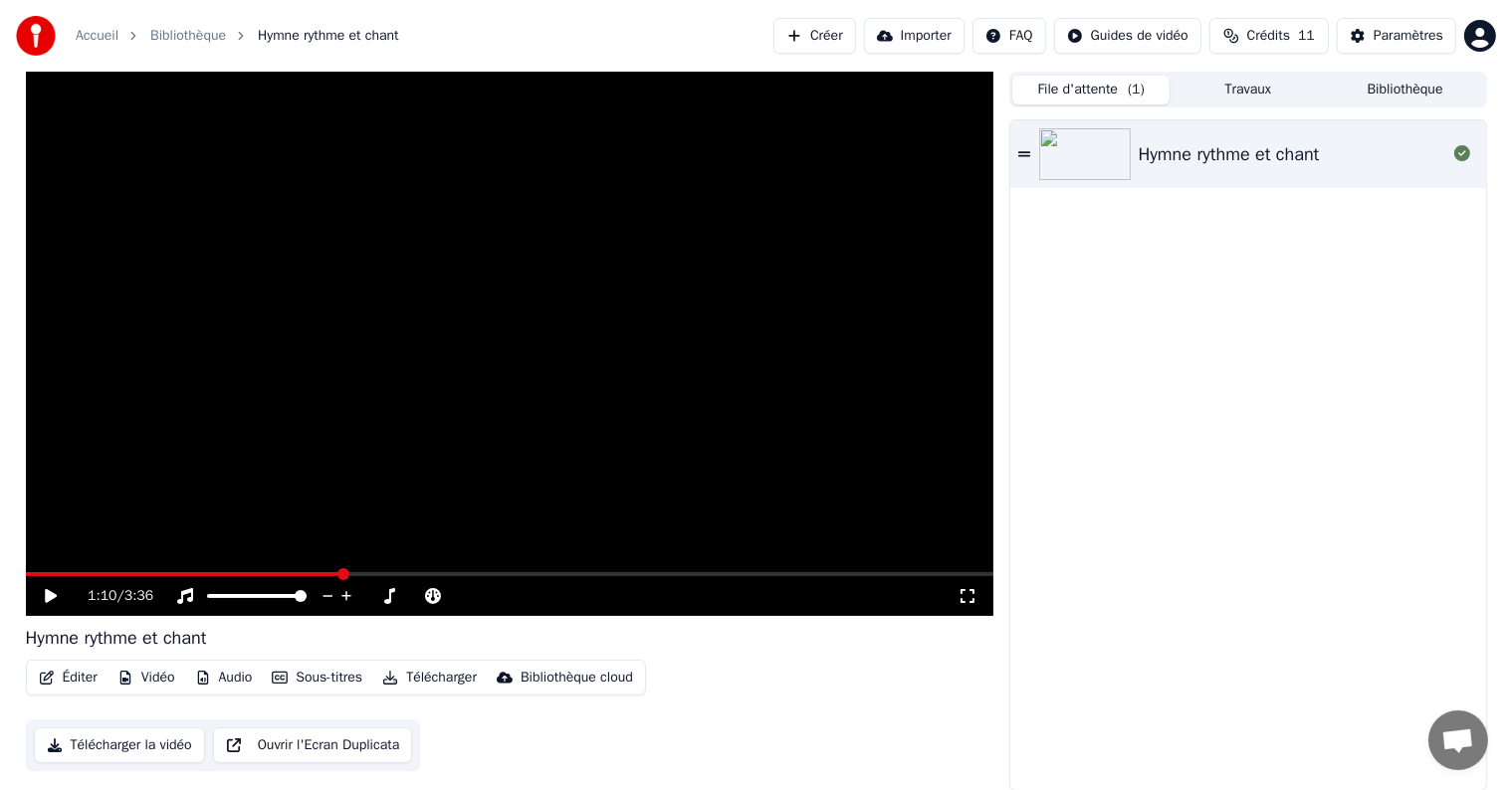 click 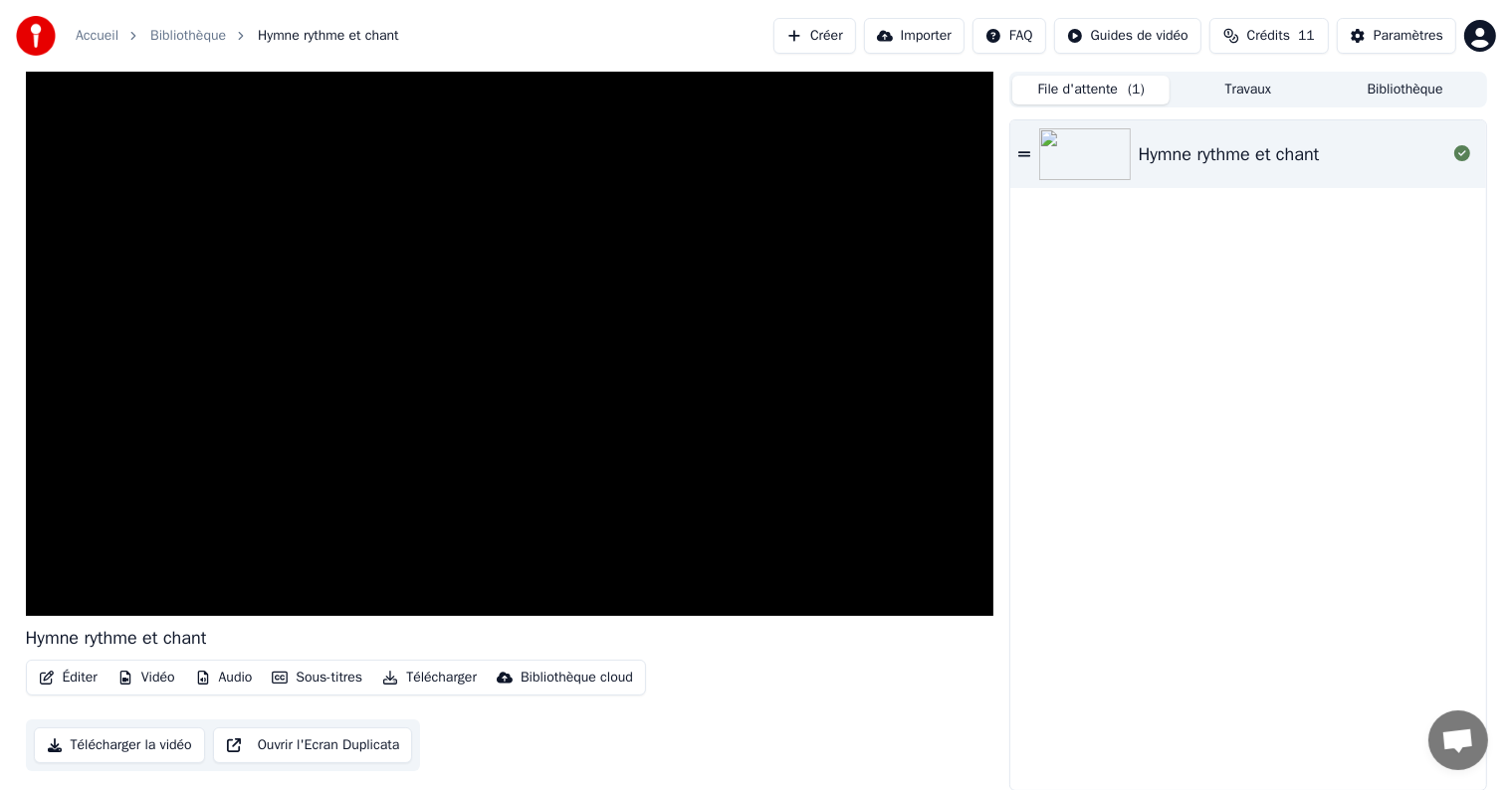 click on "Éditer" at bounding box center [68, 678] 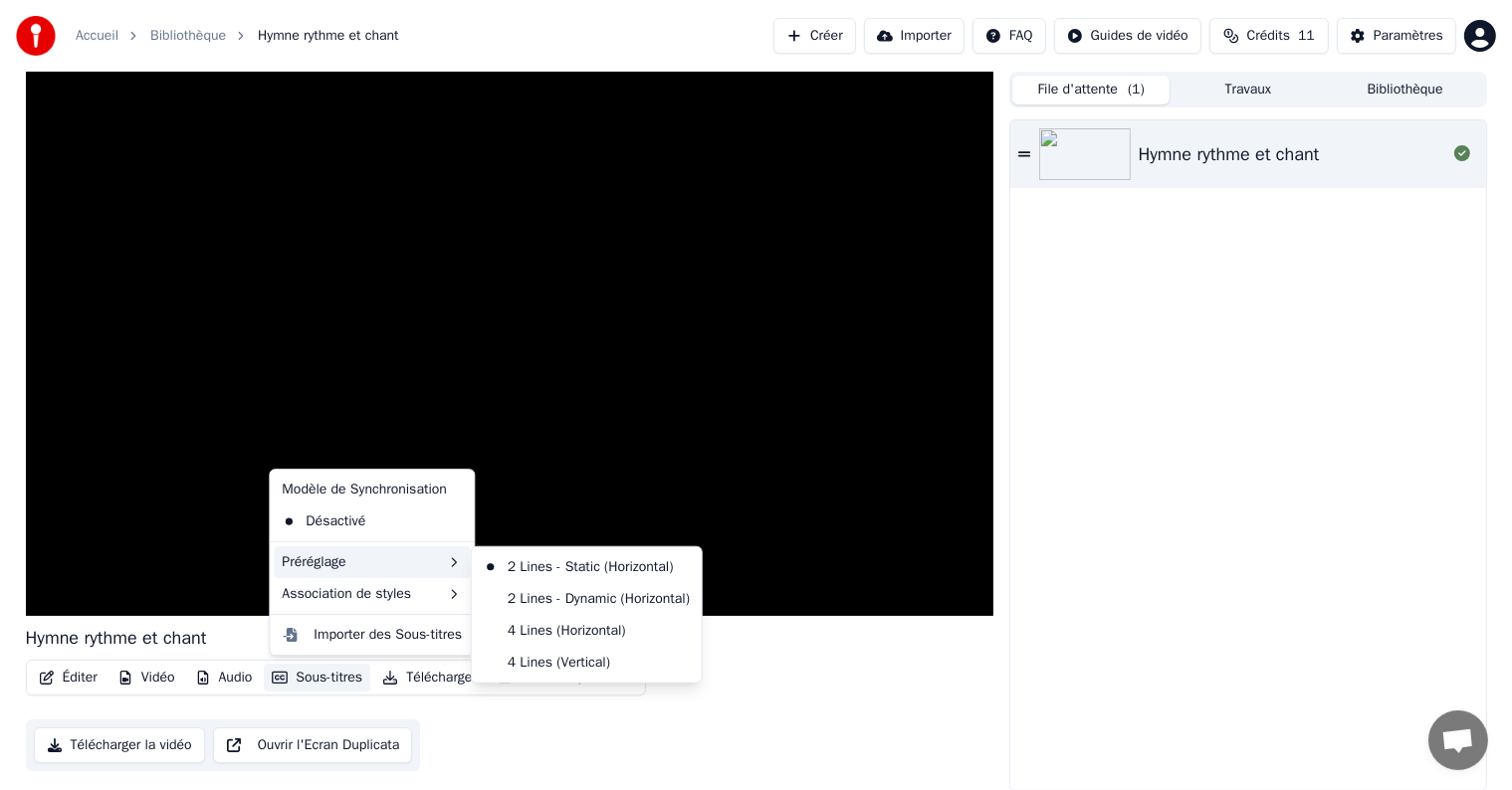 click on "Préréglage" at bounding box center [371, 562] 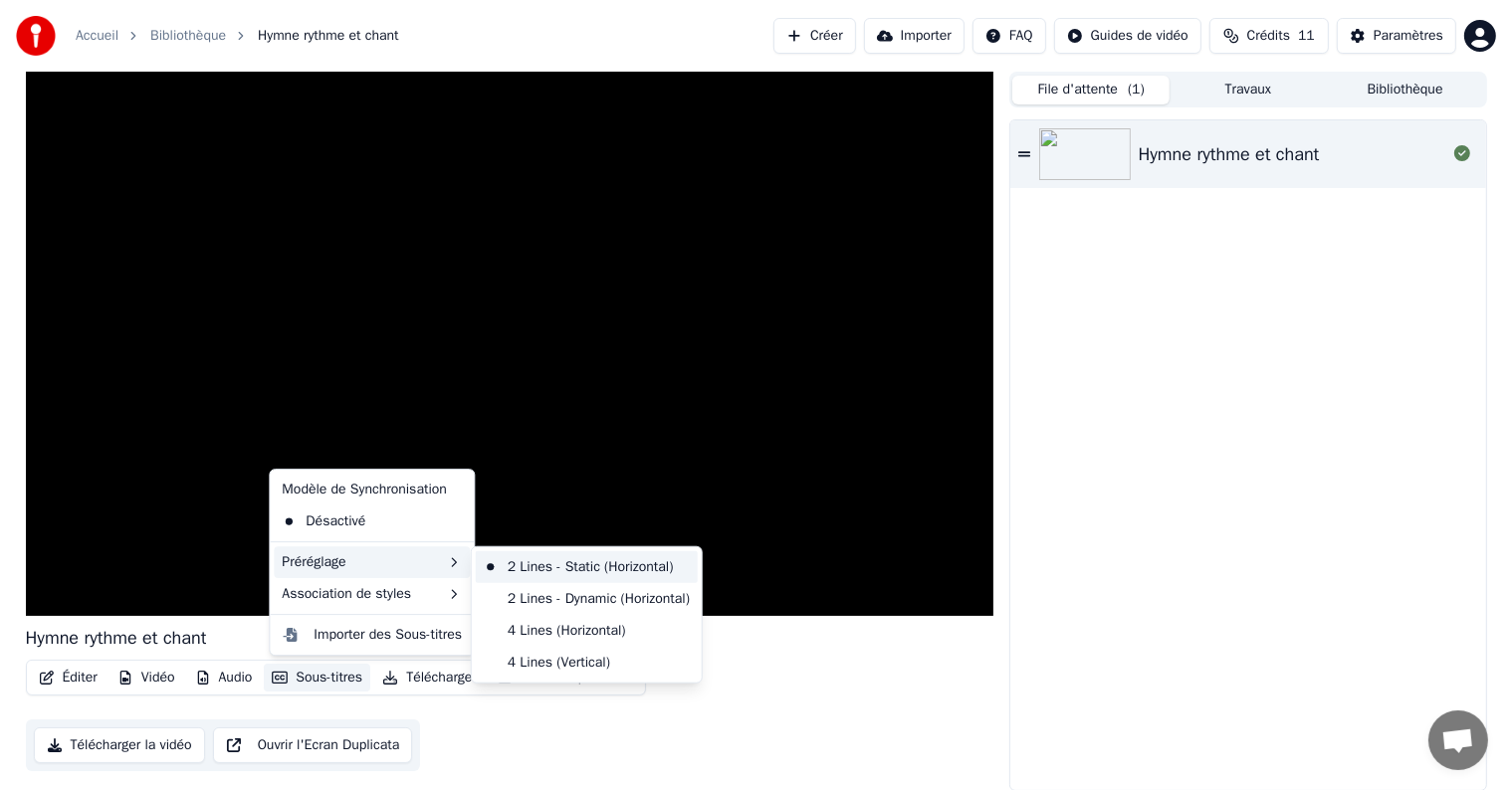click on "2 Lines - Static (Horizontal)" at bounding box center (586, 567) 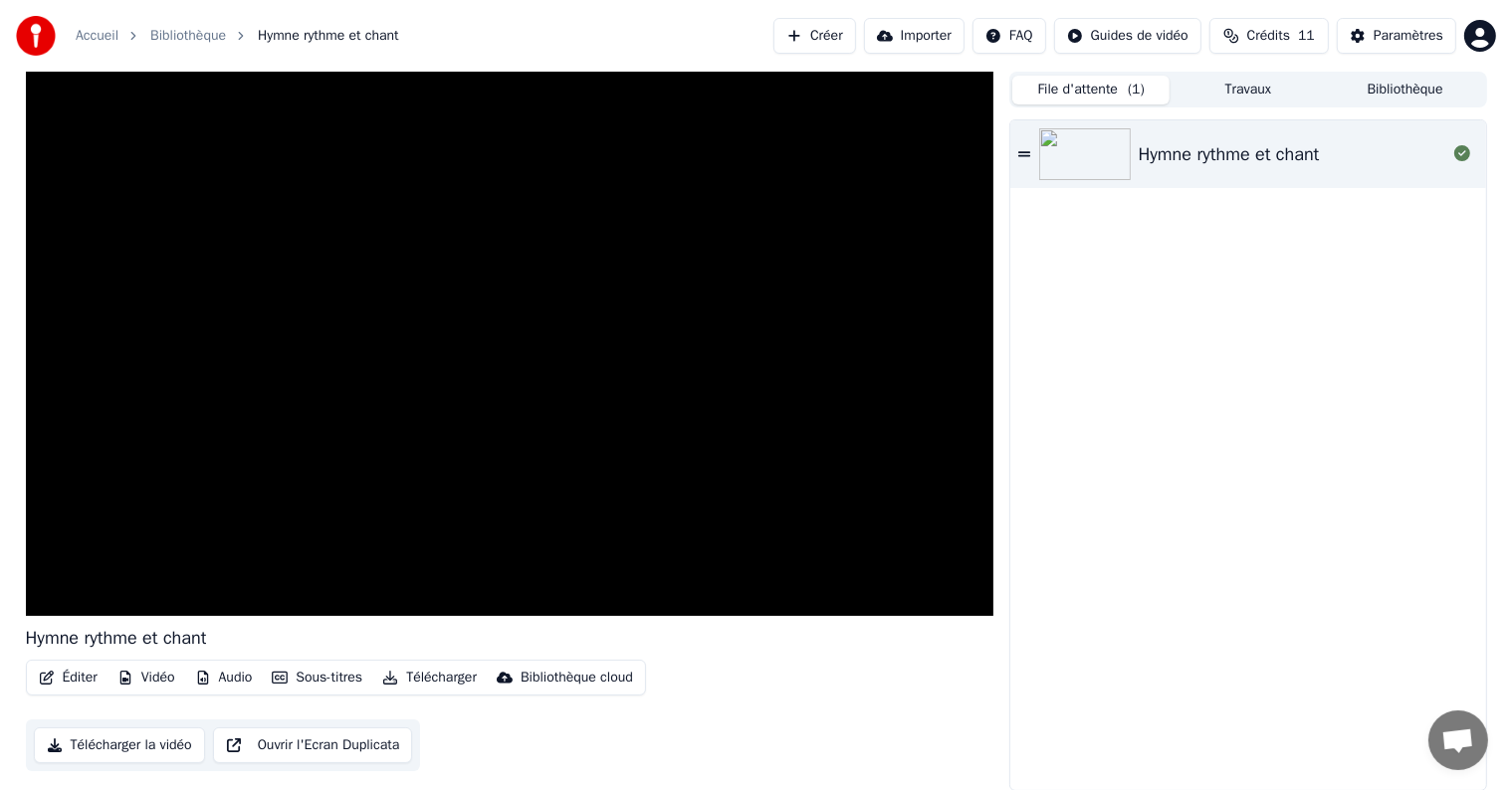 click on "Sous-titres" at bounding box center [317, 678] 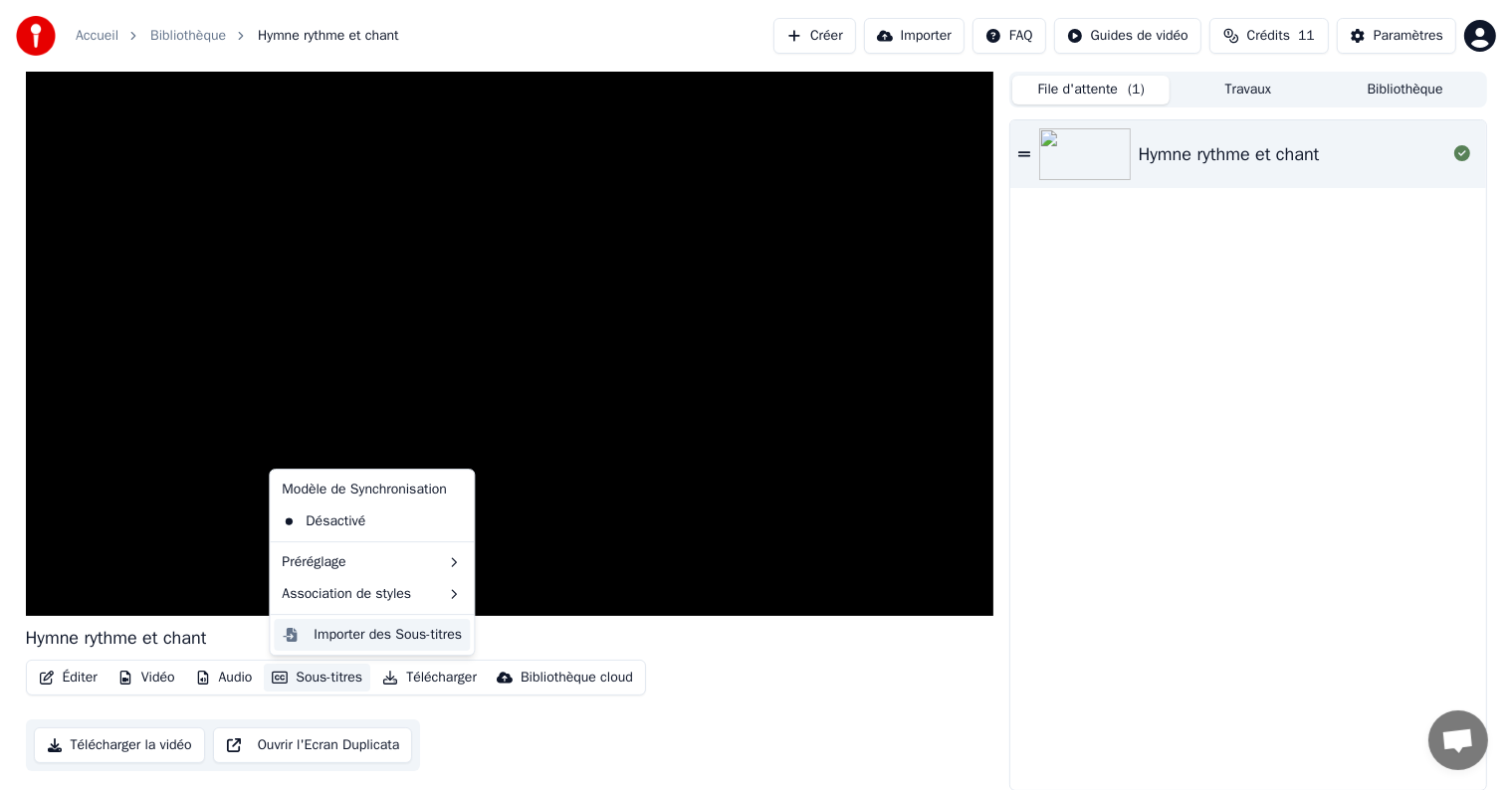 click on "Importer des Sous-titres" at bounding box center [387, 635] 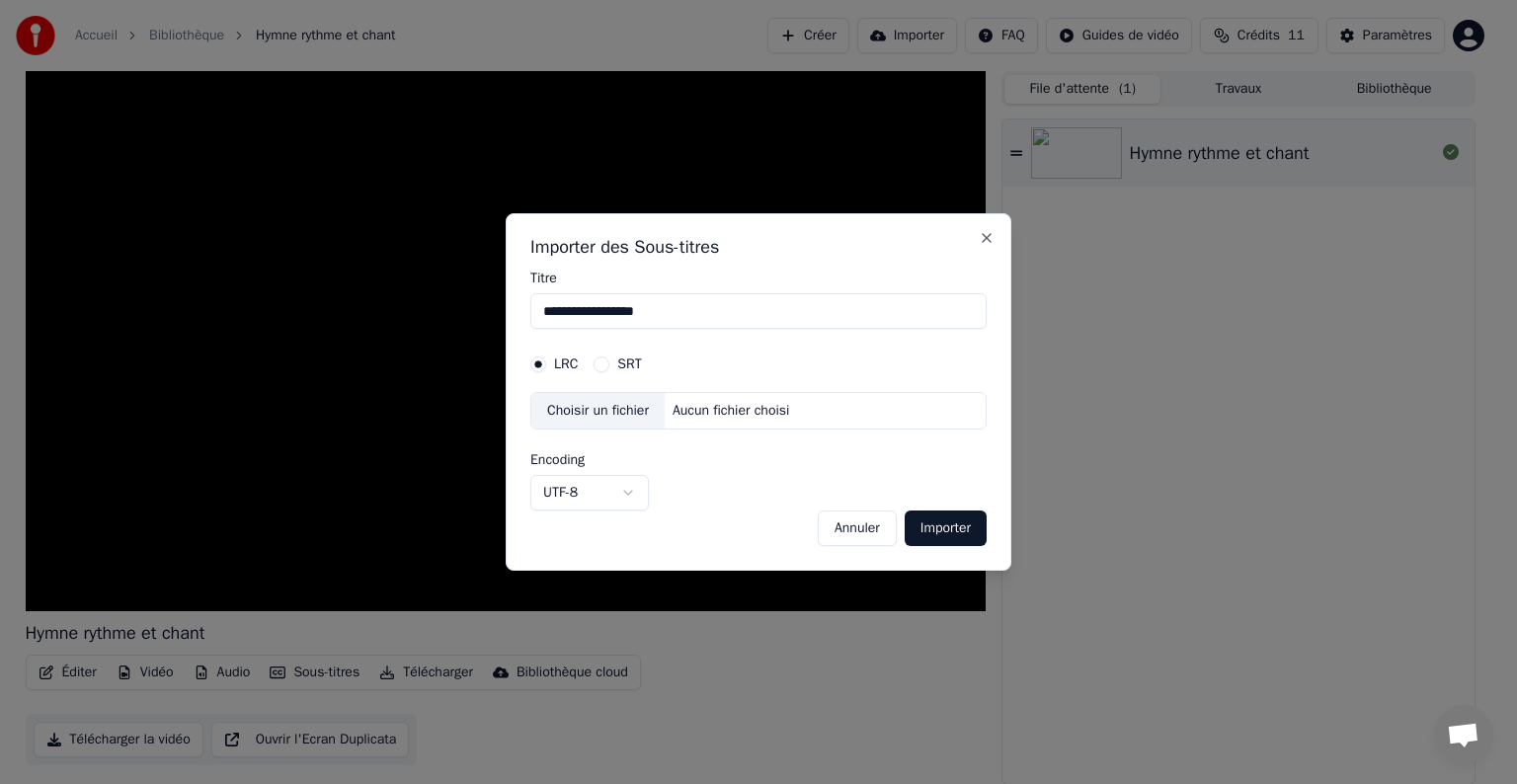 click on "Annuler" at bounding box center (857, 528) 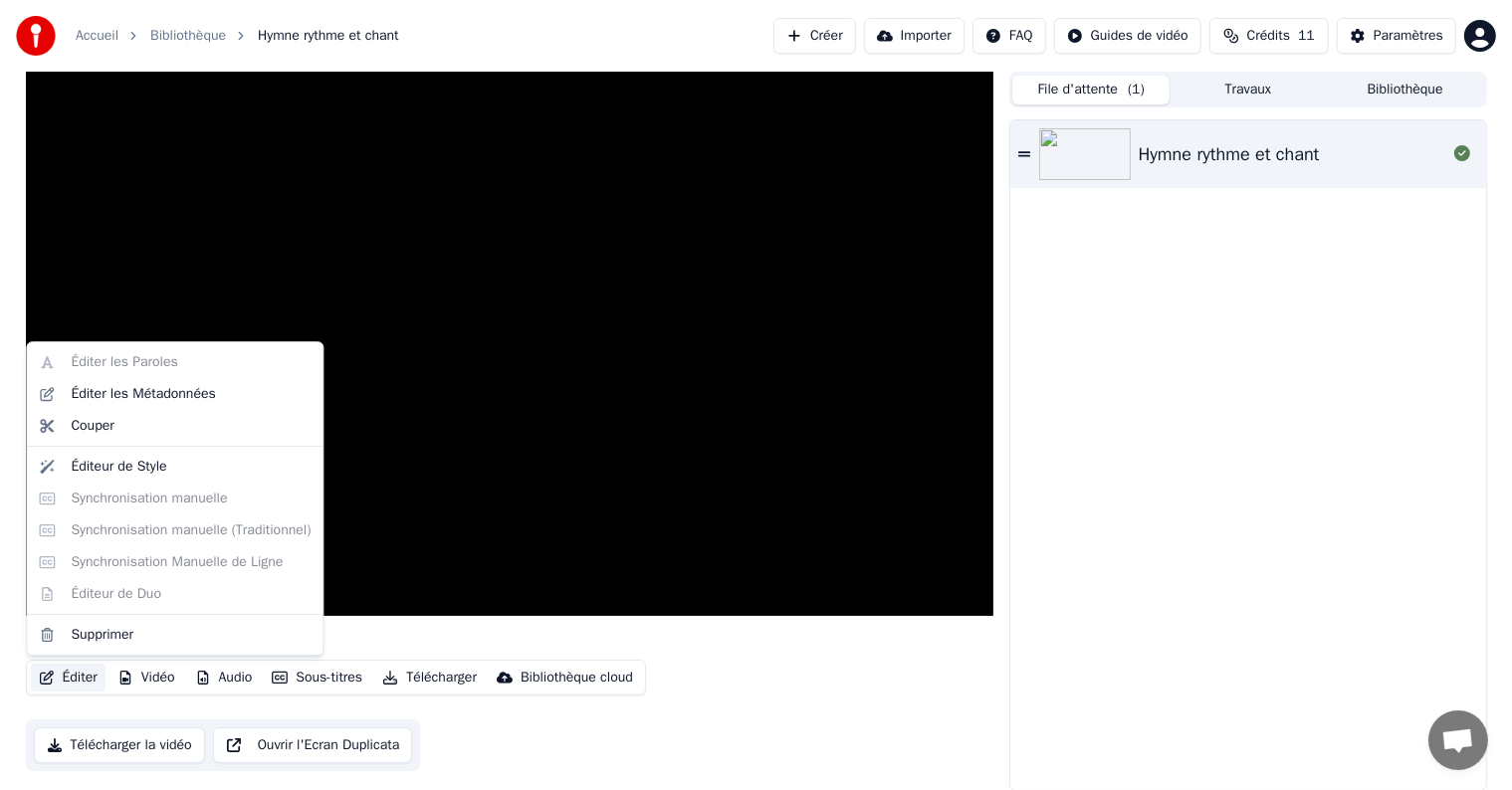 click on "Éditer" at bounding box center (68, 678) 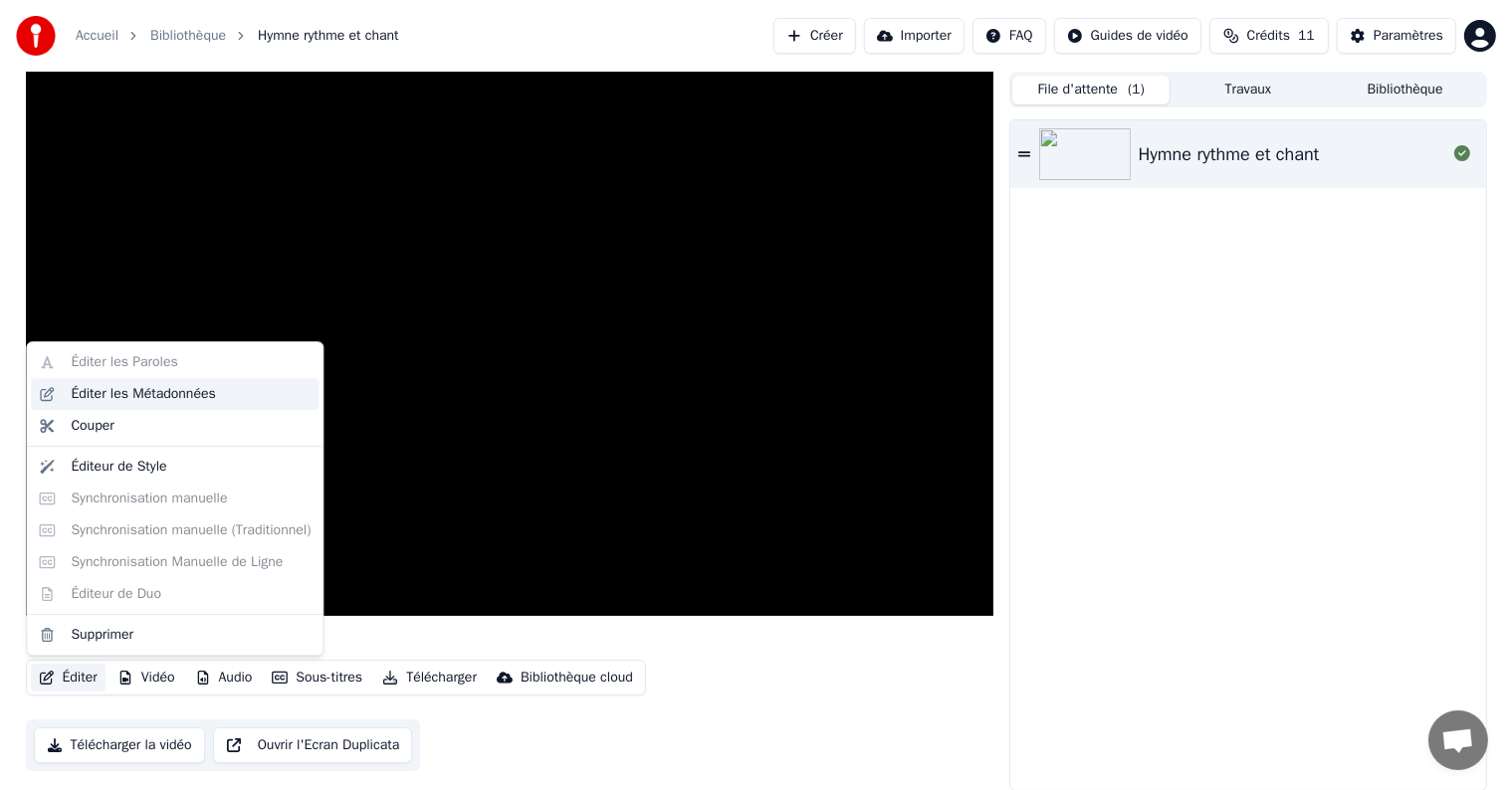 click on "Éditer les Métadonnées" at bounding box center [142, 394] 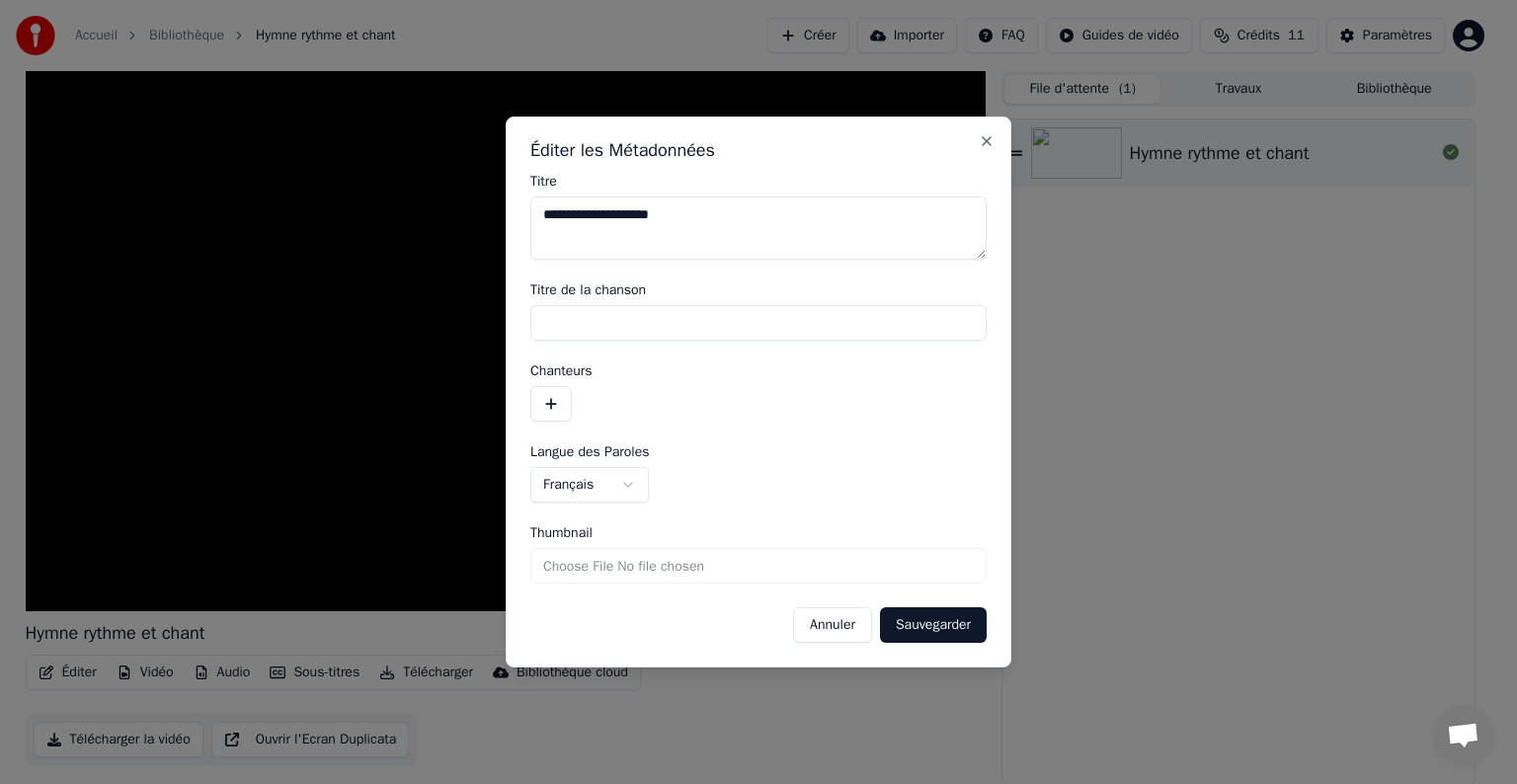 click on "Thumbnail" at bounding box center (758, 566) 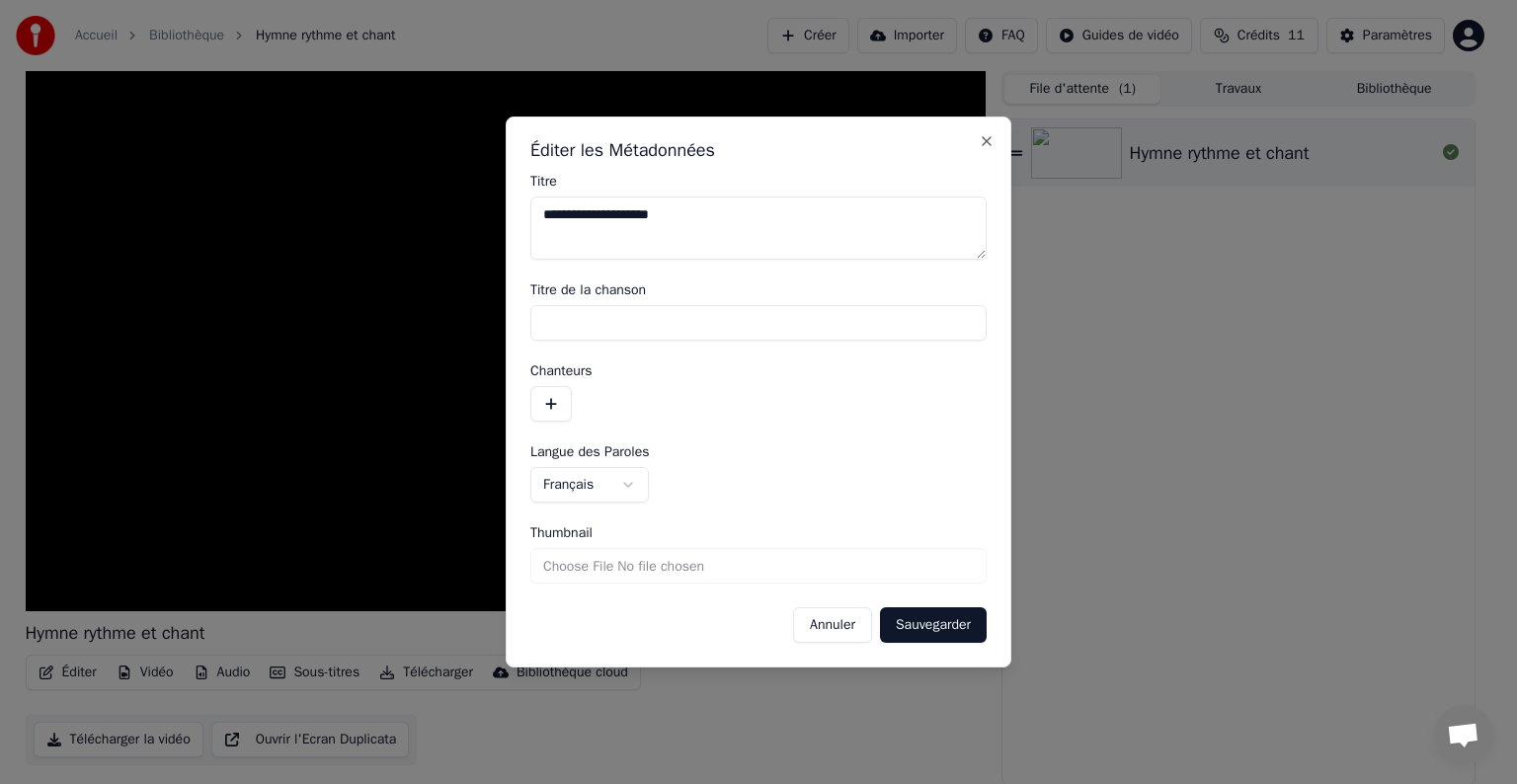 type on "**********" 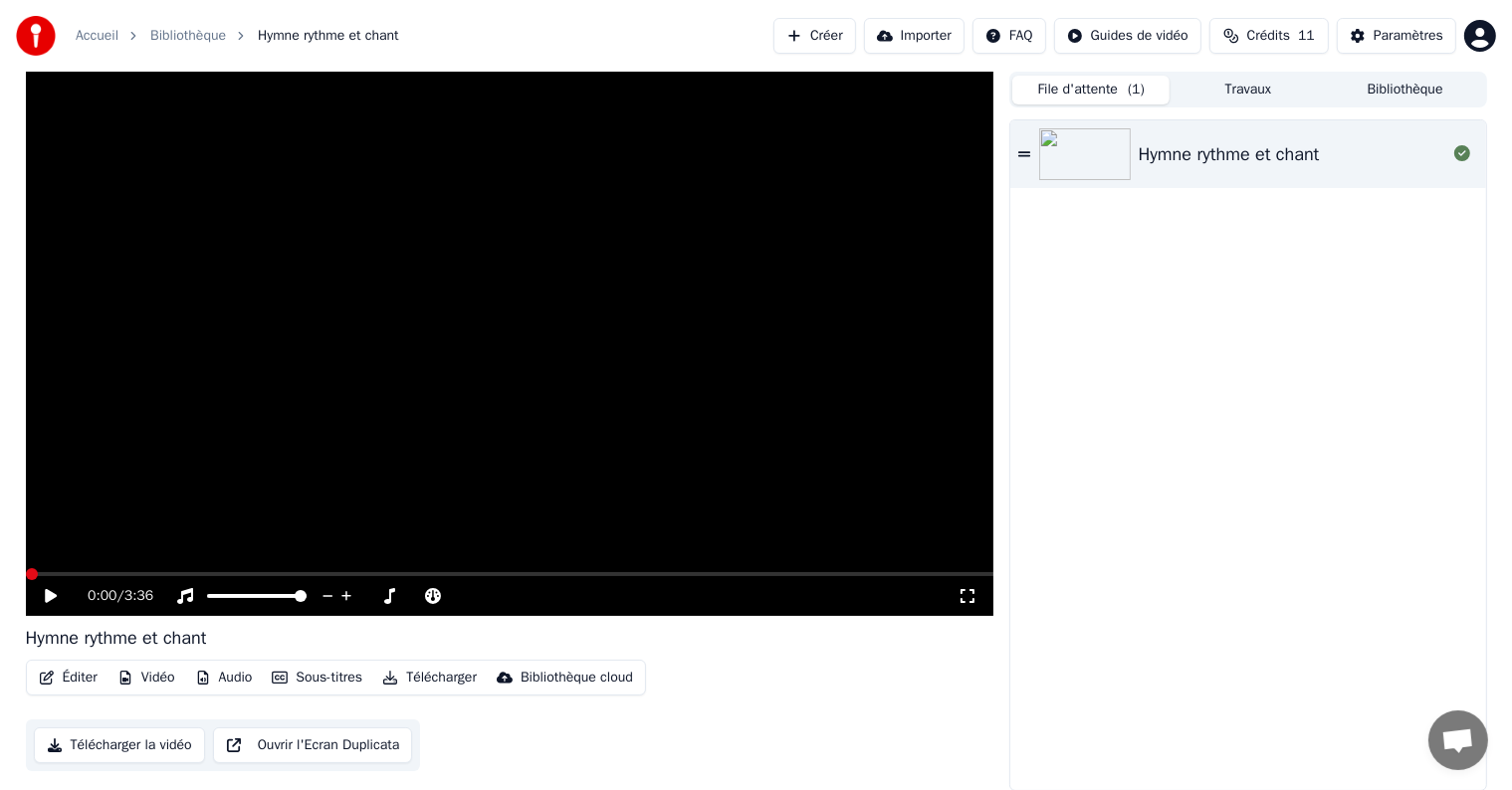 click at bounding box center (1085, 154) 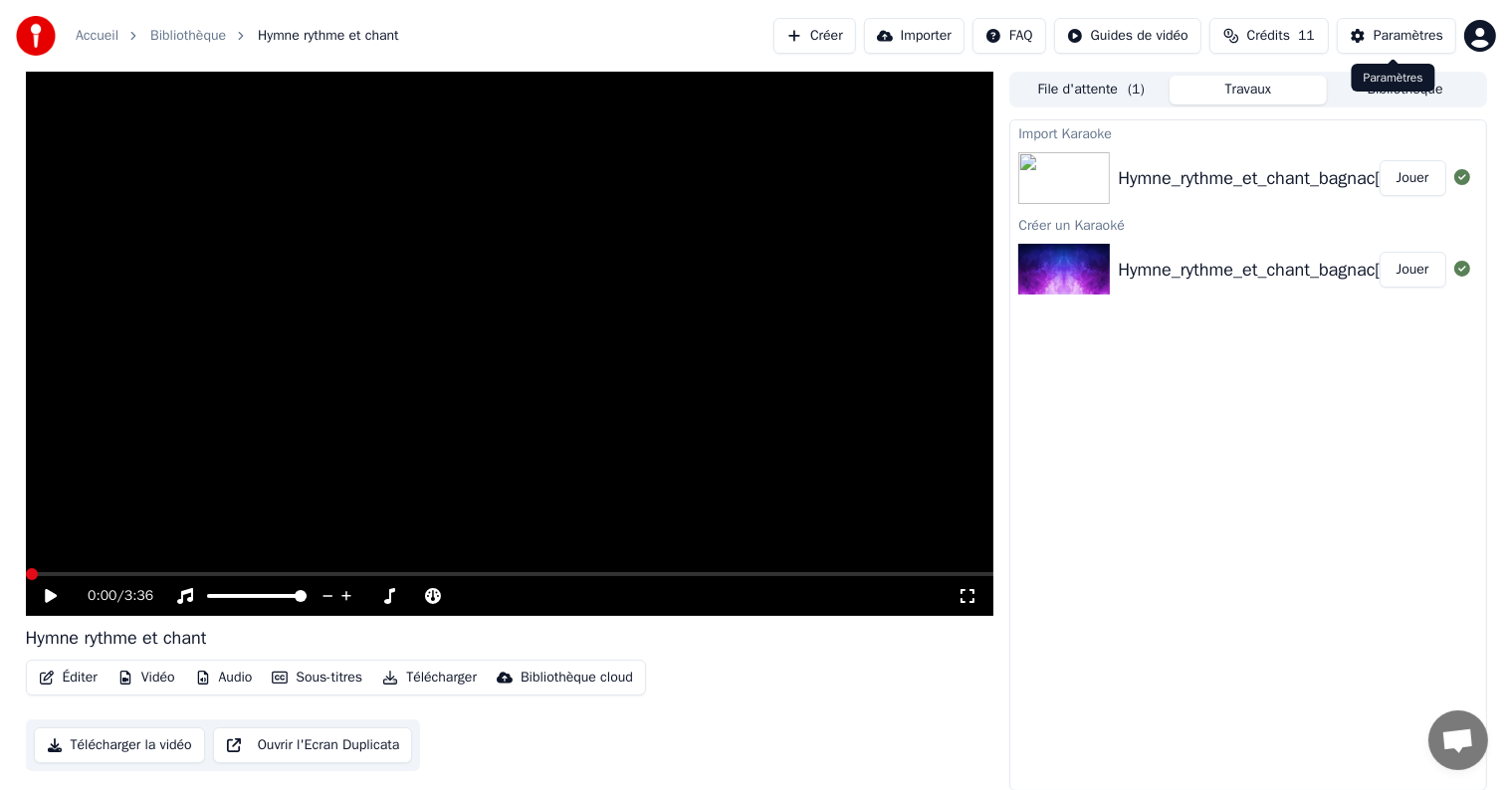 click on "Paramètres" at bounding box center [1408, 36] 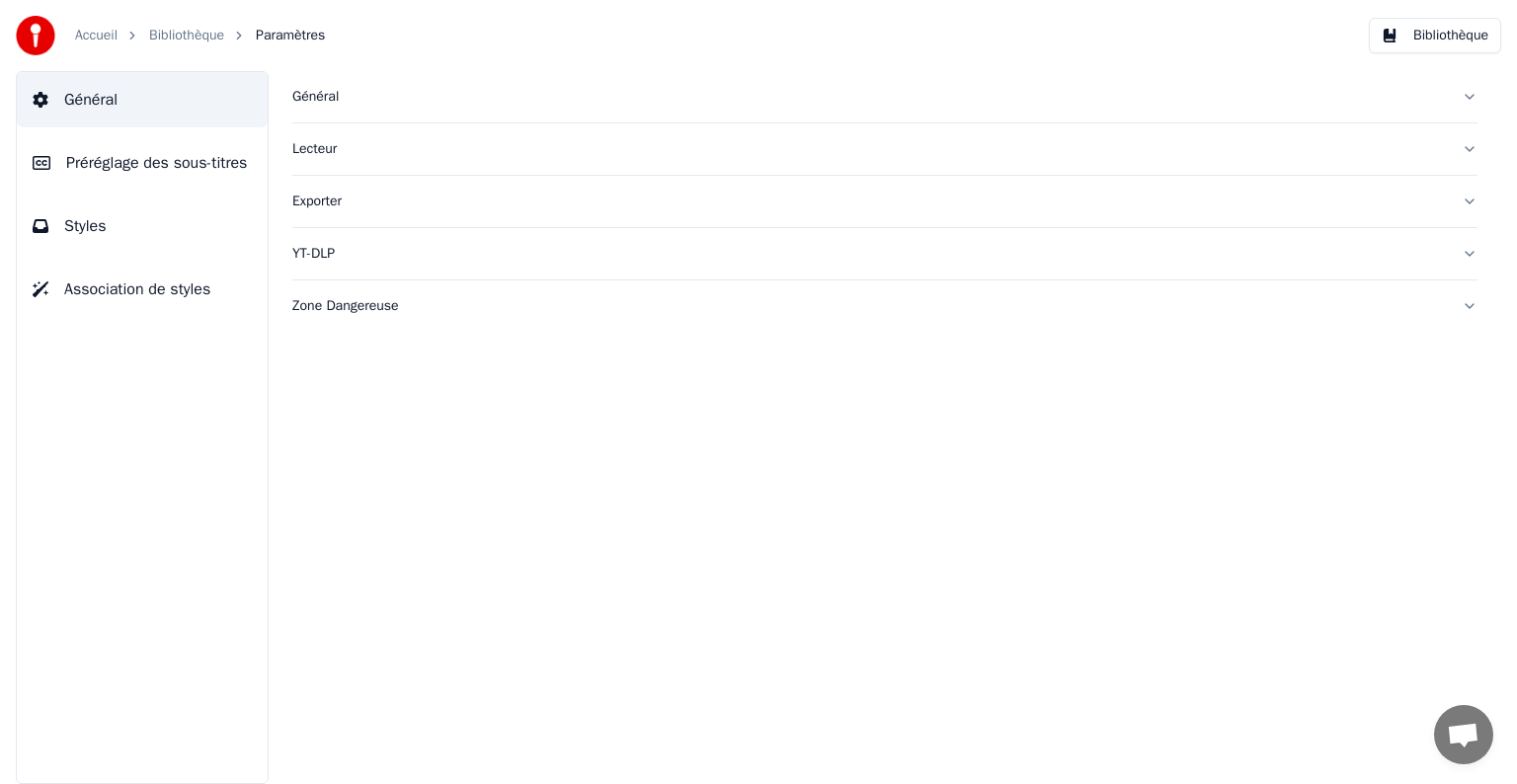 click on "Bibliothèque" at bounding box center [187, 36] 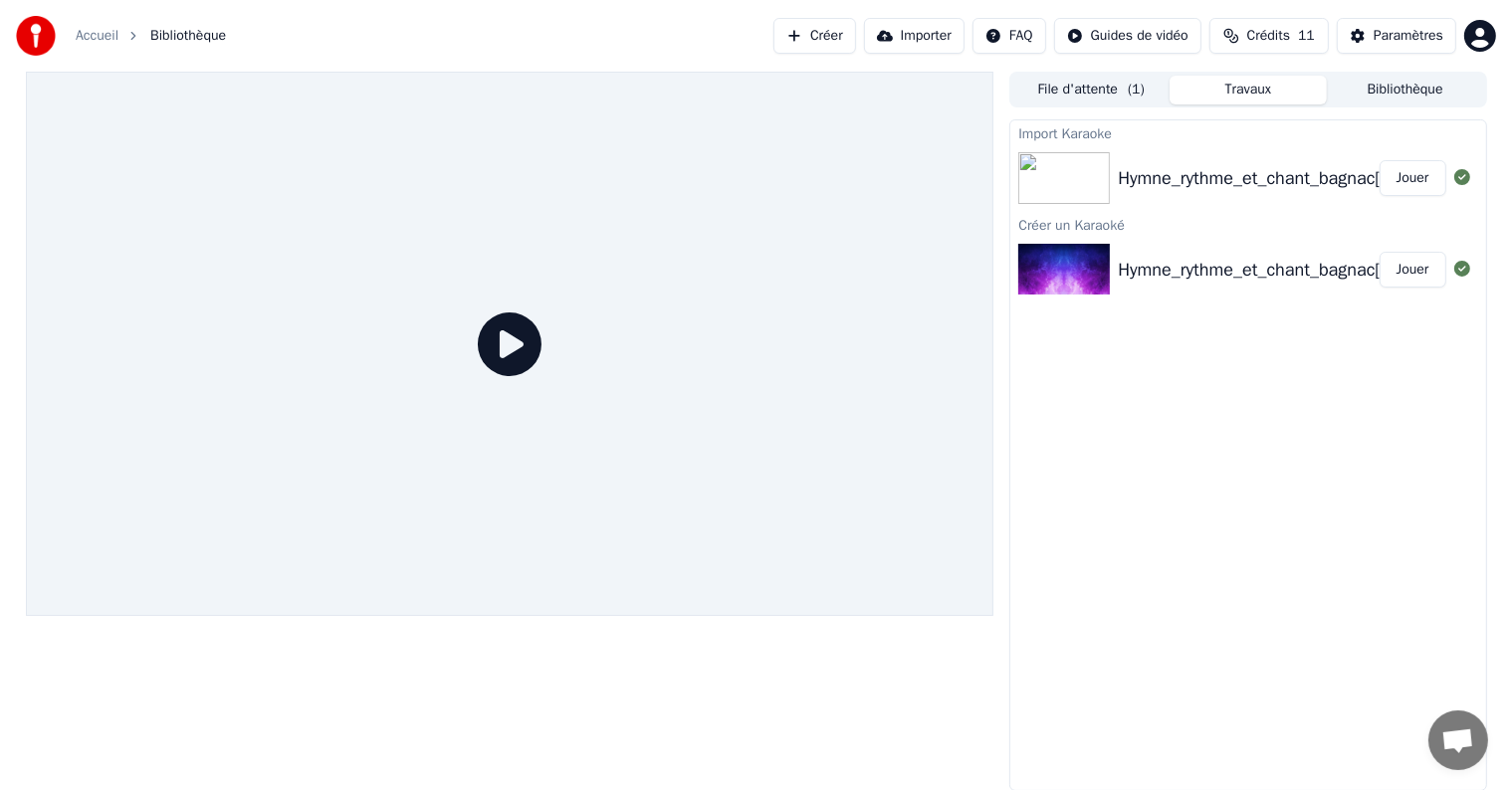 click on "Jouer" at bounding box center [1412, 270] 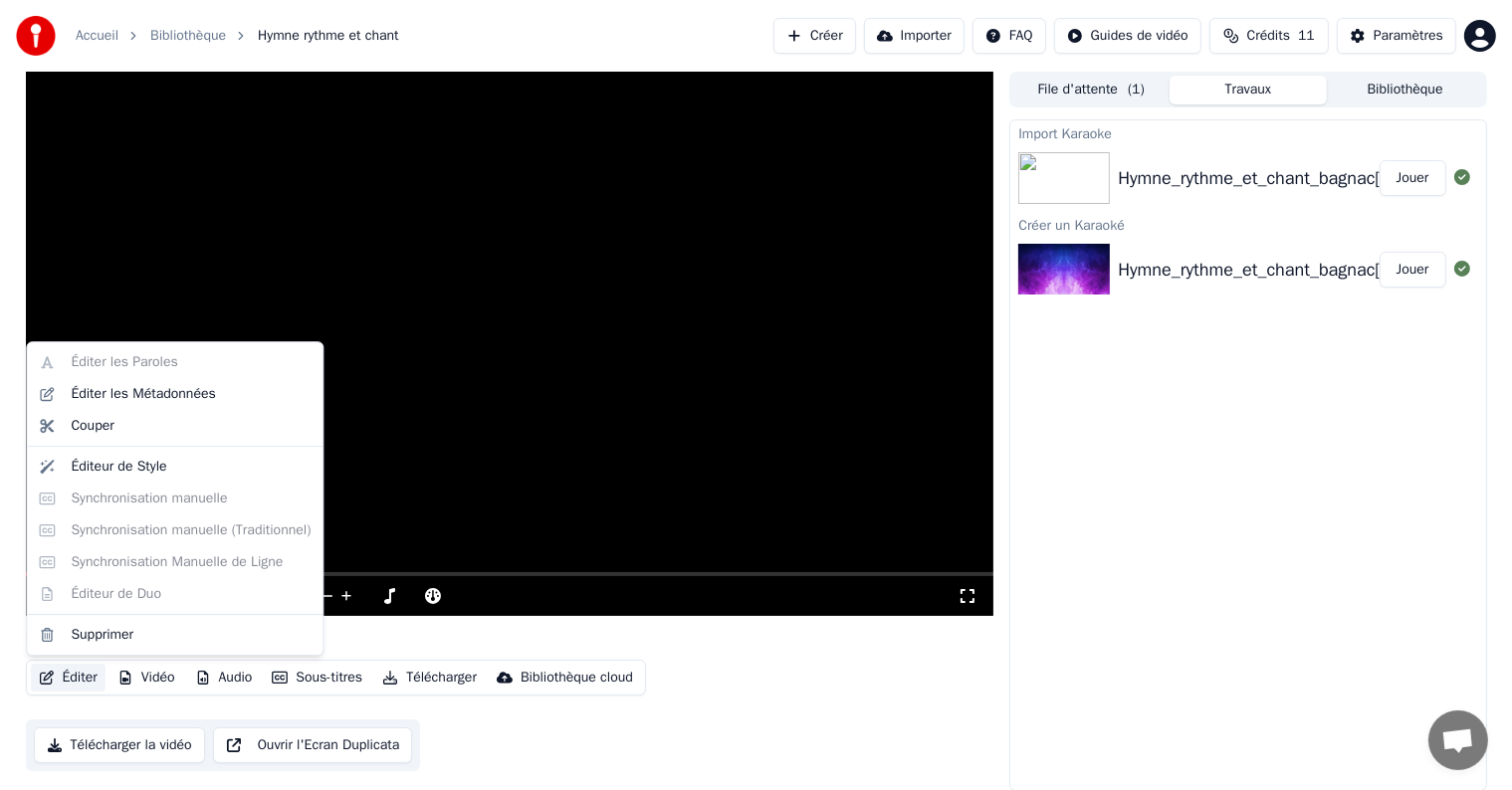 click on "Éditer" at bounding box center [68, 678] 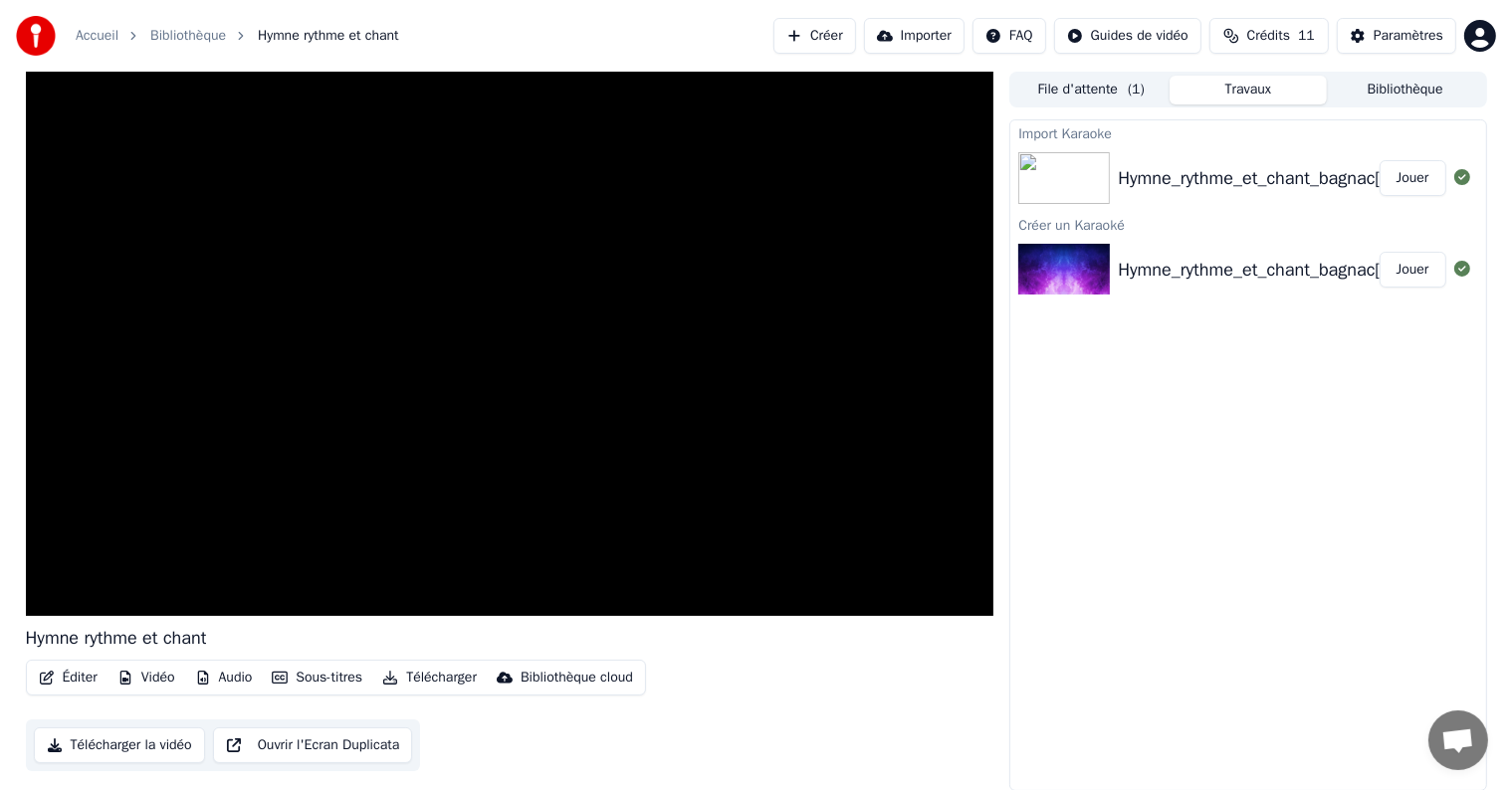 click on "Hymne_rythme_et_chant_bagnac[1]" at bounding box center [1257, 178] 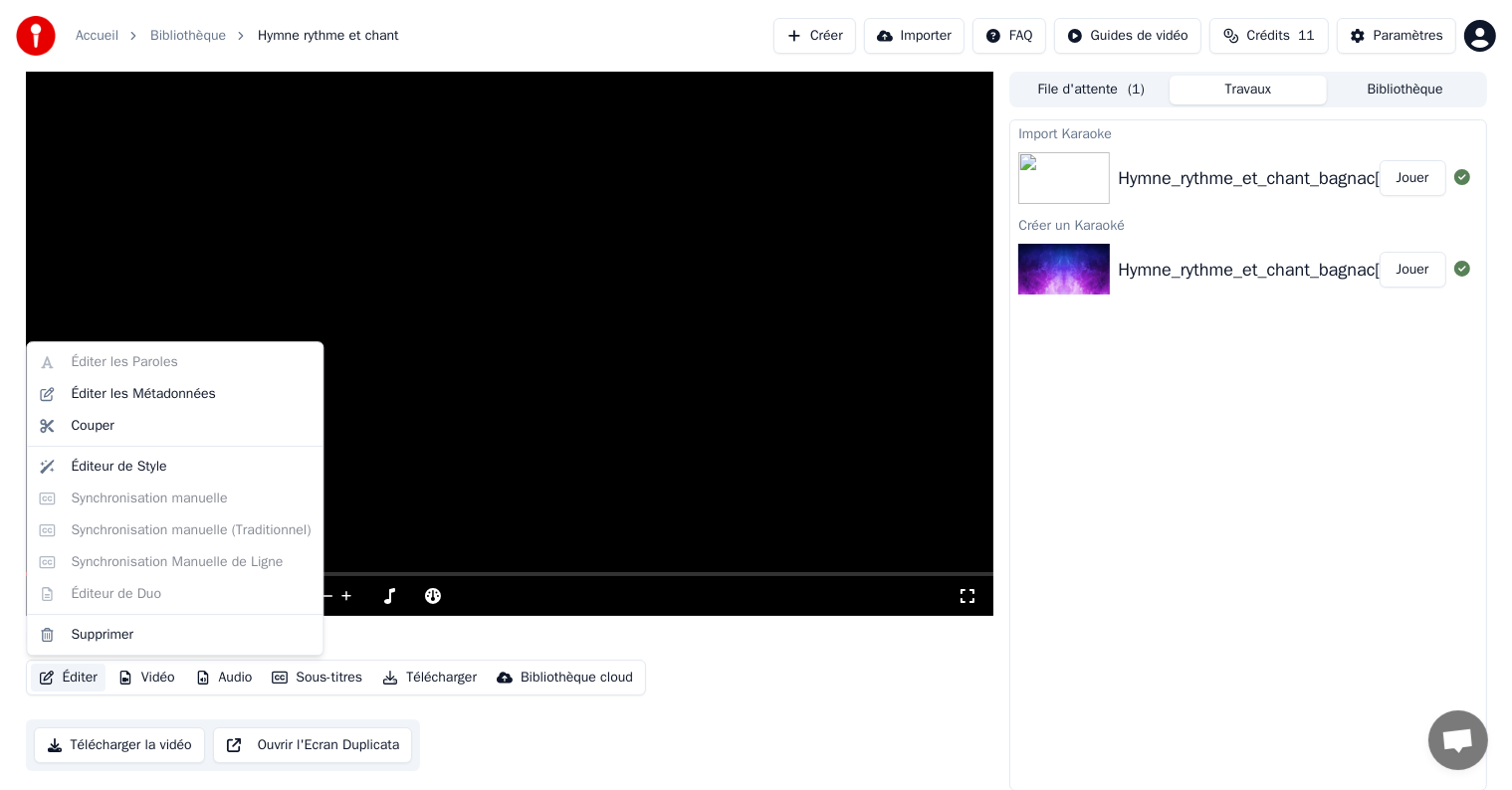 click on "Éditer" at bounding box center (68, 678) 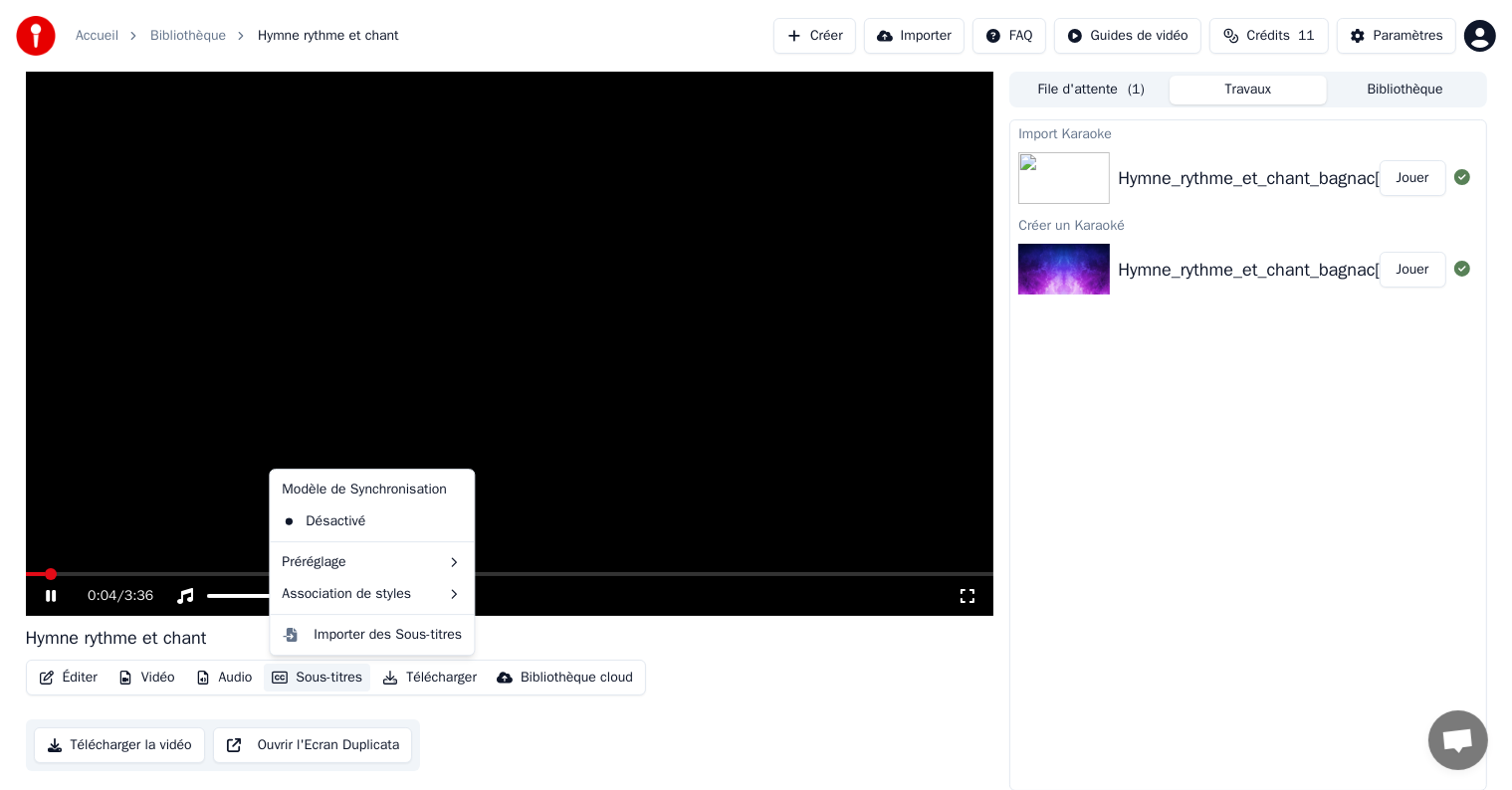 click on "Import Karaoke Hymne_rythme_et_chant_bagnac[1] Jouer Créer un Karaoké Hymne_rythme_et_chant_bagnac[1] Jouer" at bounding box center [1247, 455] 